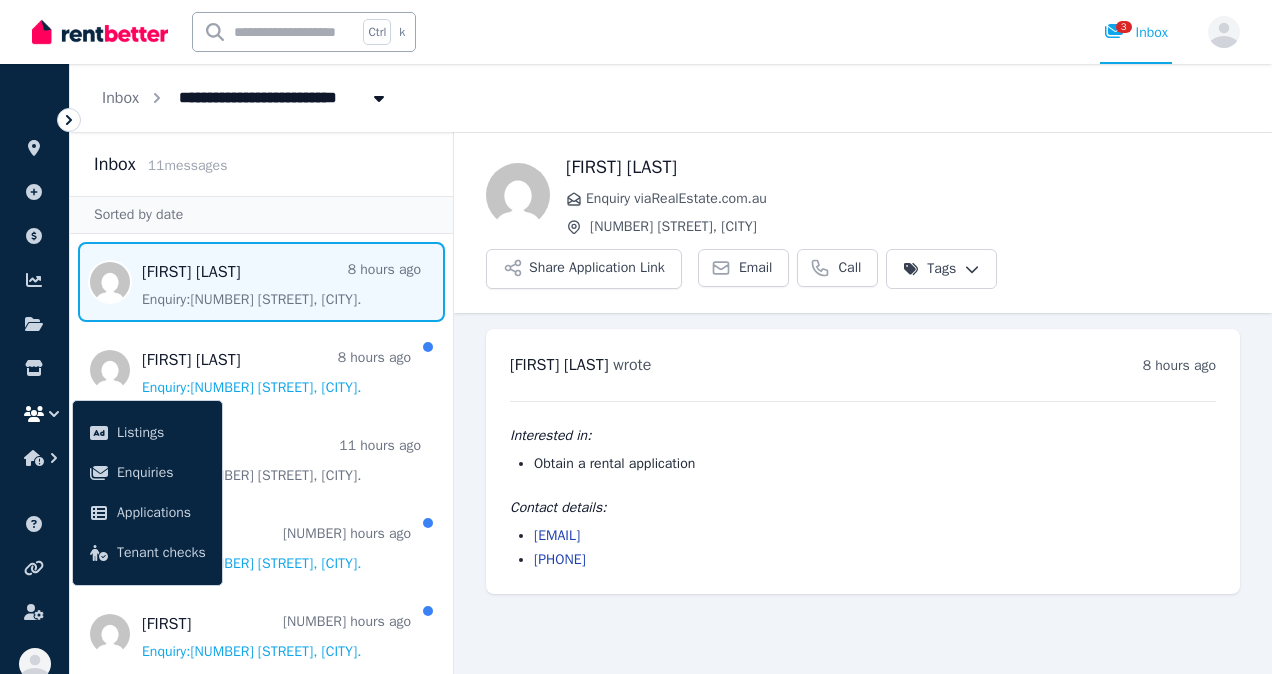 scroll, scrollTop: 0, scrollLeft: 0, axis: both 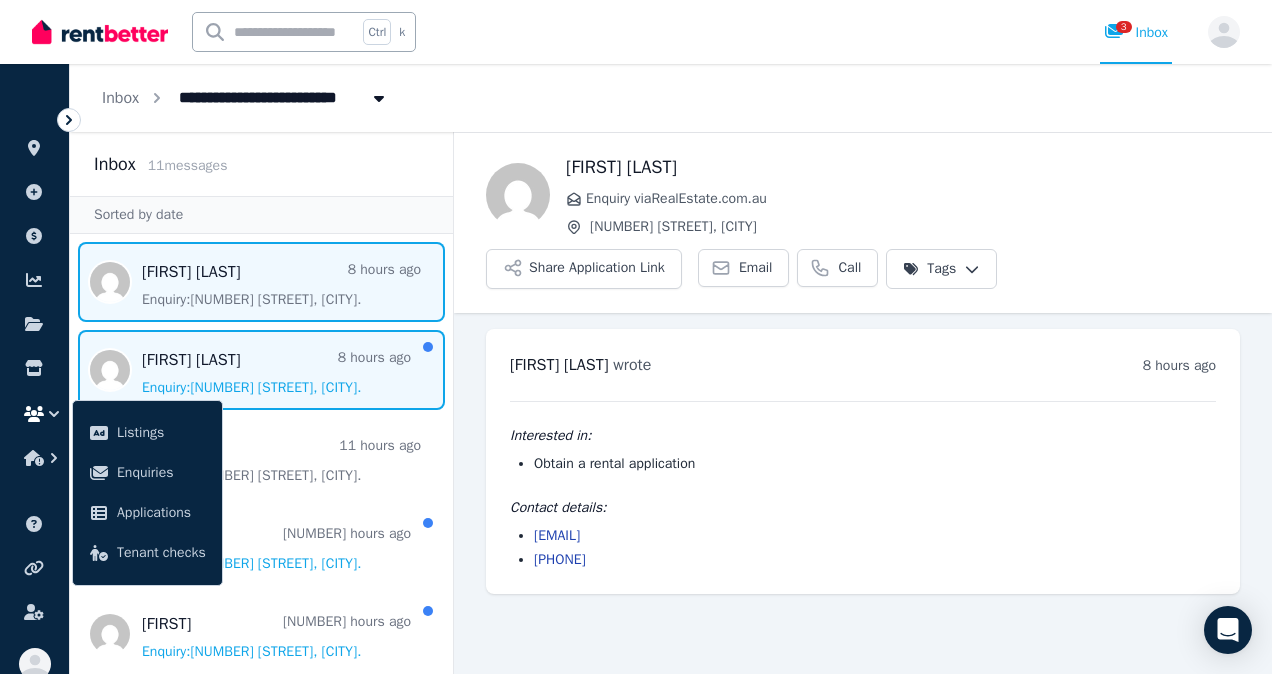 click at bounding box center [261, 370] 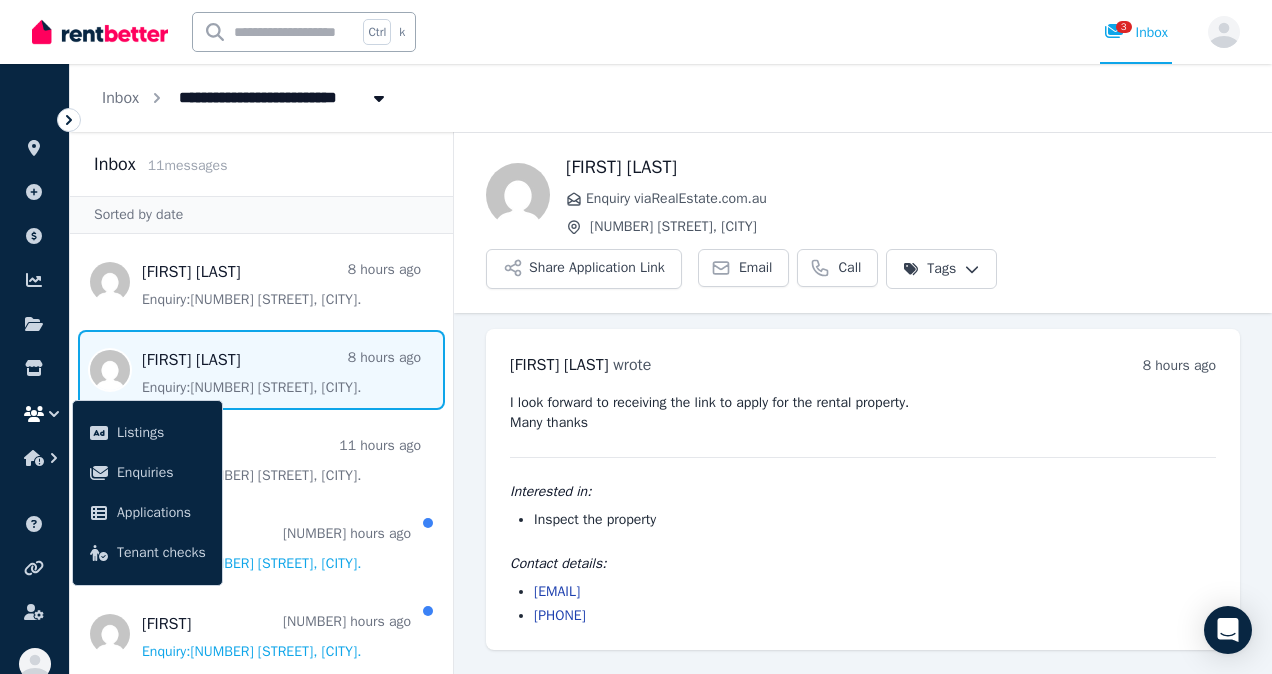 click at bounding box center (261, 370) 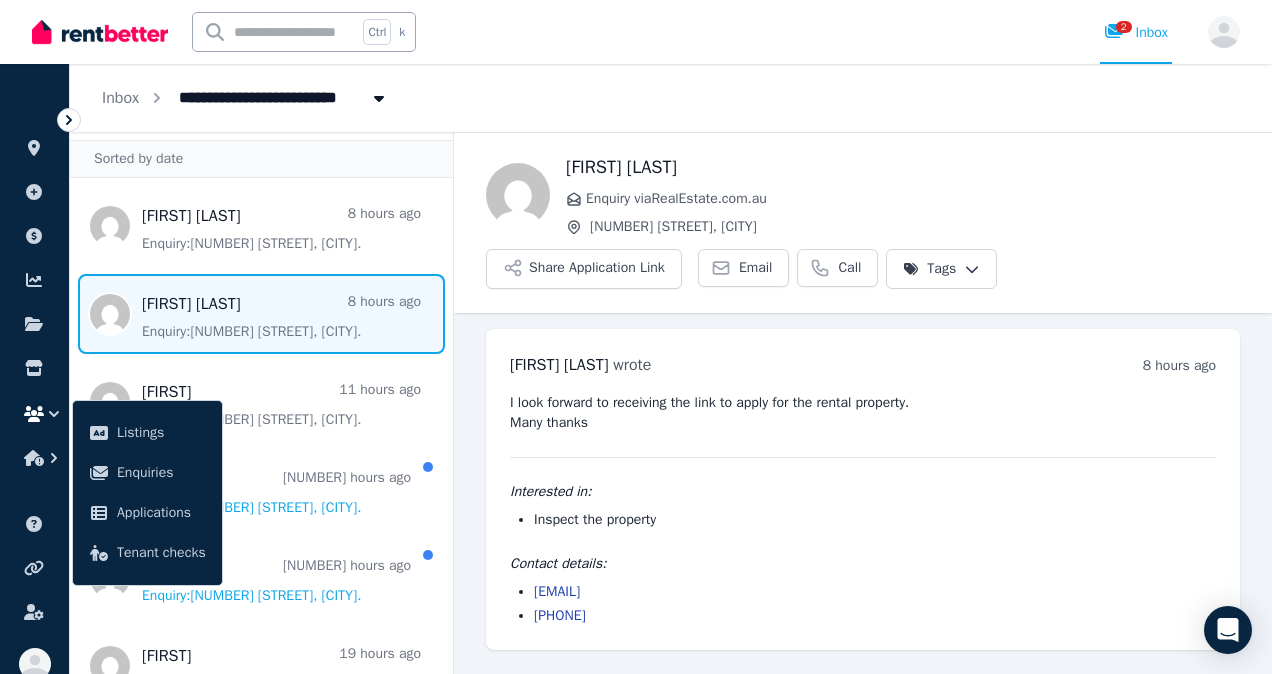 scroll, scrollTop: 100, scrollLeft: 0, axis: vertical 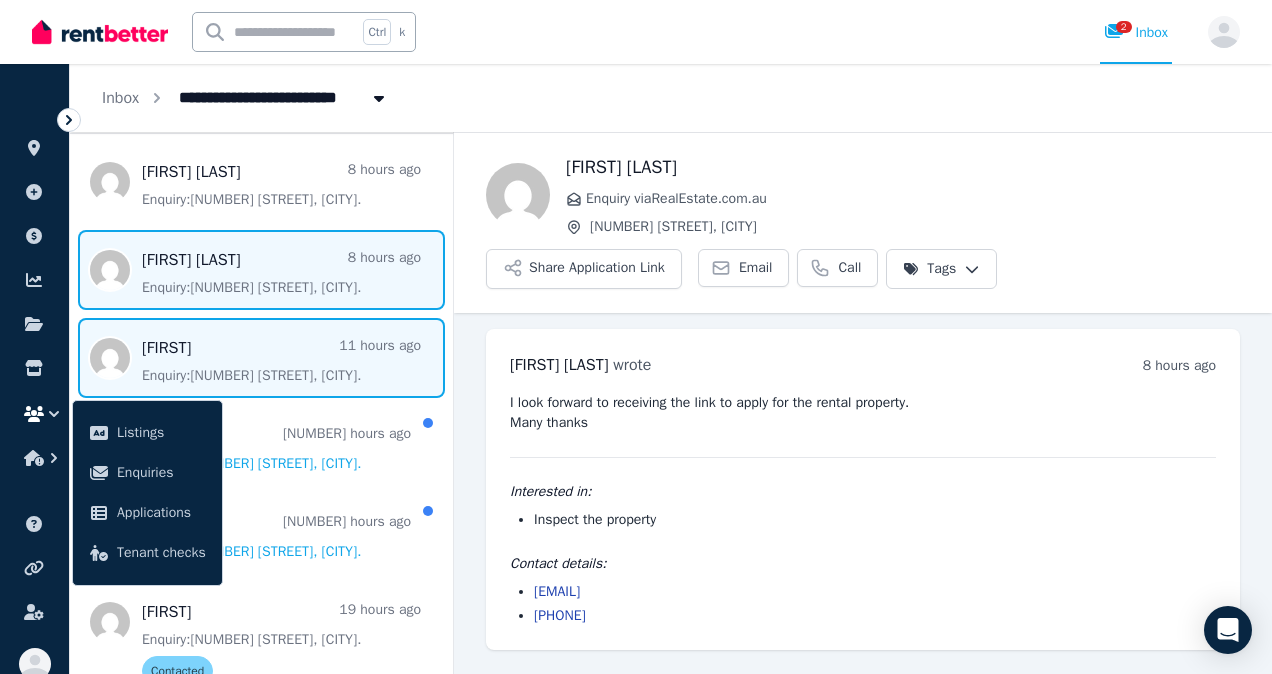click at bounding box center [261, 358] 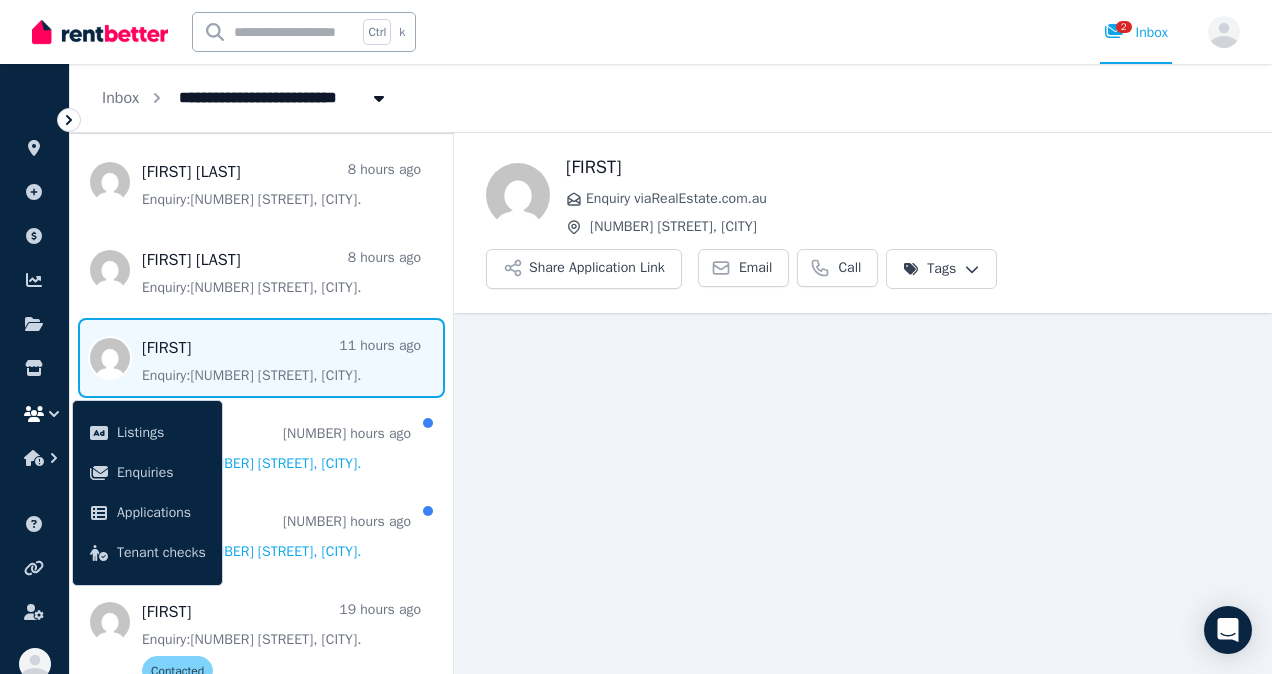 click at bounding box center [261, 358] 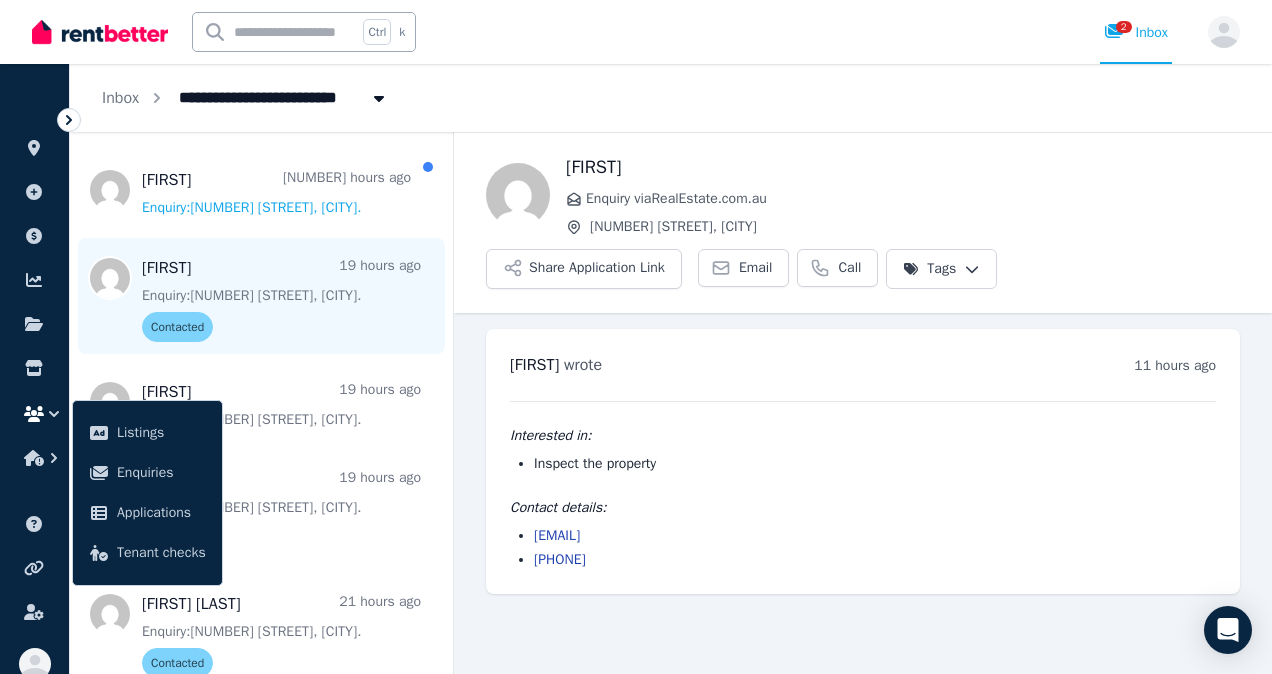 scroll, scrollTop: 400, scrollLeft: 0, axis: vertical 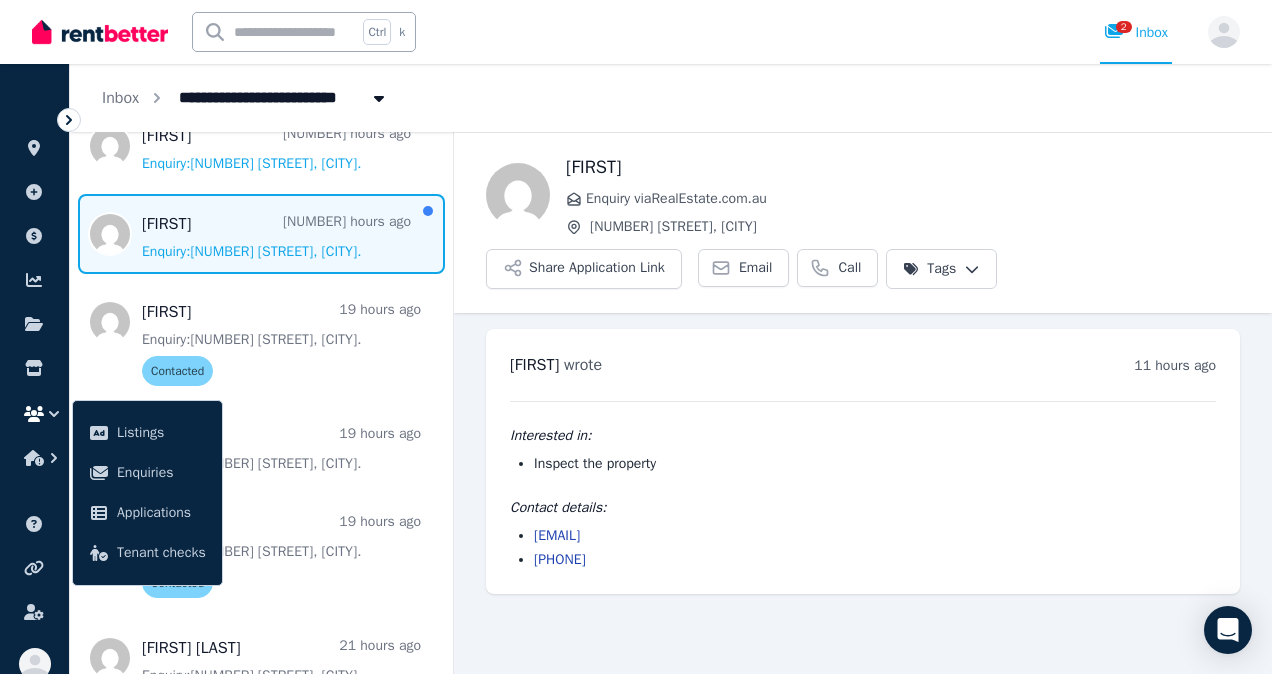 click at bounding box center (261, 234) 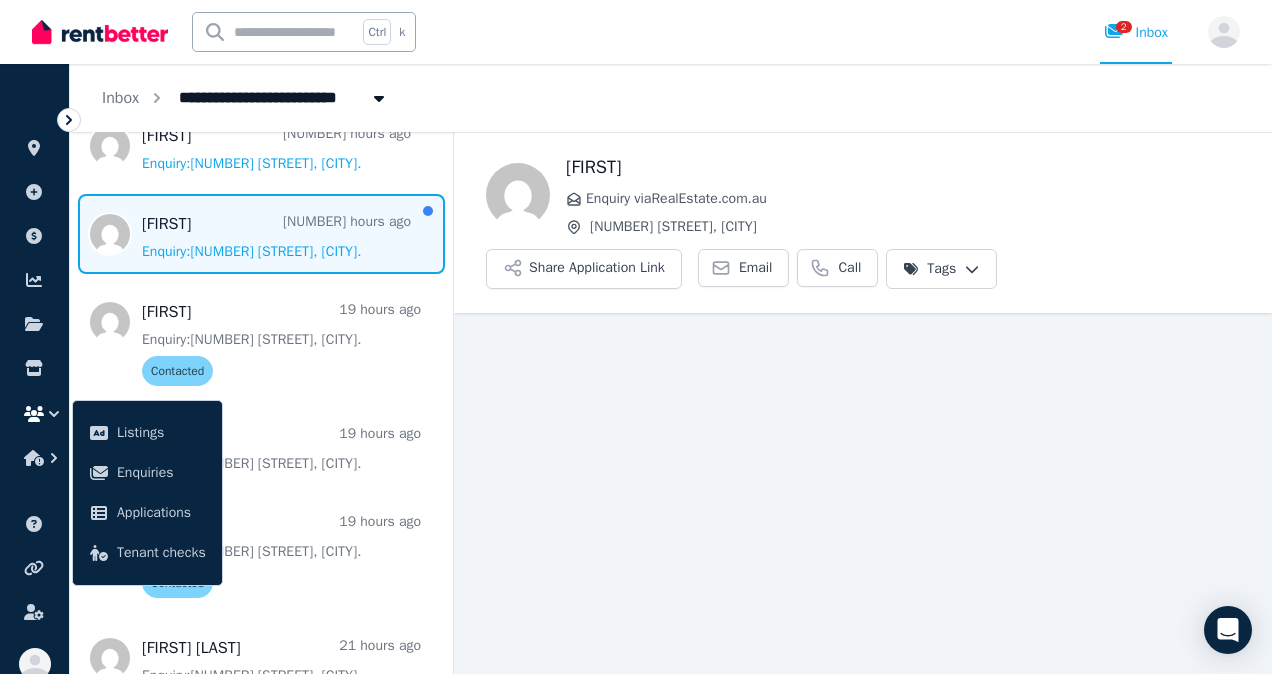 click at bounding box center [261, 234] 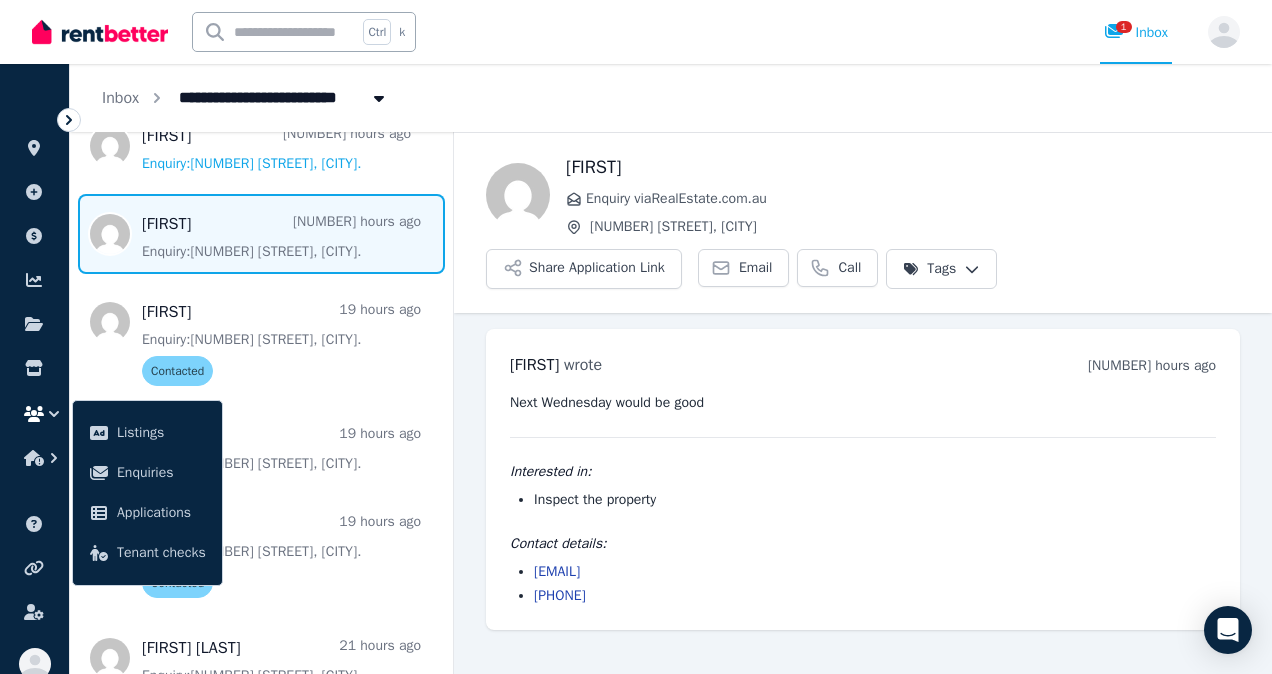click on "Next Wednesday would be good" at bounding box center (863, 403) 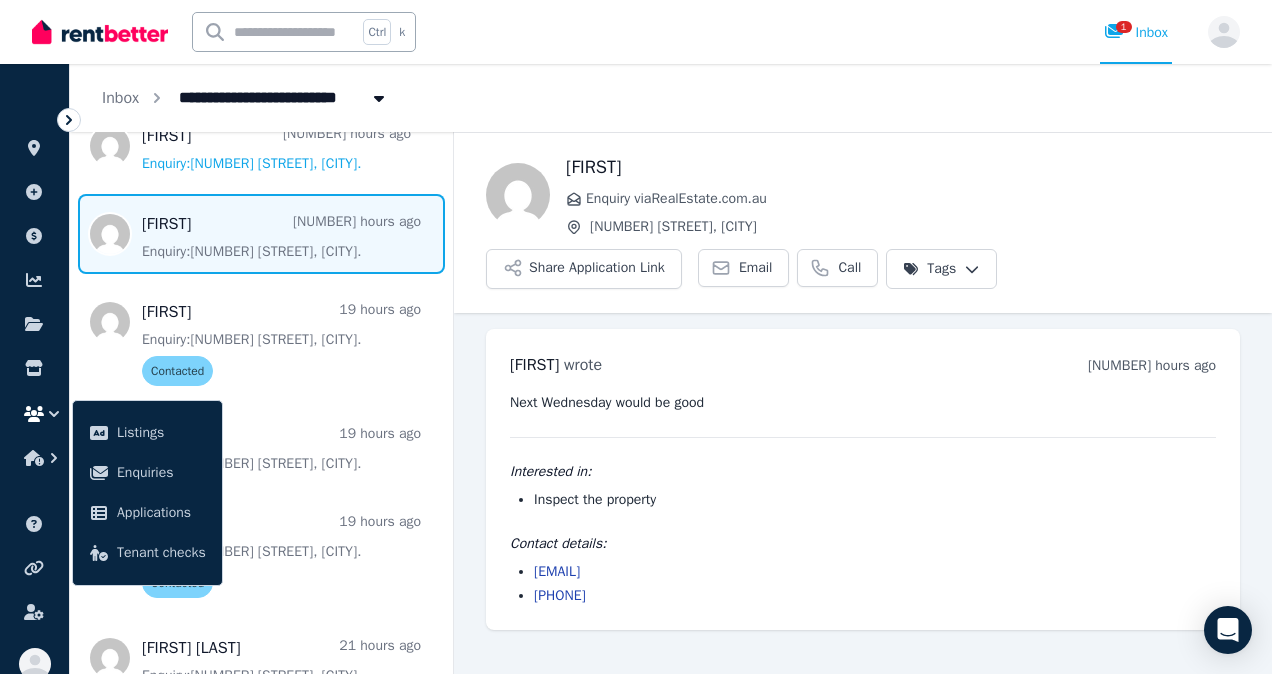 click at bounding box center [261, 234] 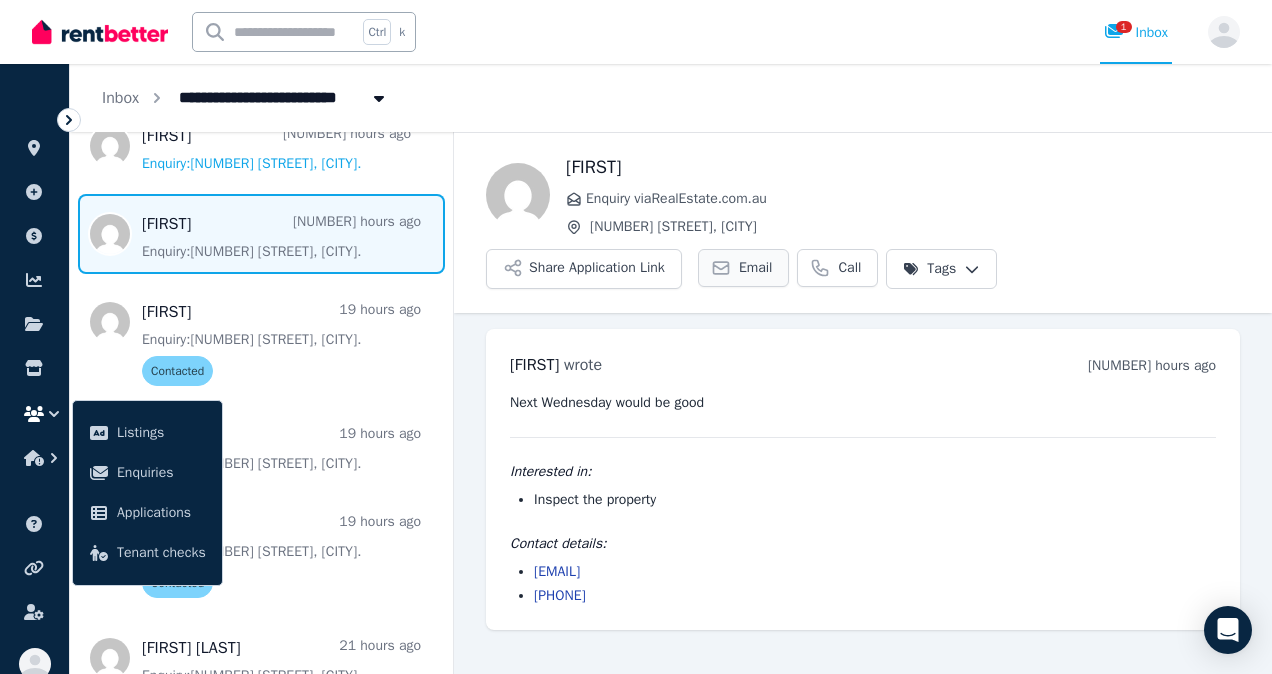 click on "Email" at bounding box center [744, 268] 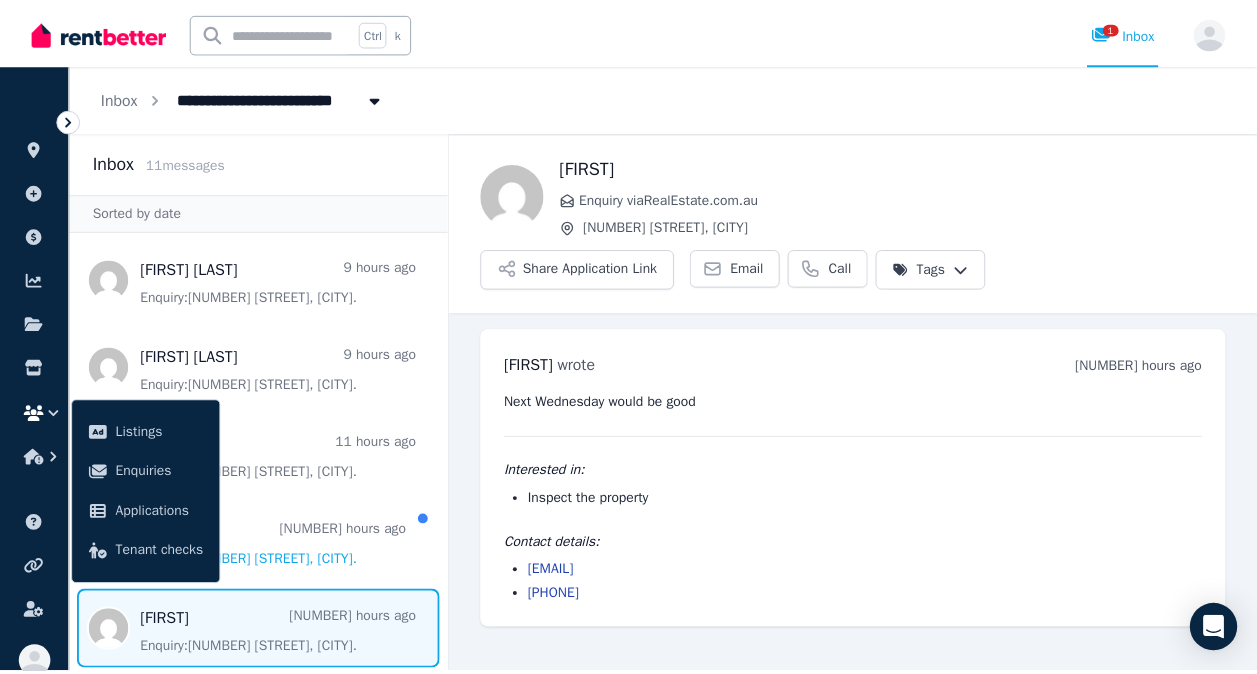 scroll, scrollTop: 0, scrollLeft: 0, axis: both 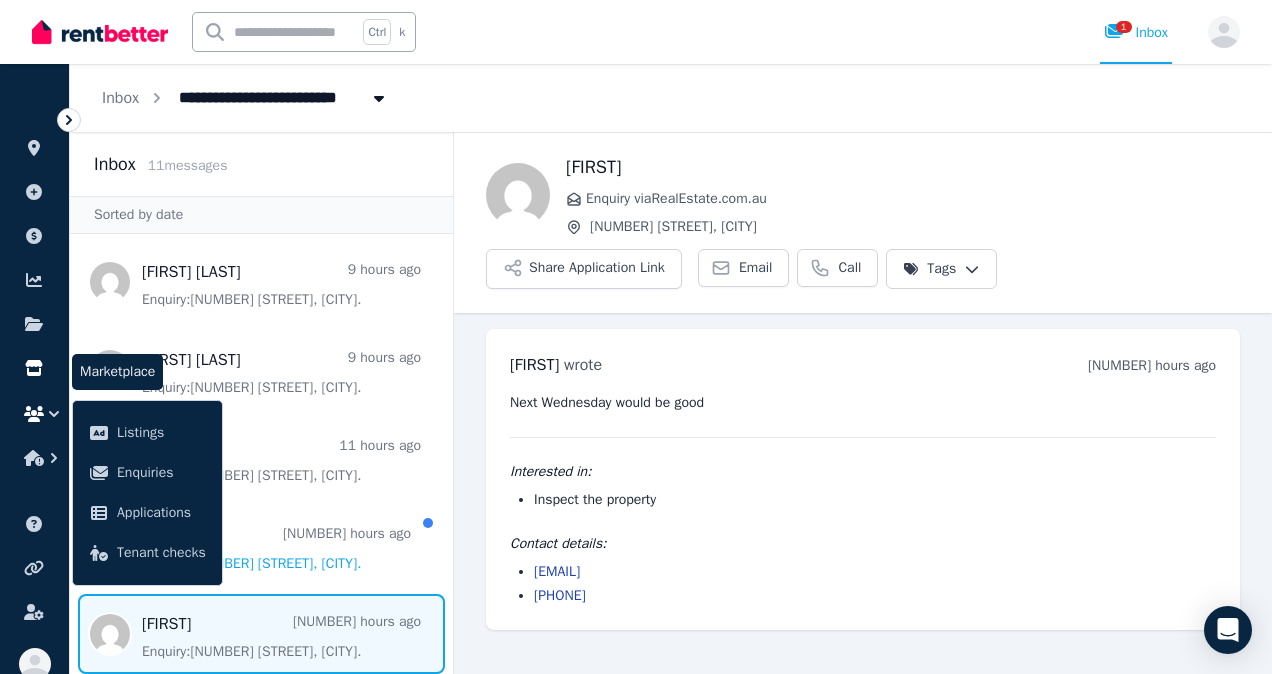 click 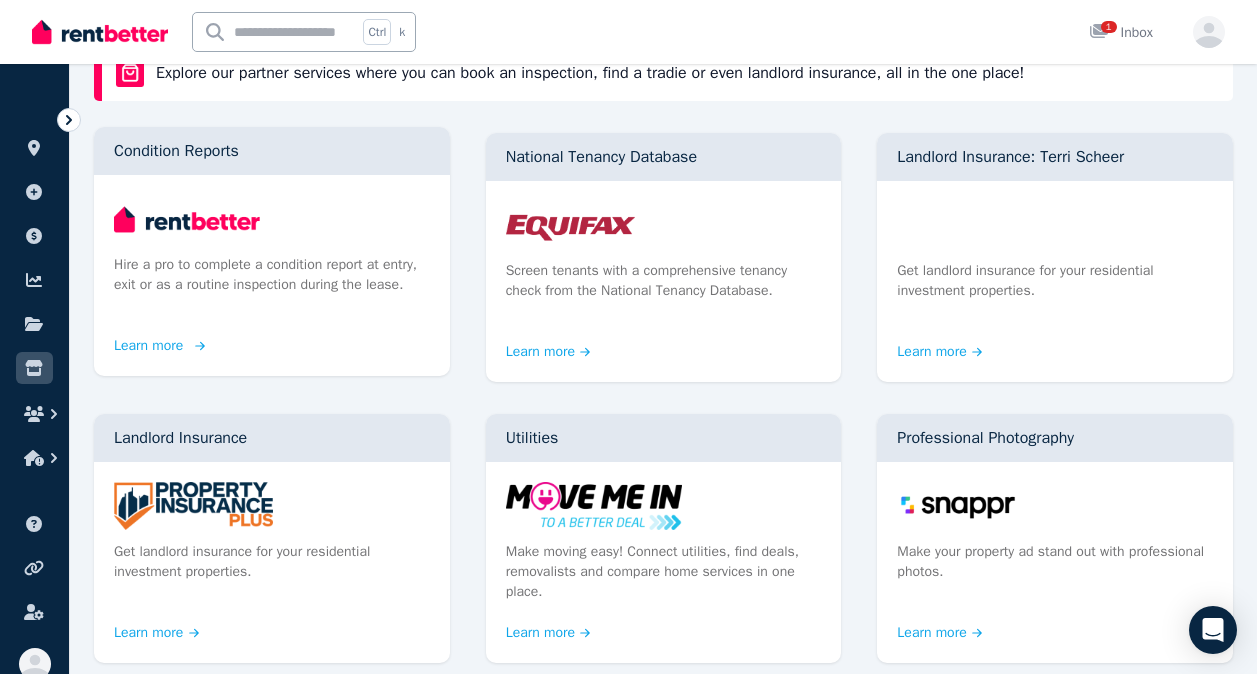 scroll, scrollTop: 100, scrollLeft: 0, axis: vertical 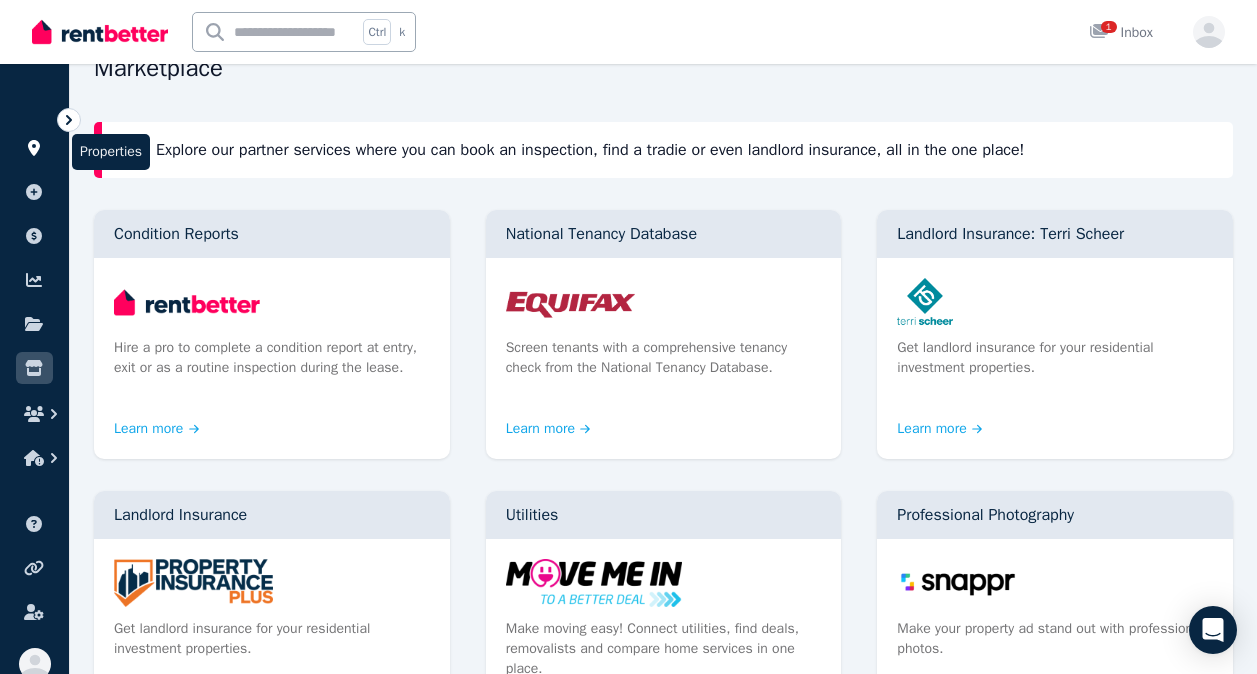 click 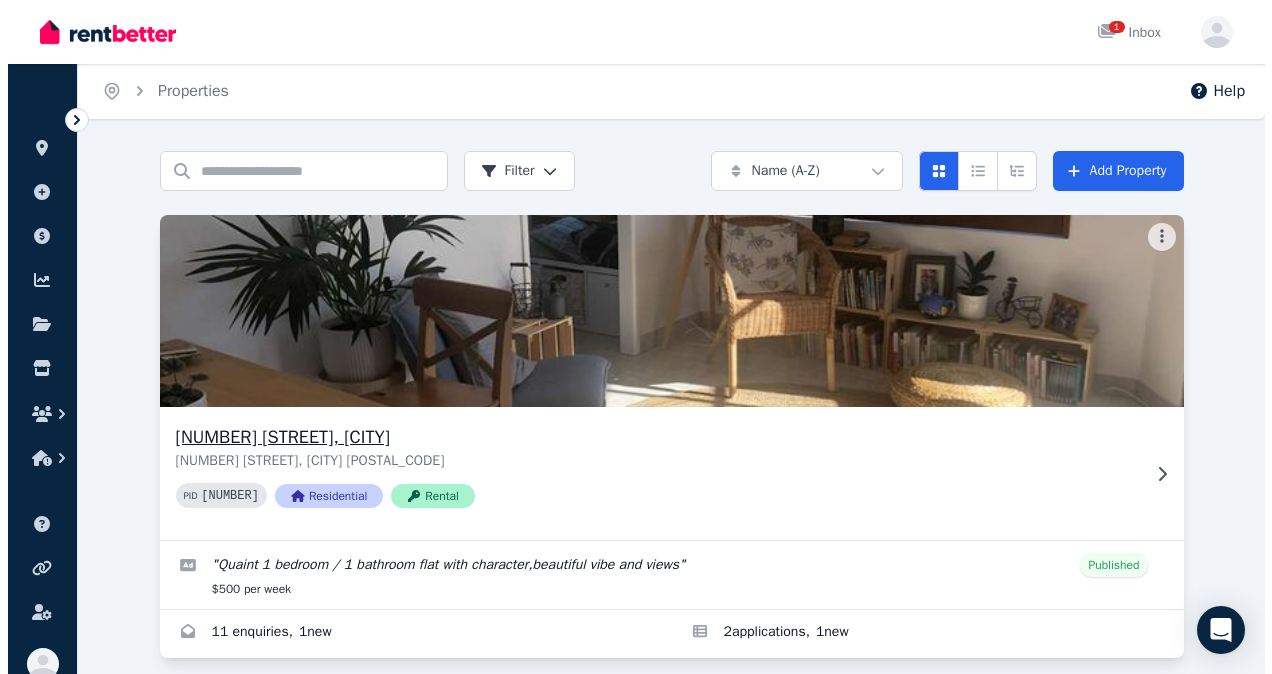 scroll, scrollTop: 0, scrollLeft: 0, axis: both 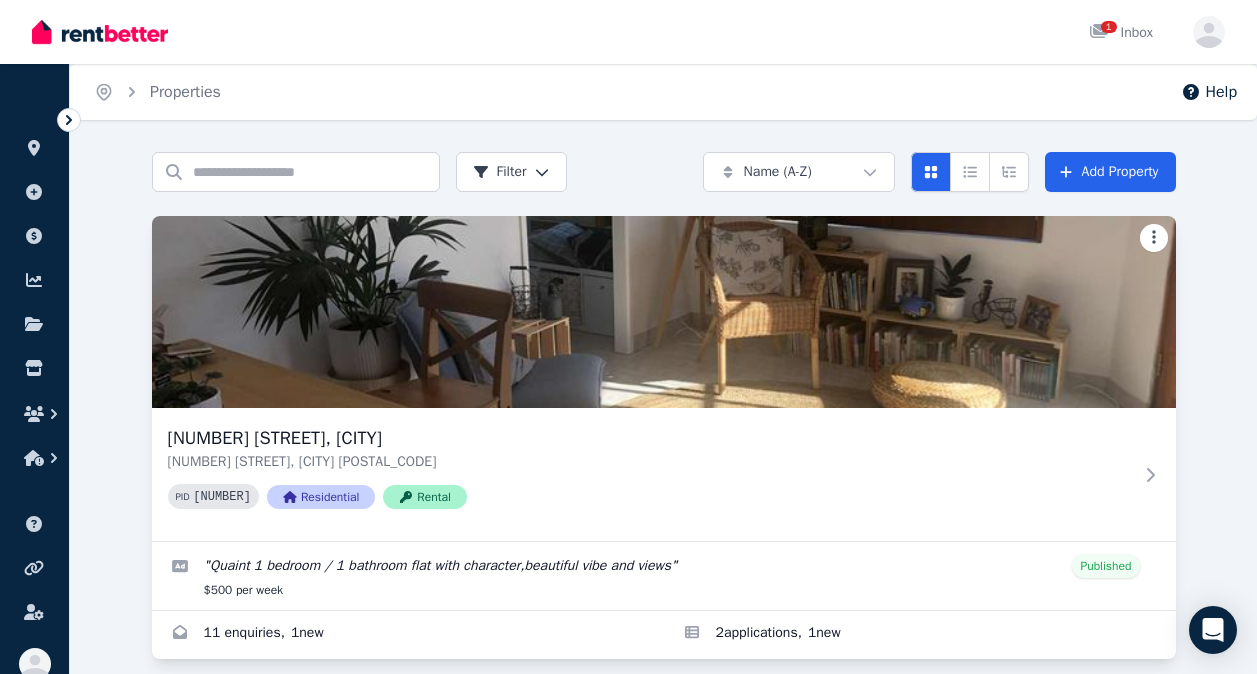 click on "Open main menu 1 Inbox Open user menu ORGANISE Properties Add property Payments Finance report Documents Marketplace Help centre Refer a friend Account settings Your profile SANDRA FITCH Home Properties Help Search properties Filter Name (A-Z) Add Property 29 Horseshoe Rd, Terranora 29 Horseshoe Rd, Terranora NSW 2486 PID   397571 Residential Rental " Quaint 1 bedroom / 1 bathroom flat with character,beautiful vibe and views " Published $500 per week 11   enquiries , 1  new 2  application s , 1  new /portal" at bounding box center (628, 337) 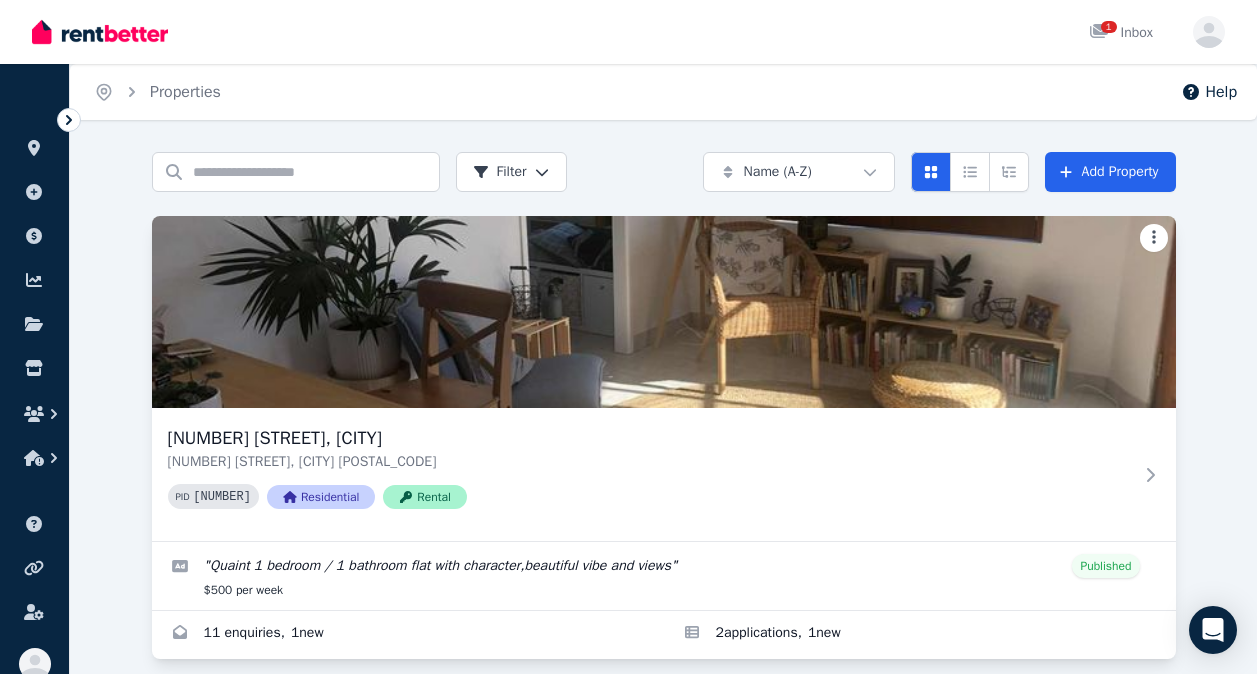 click on "Open main menu 1 Inbox Open user menu ORGANISE Properties Add property Payments Finance report Documents Marketplace Help centre Refer a friend Account settings Your profile SANDRA FITCH Home Properties Help Search properties Filter Name (A-Z) Add Property 29 Horseshoe Rd, Terranora 29 Horseshoe Rd, Terranora NSW 2486 PID   397571 Residential Rental " Quaint 1 bedroom / 1 bathroom flat with character,beautiful vibe and views " Published $500 per week 11   enquiries , 1  new 2  application s , 1  new /portal" at bounding box center (628, 337) 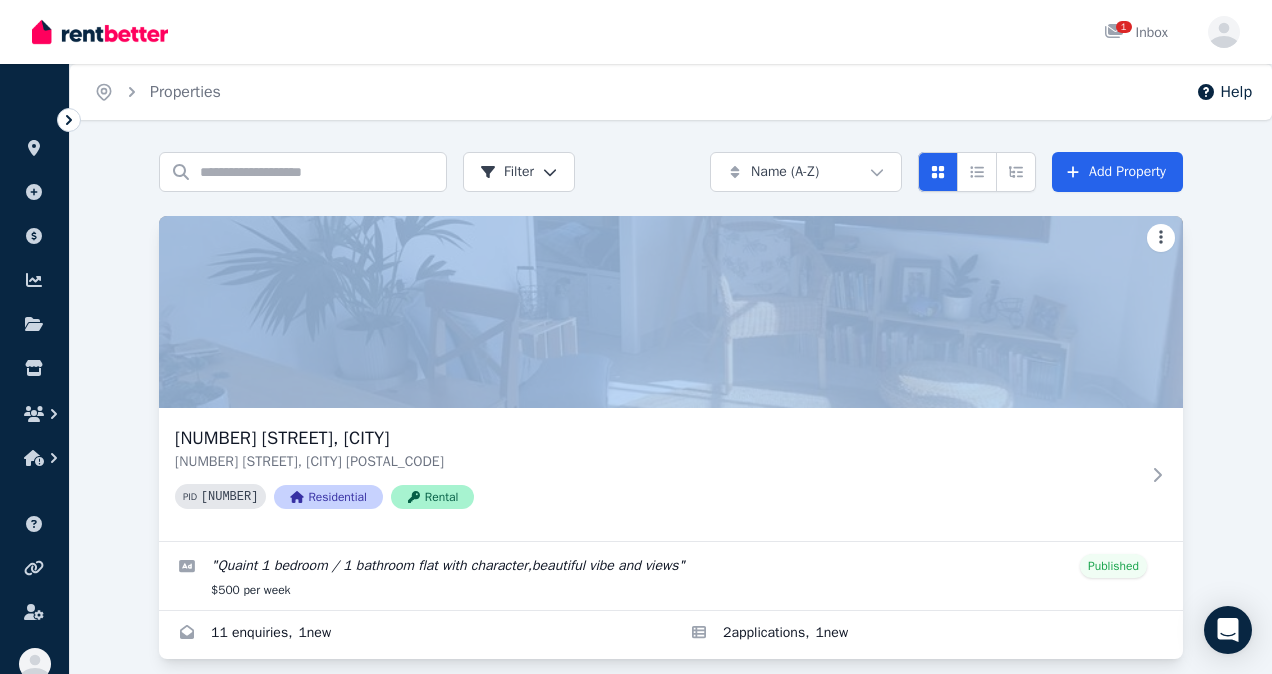 click on "Open main menu 1 Inbox Open user menu ORGANISE Properties Add property Payments Finance report Documents Marketplace Help centre Refer a friend Account settings Your profile SANDRA FITCH Home Properties Help Search properties Filter Name (A-Z) Add Property 29 Horseshoe Rd, Terranora 29 Horseshoe Rd, Terranora NSW 2486 PID   397571 Residential Rental " Quaint 1 bedroom / 1 bathroom flat with character,beautiful vibe and views " Published $500 per week 11   enquiries , 1  new 2  application s , 1  new /portal" at bounding box center (636, 337) 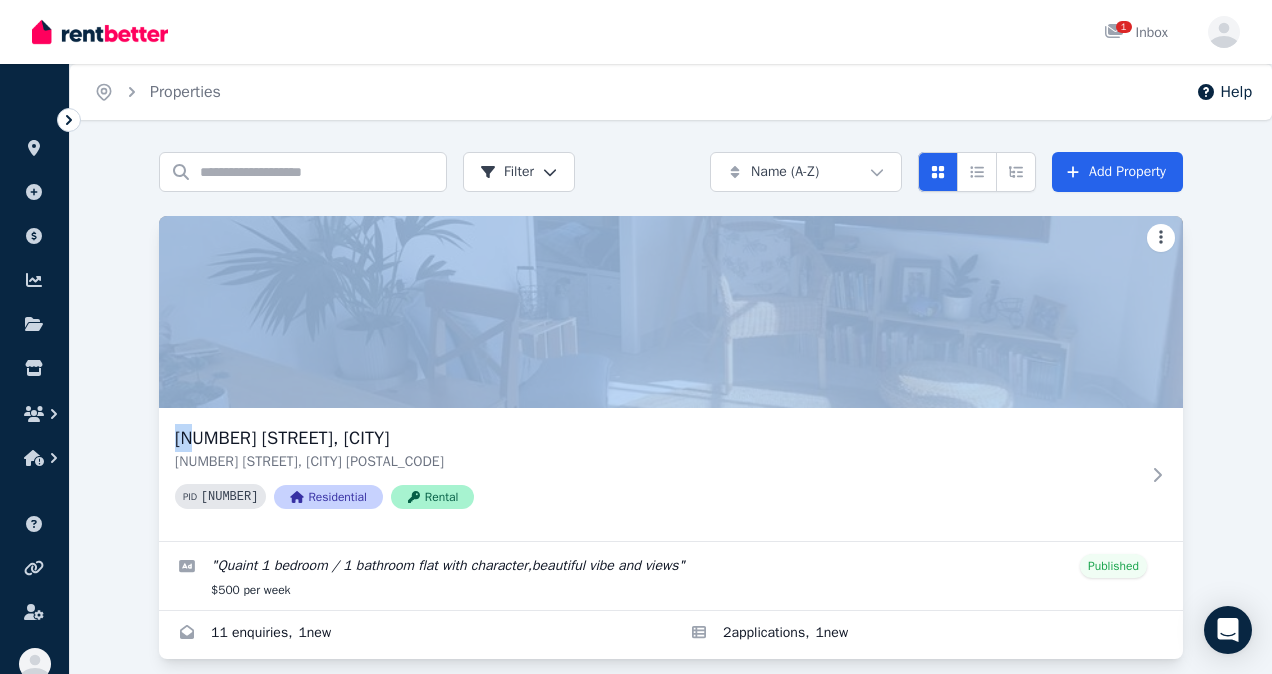 click on "Open main menu 1 Inbox Open user menu ORGANISE Properties Add property Payments Finance report Documents Marketplace Help centre Refer a friend Account settings Your profile SANDRA FITCH Home Properties Help Search properties Filter Name (A-Z) Add Property 29 Horseshoe Rd, Terranora 29 Horseshoe Rd, Terranora NSW 2486 PID   397571 Residential Rental " Quaint 1 bedroom / 1 bathroom flat with character,beautiful vibe and views " Published $500 per week 11   enquiries , 1  new 2  application s , 1  new /portal" at bounding box center [636, 337] 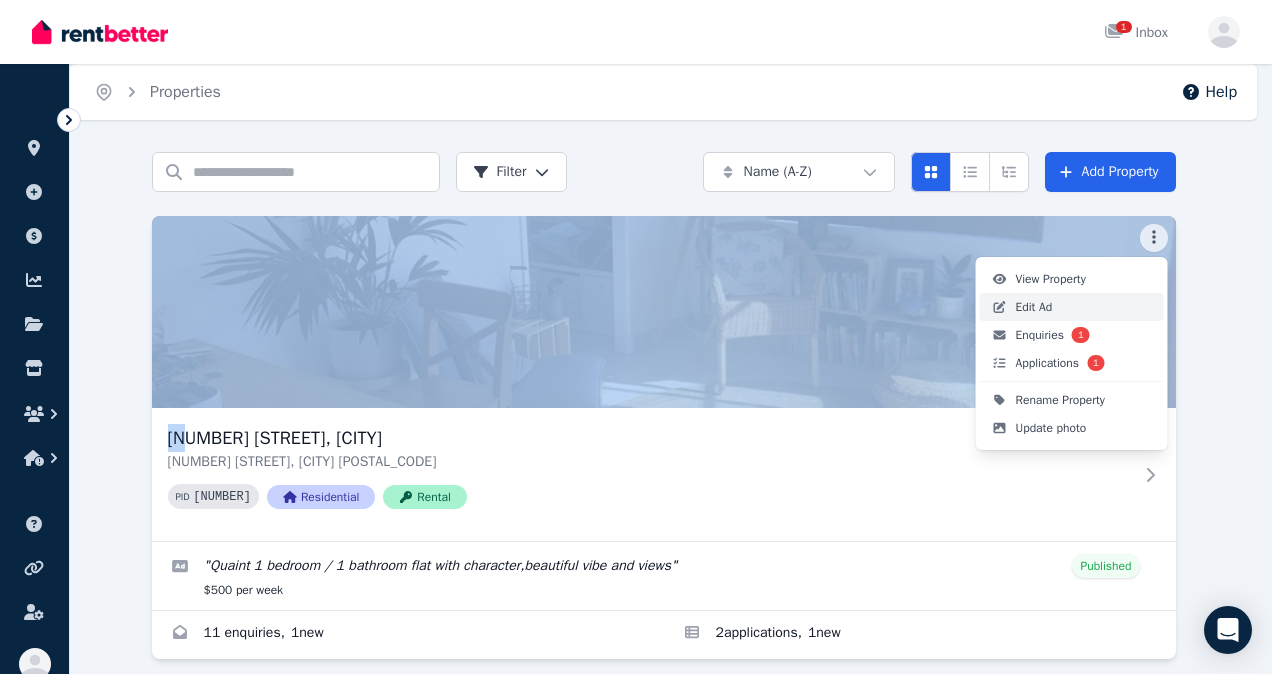 click on "Edit Ad" at bounding box center [1072, 307] 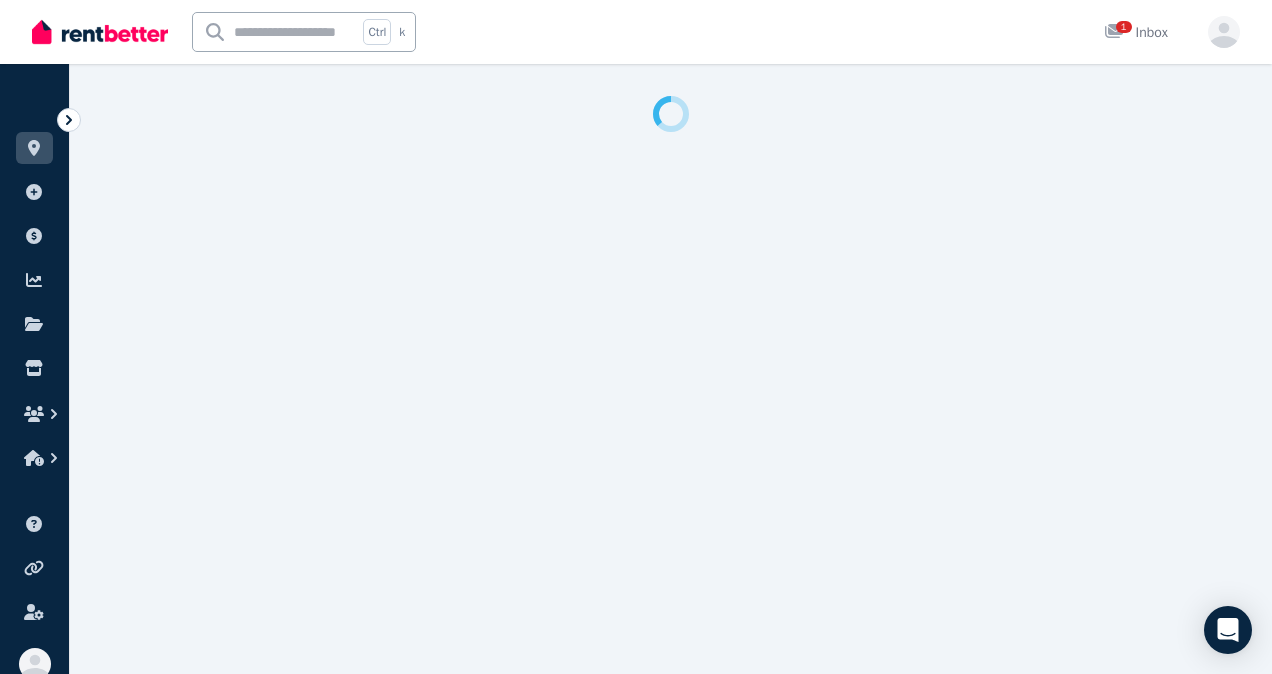 select on "***" 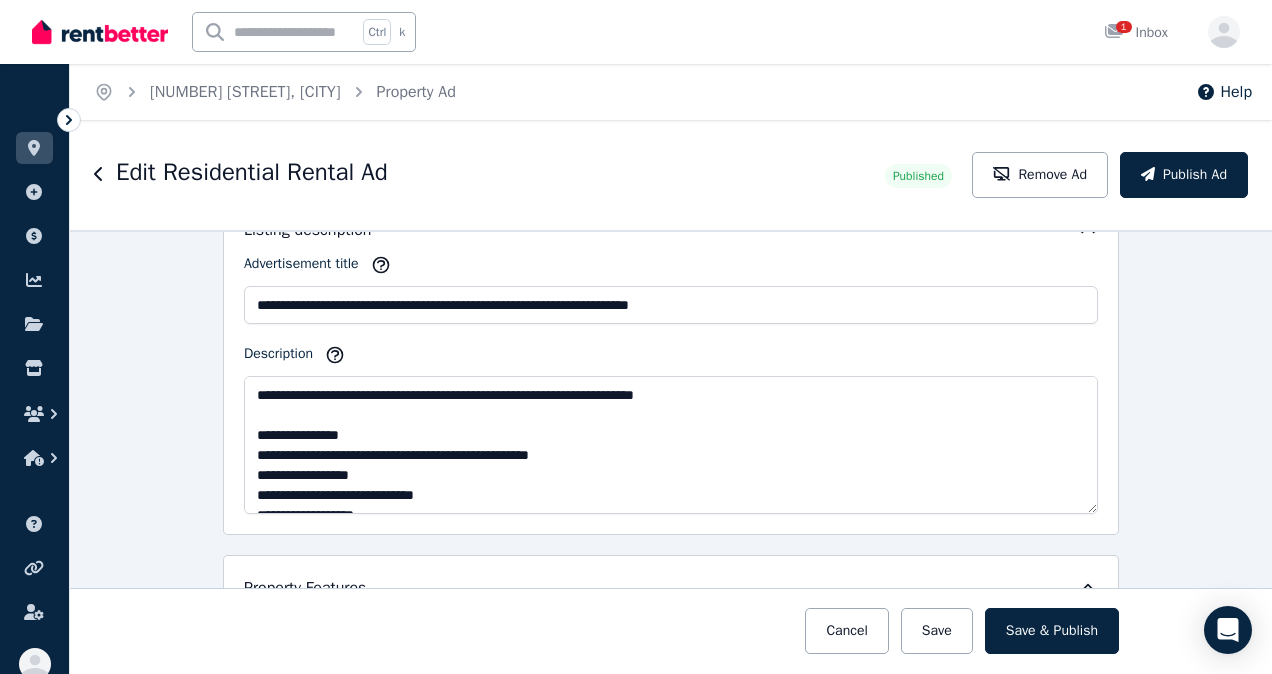 scroll, scrollTop: 1300, scrollLeft: 0, axis: vertical 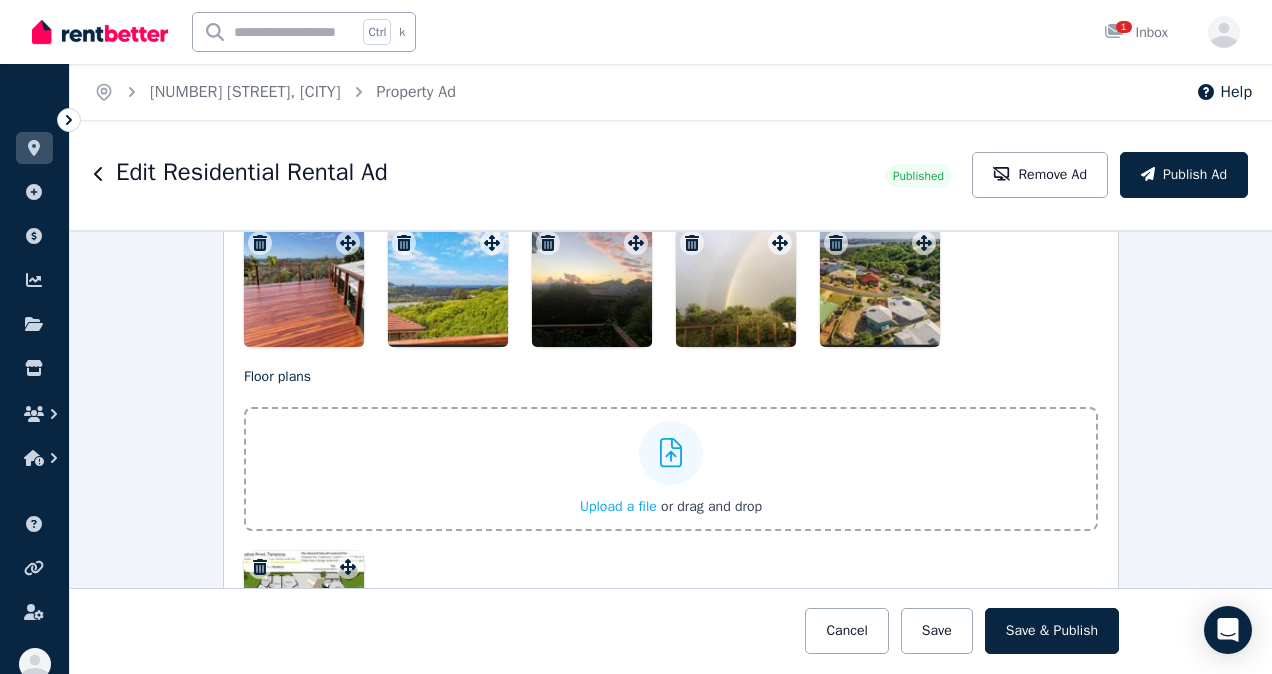 click on "Upload a file" at bounding box center [618, 506] 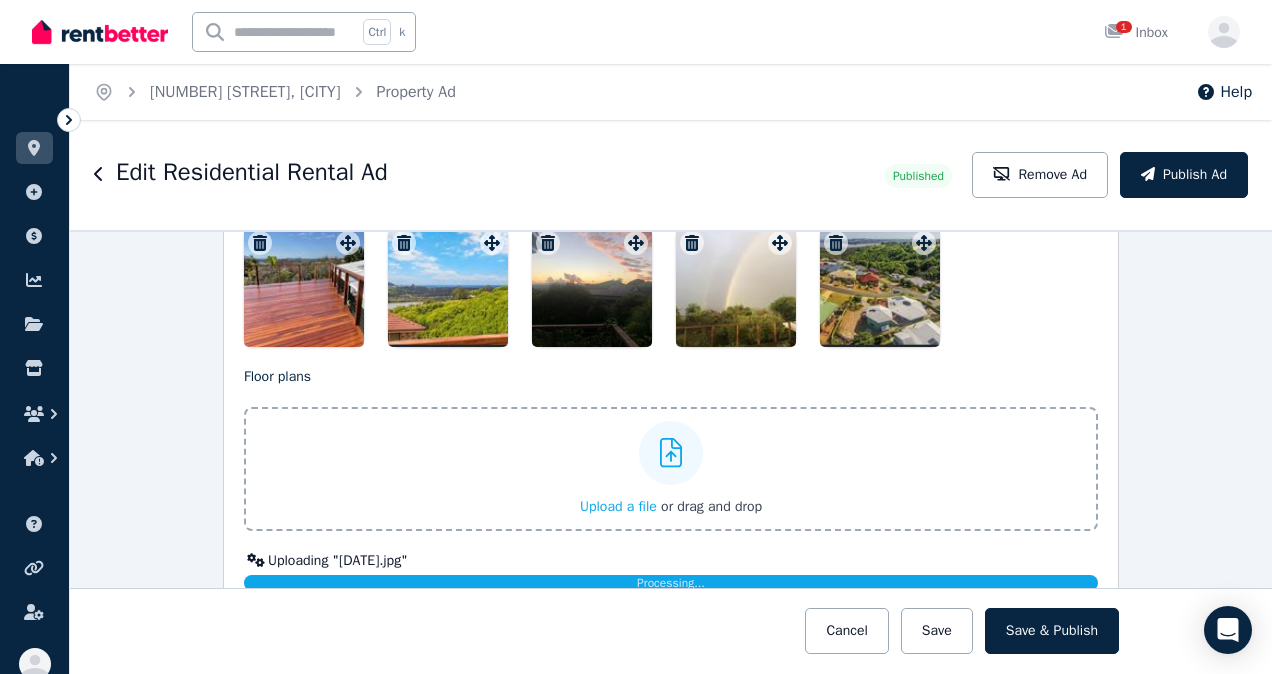 click on "Upload a file" at bounding box center (618, 506) 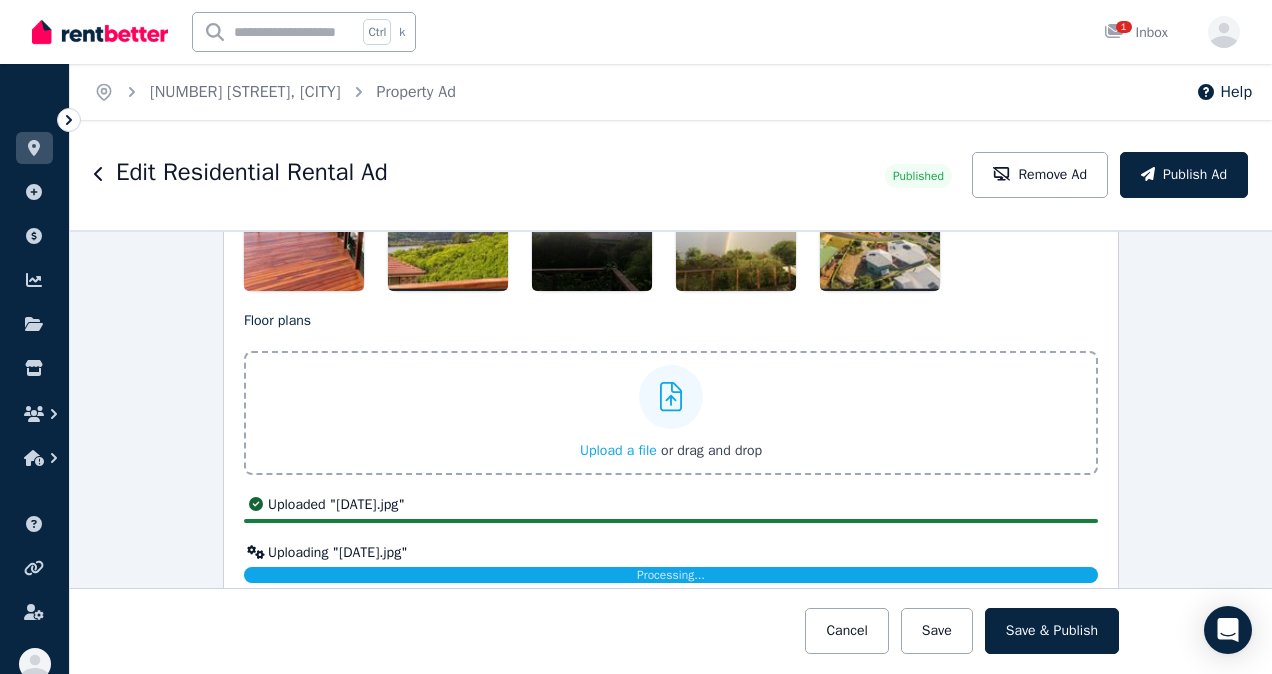 scroll, scrollTop: 3100, scrollLeft: 0, axis: vertical 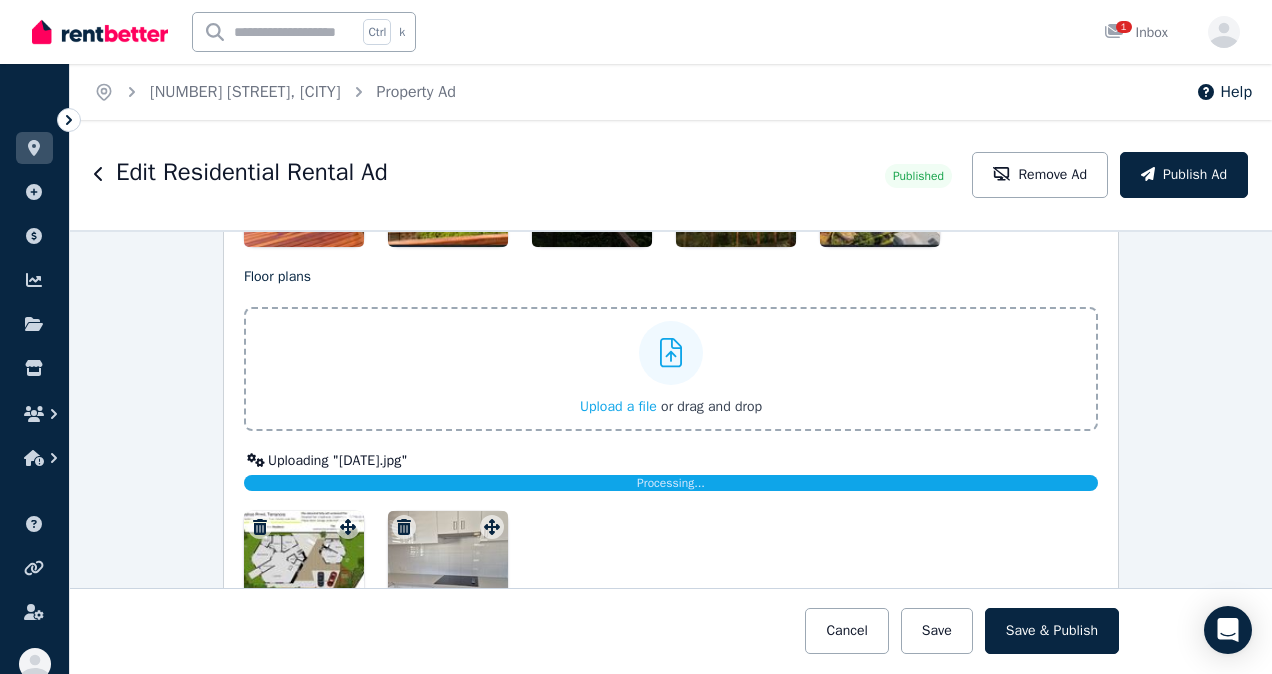 click on "Upload a file" at bounding box center [618, 406] 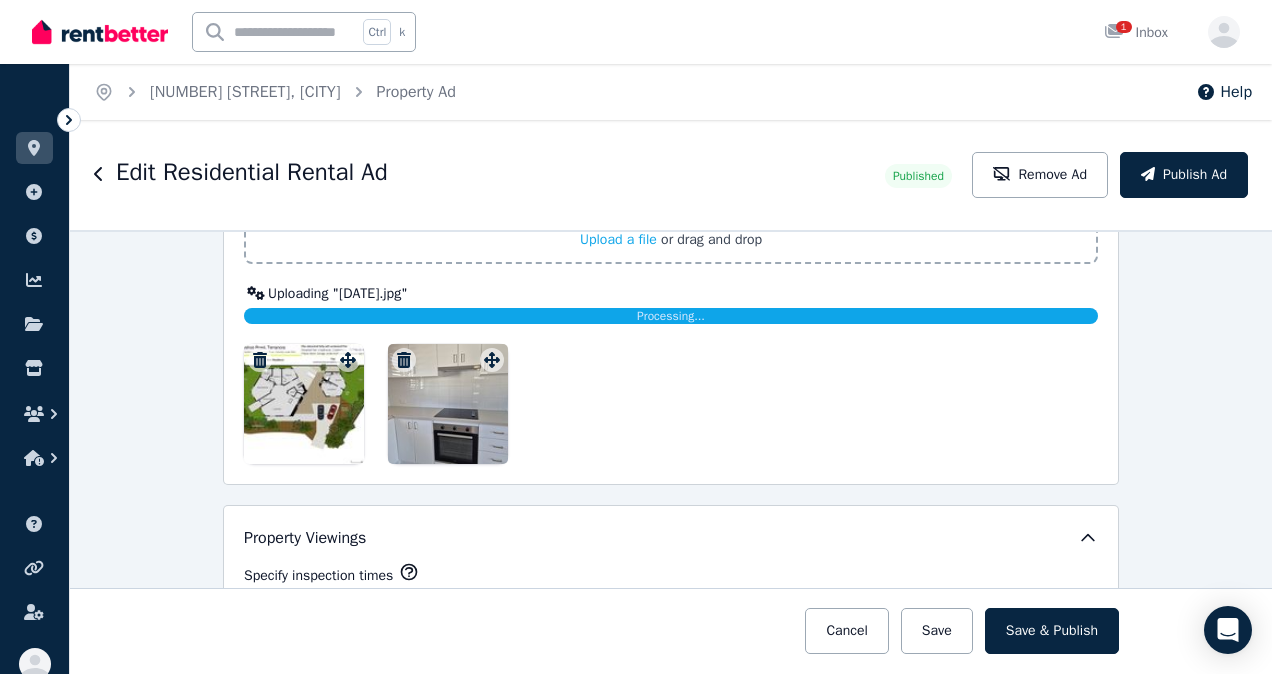 scroll, scrollTop: 3300, scrollLeft: 0, axis: vertical 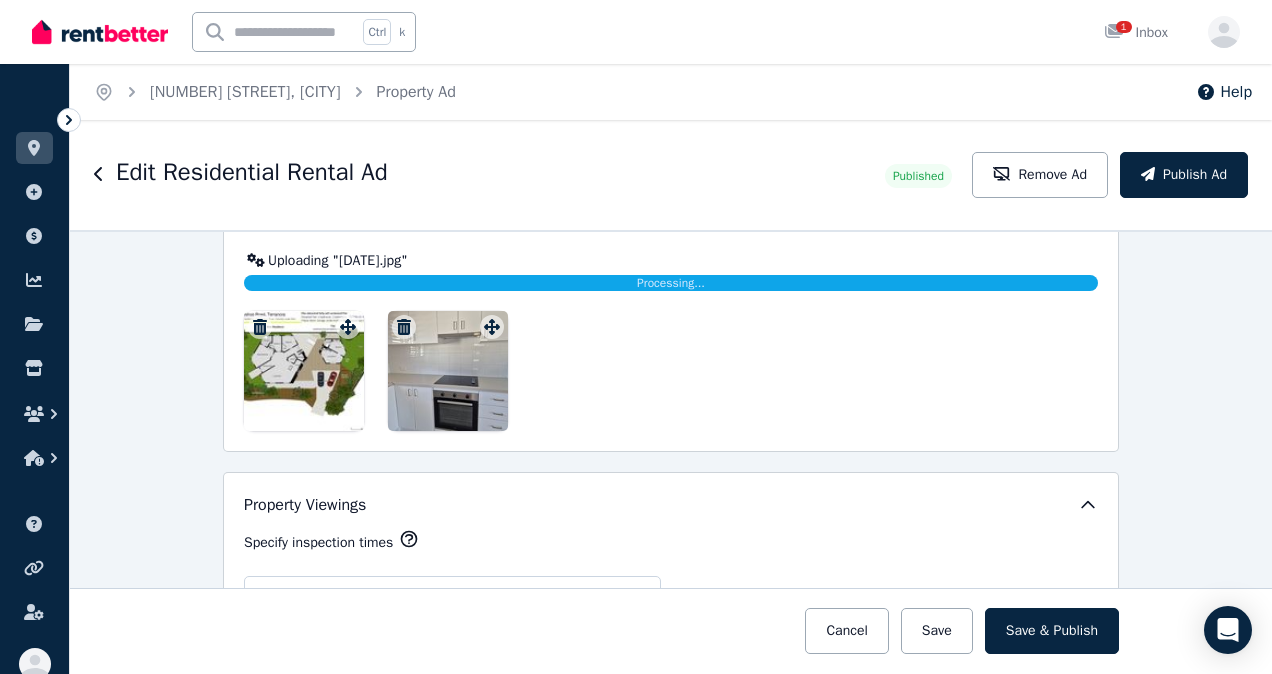 click on "Floor plans Upload a file   or drag and drop Uploaded   " 20250806_123043.jpg " Uploading   " 20250806_120032.jpg " Processing...
To pick up a draggable item, press the space bar.
While dragging, use the arrow keys to move the item.
Press space again to drop the item in its new position, or press escape to cancel." at bounding box center (671, 249) 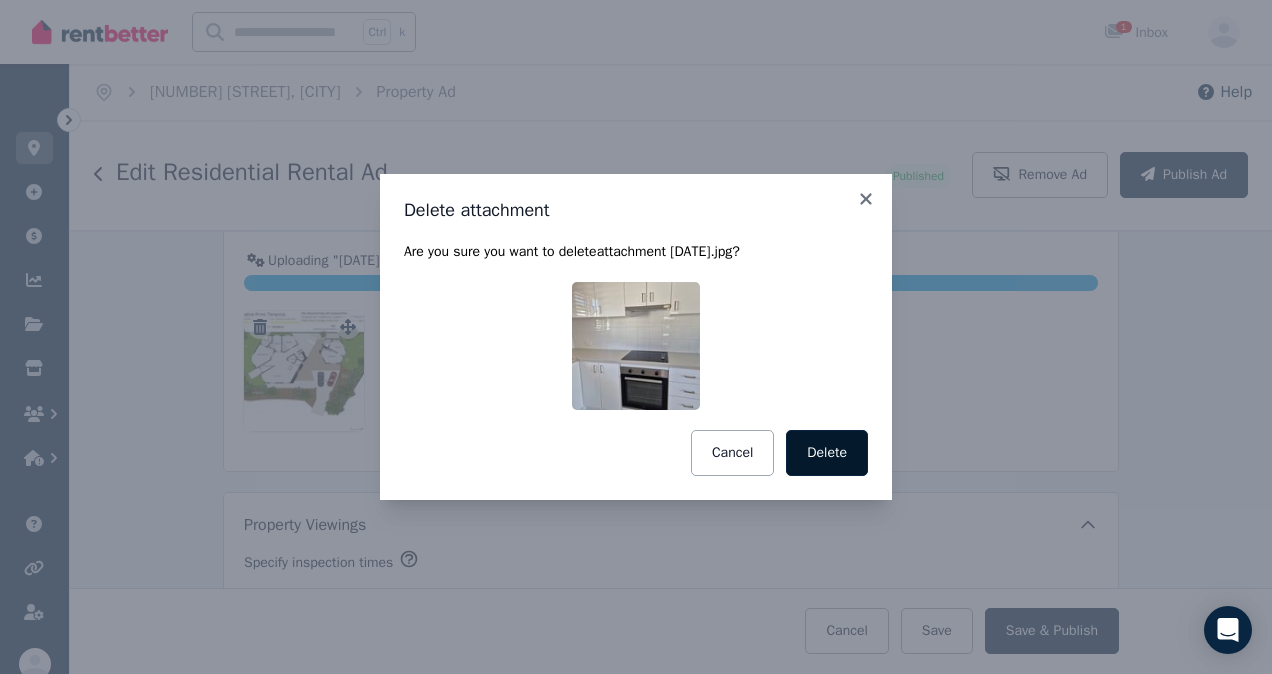 click on "Delete" at bounding box center [827, 453] 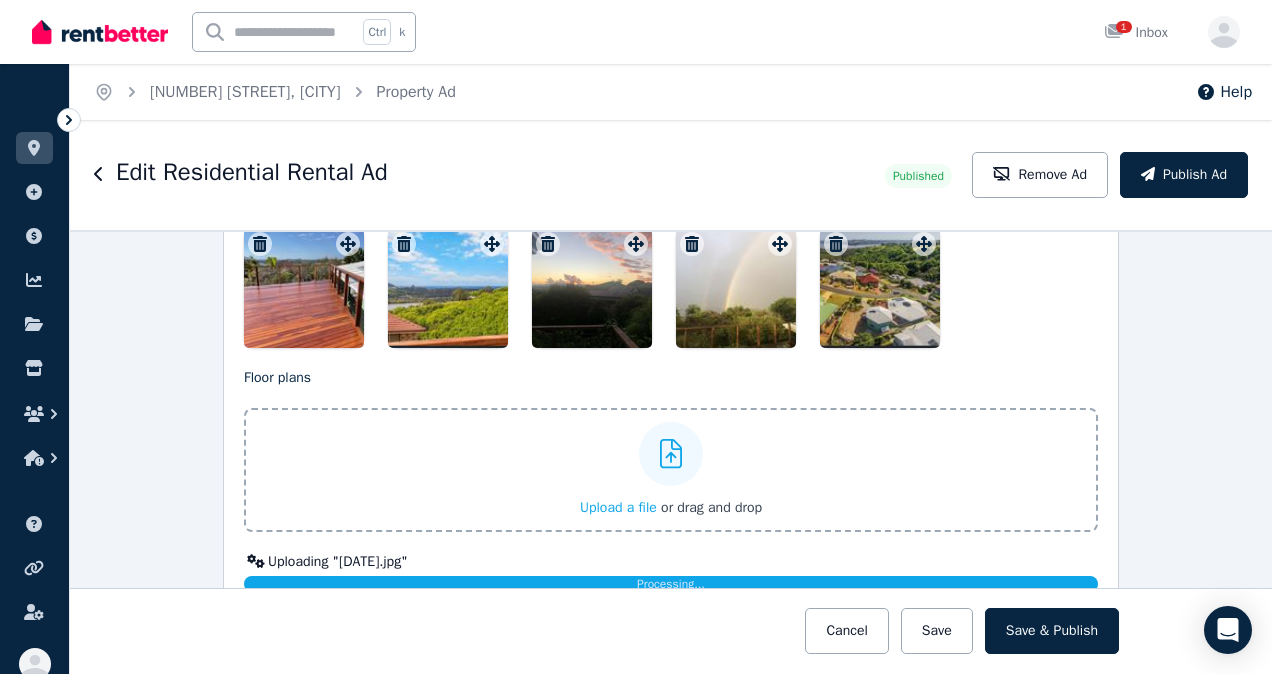 scroll, scrollTop: 3000, scrollLeft: 0, axis: vertical 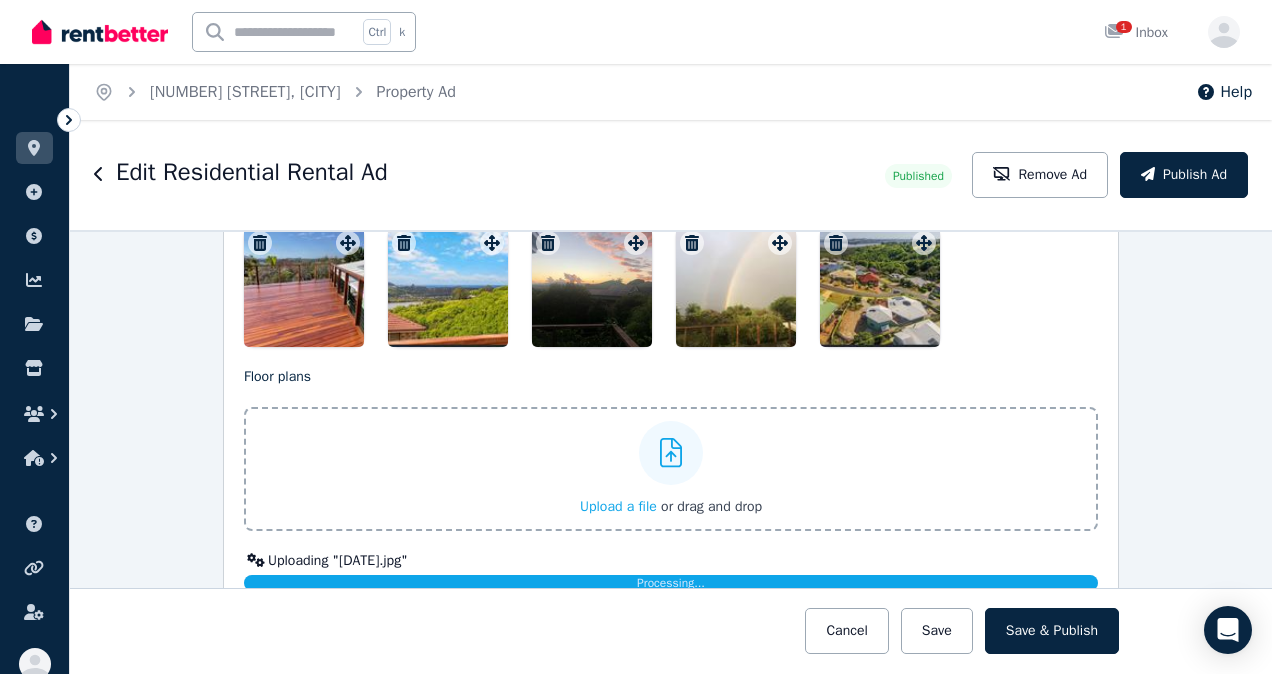 click on "Upload a file" at bounding box center (618, 506) 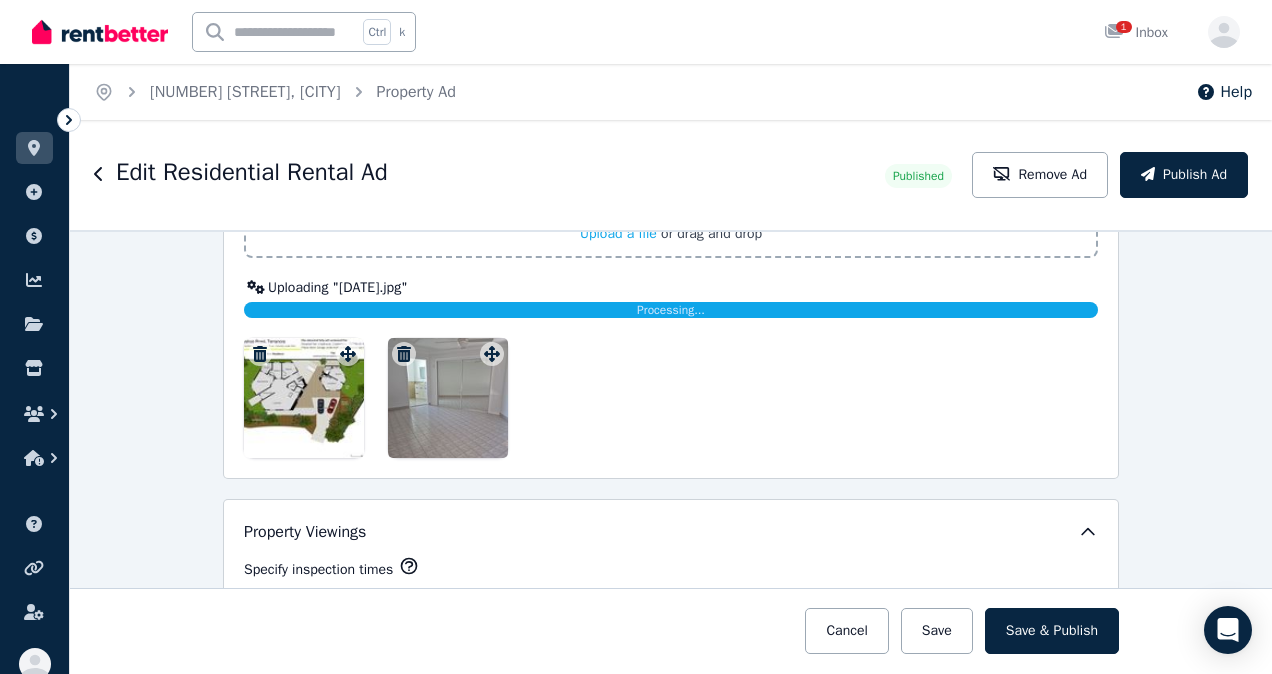 scroll, scrollTop: 3300, scrollLeft: 0, axis: vertical 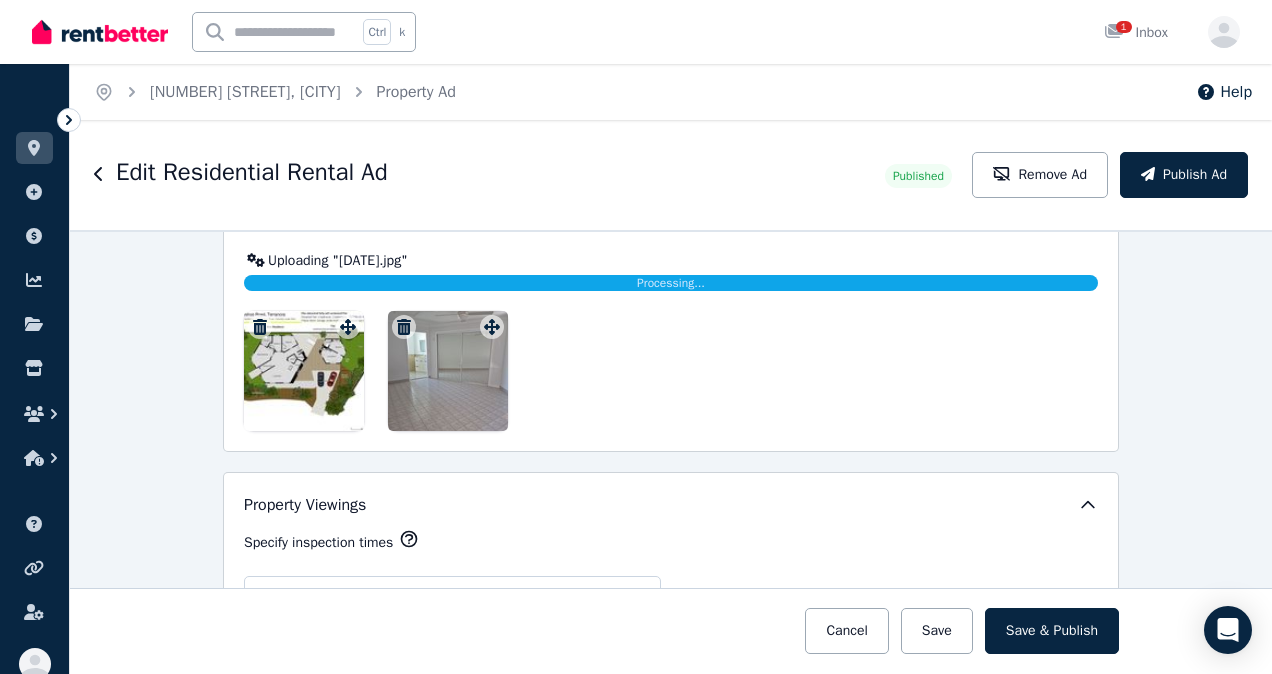 click 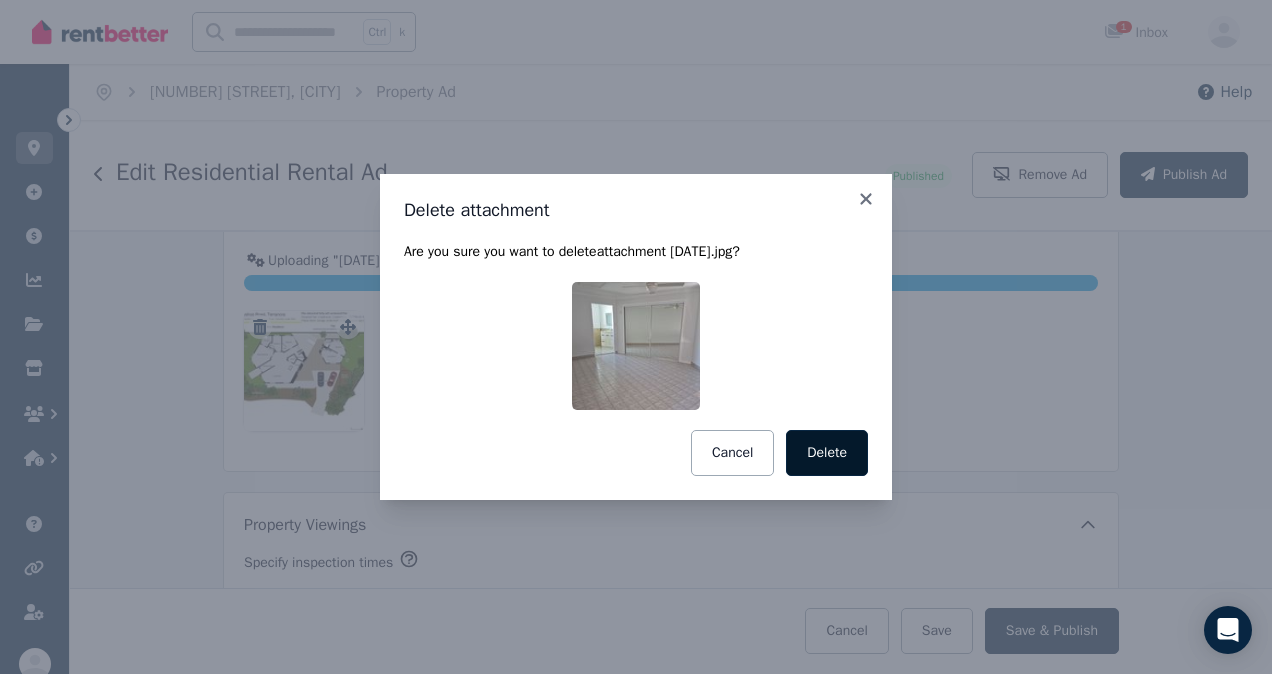 click on "Delete" at bounding box center (827, 453) 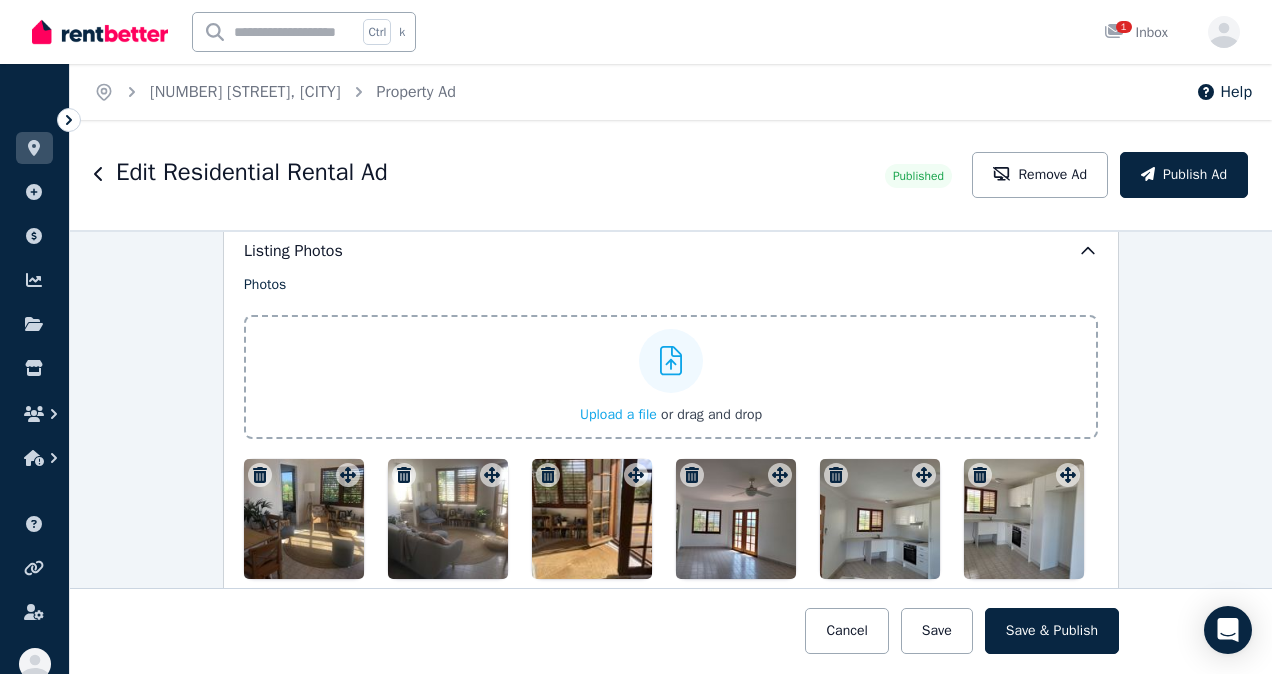 scroll, scrollTop: 2500, scrollLeft: 0, axis: vertical 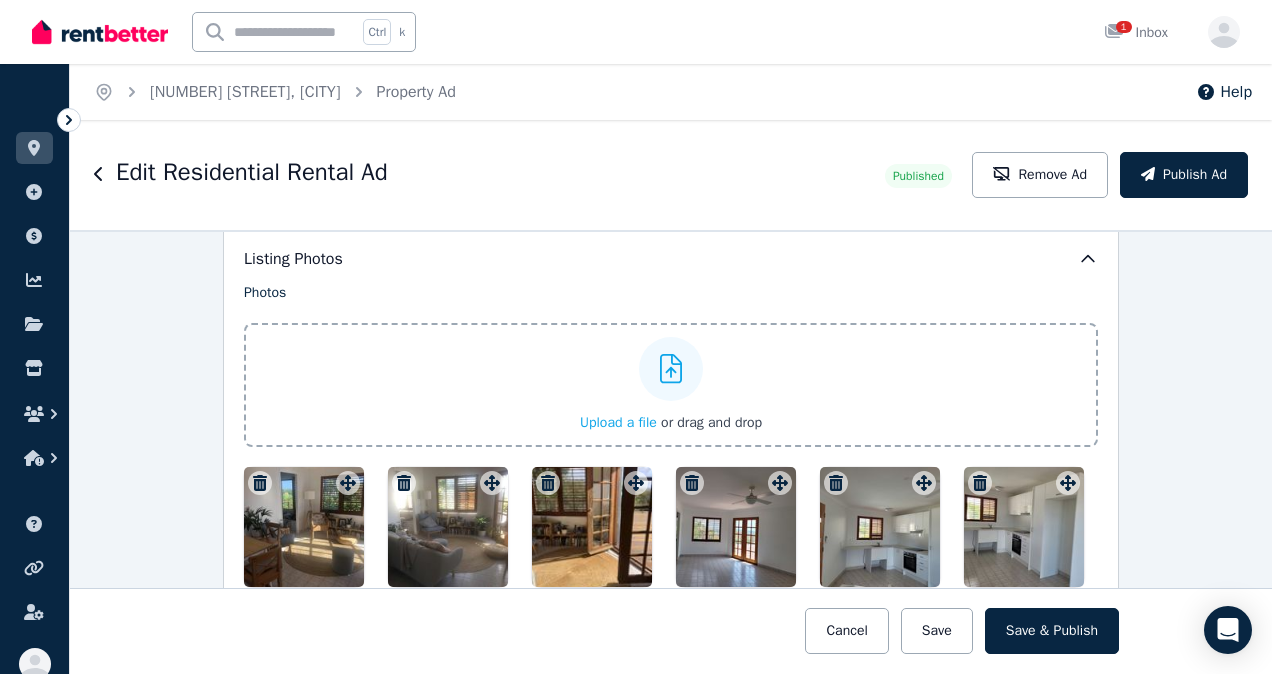 click on "Upload a file" at bounding box center [618, 422] 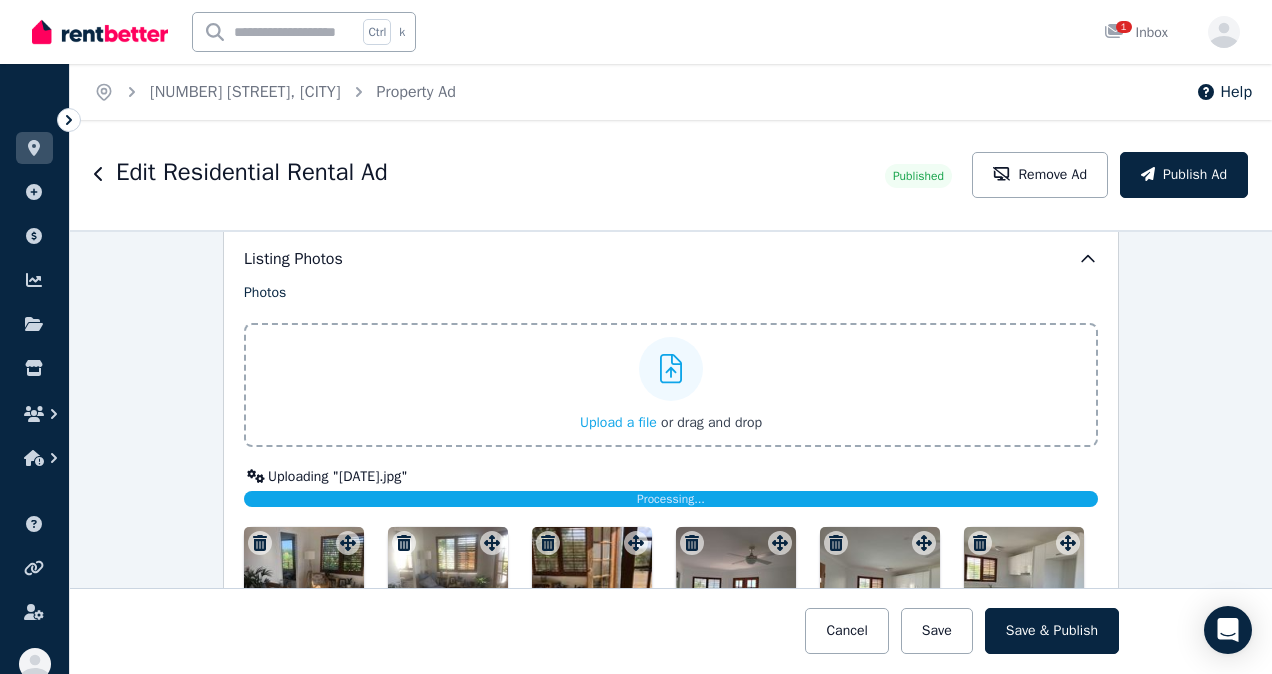 click on "Upload a file" at bounding box center (618, 422) 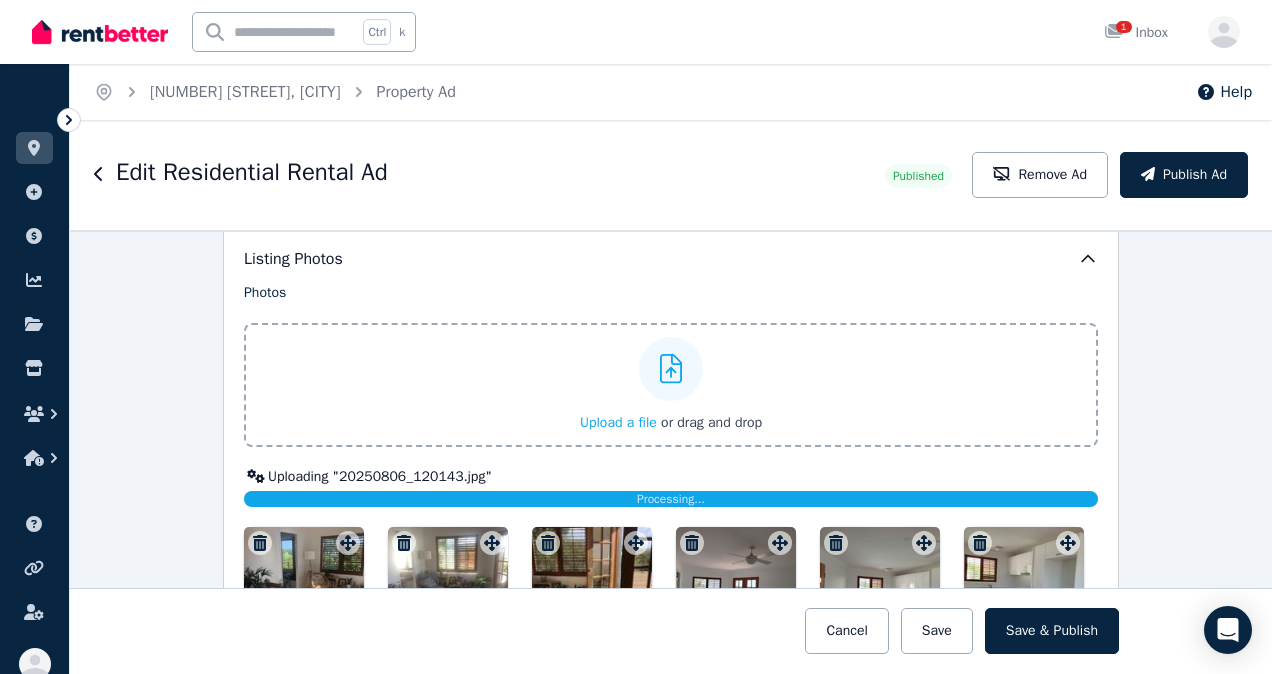click on "Upload a file" at bounding box center (618, 422) 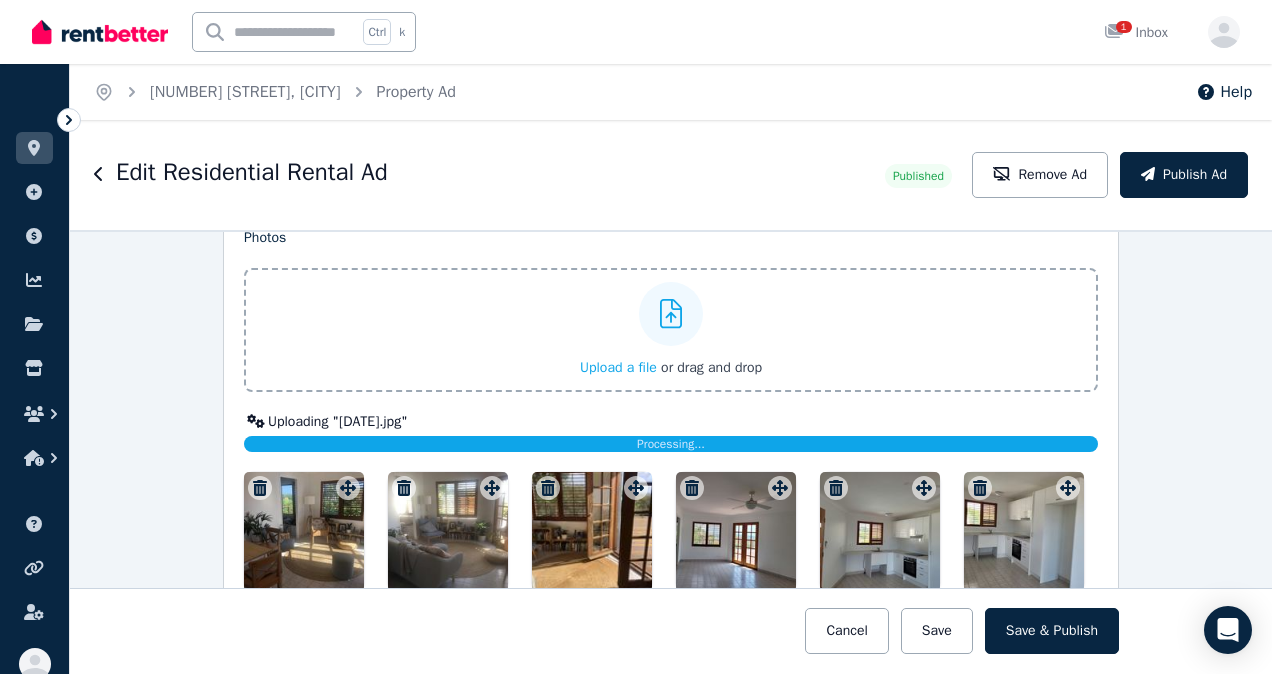 scroll, scrollTop: 2600, scrollLeft: 0, axis: vertical 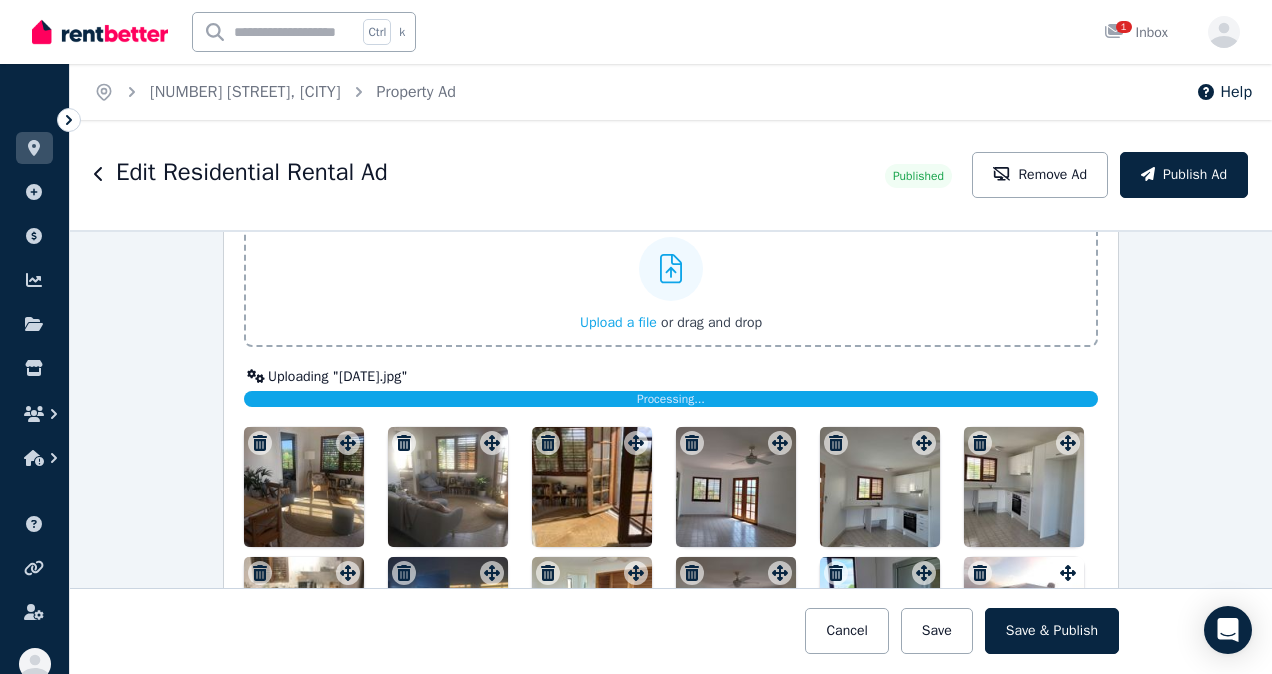 click on "Upload a file" at bounding box center [618, 322] 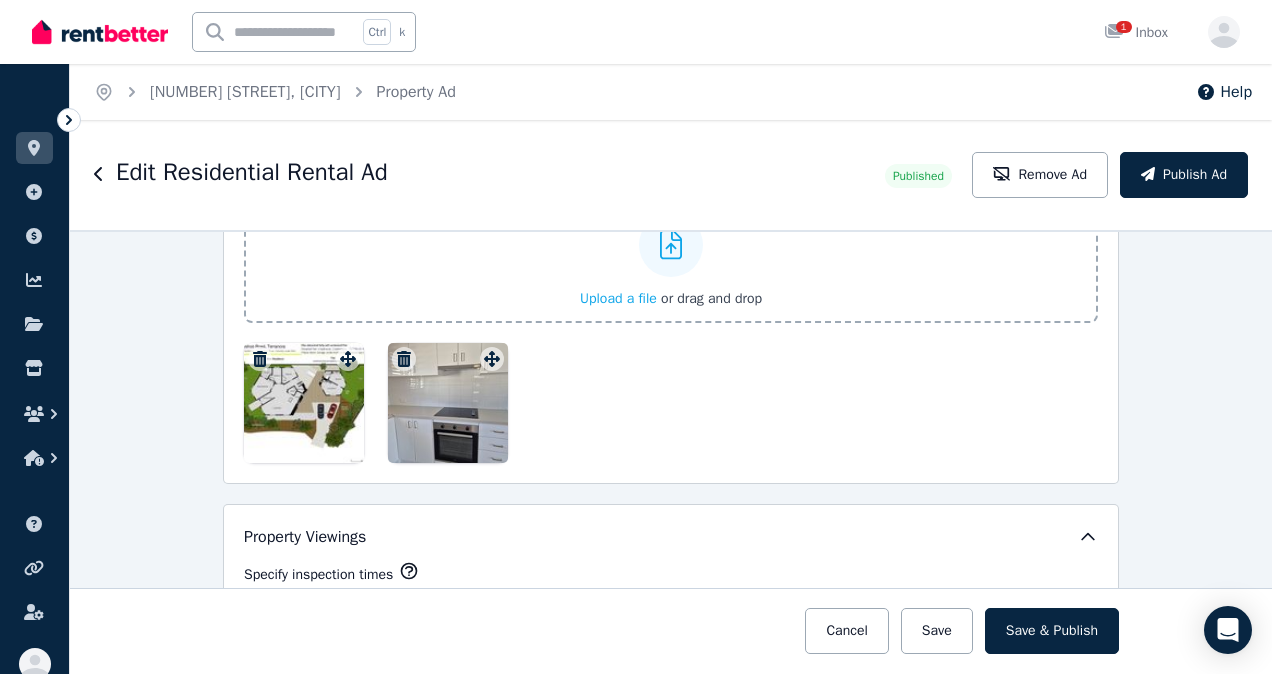 scroll, scrollTop: 3352, scrollLeft: 0, axis: vertical 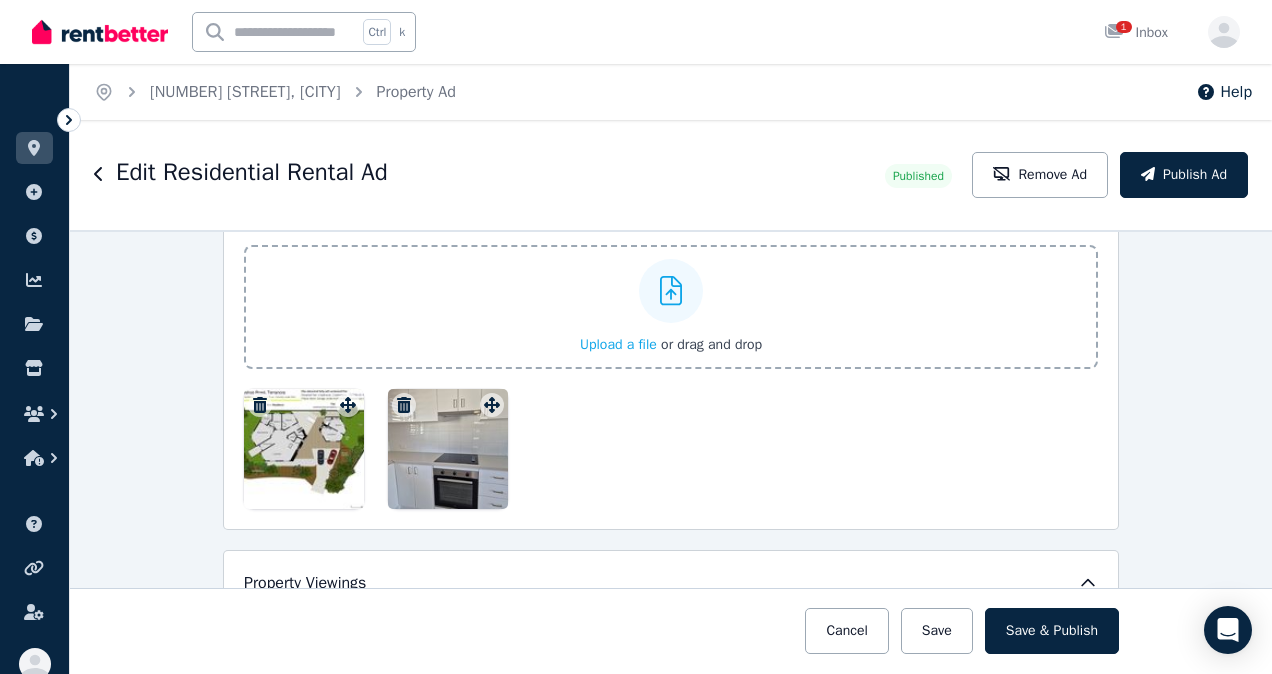 click 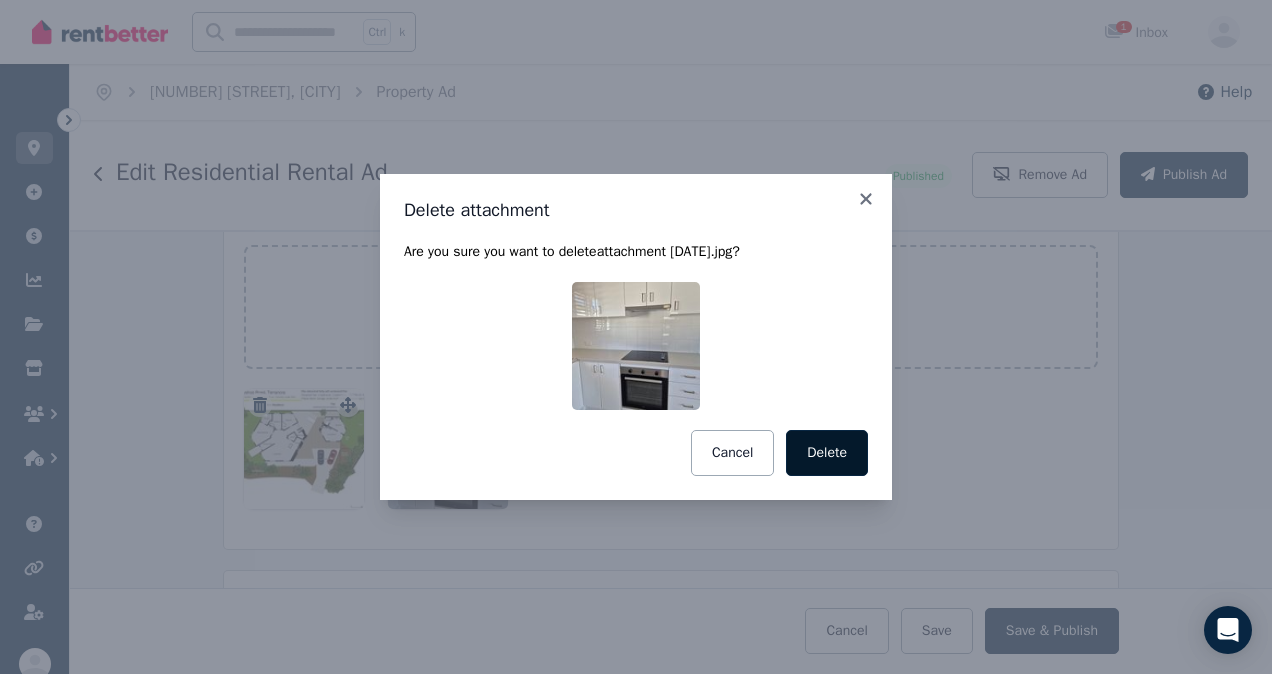 click on "Delete" at bounding box center [827, 453] 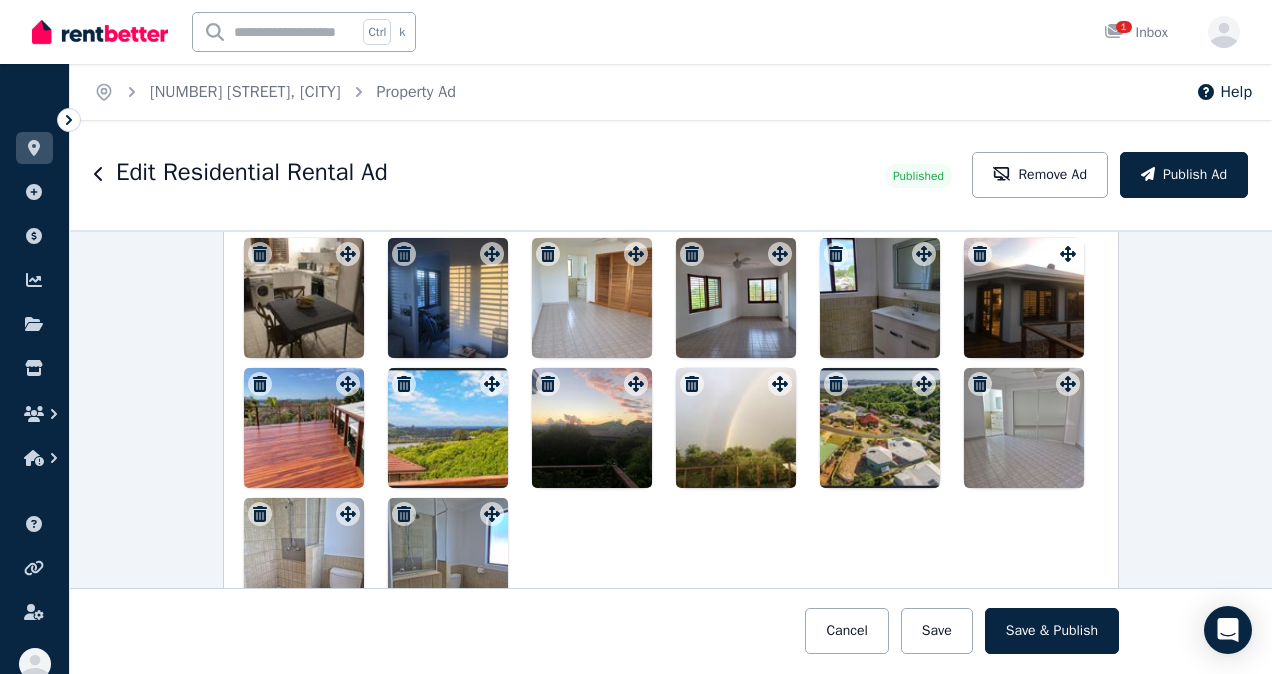 scroll, scrollTop: 2852, scrollLeft: 0, axis: vertical 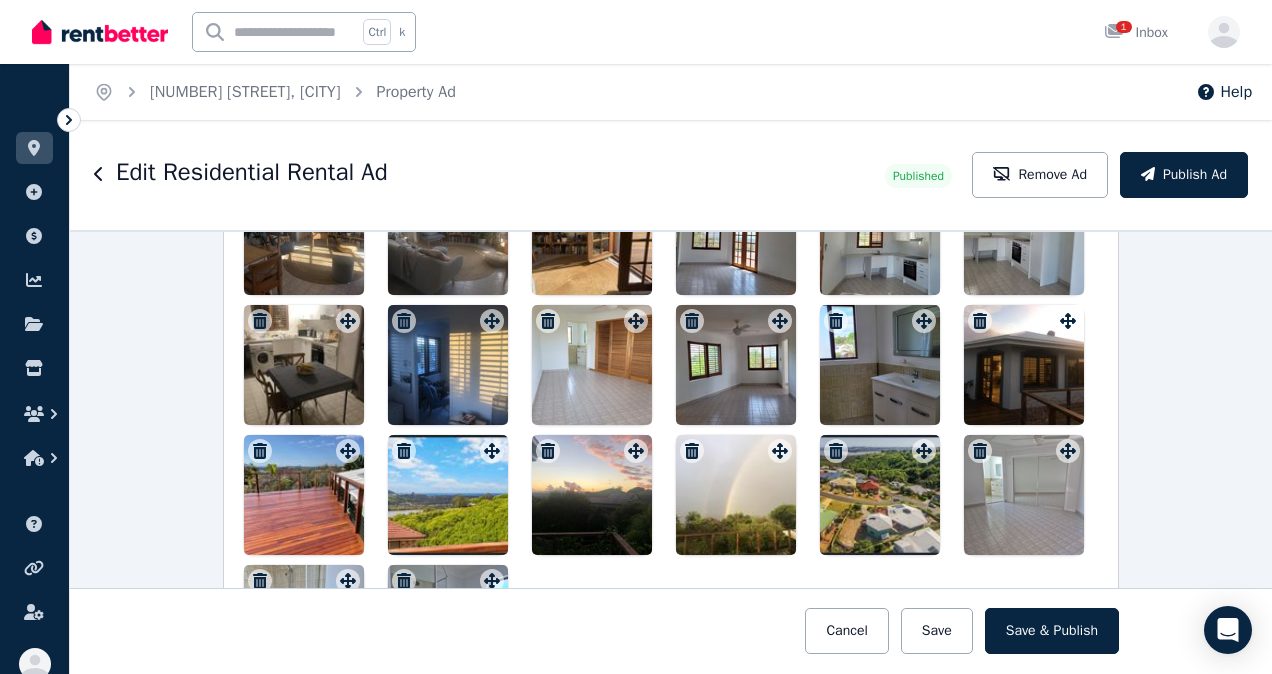 drag, startPoint x: 308, startPoint y: 574, endPoint x: 617, endPoint y: 457, distance: 330.40884 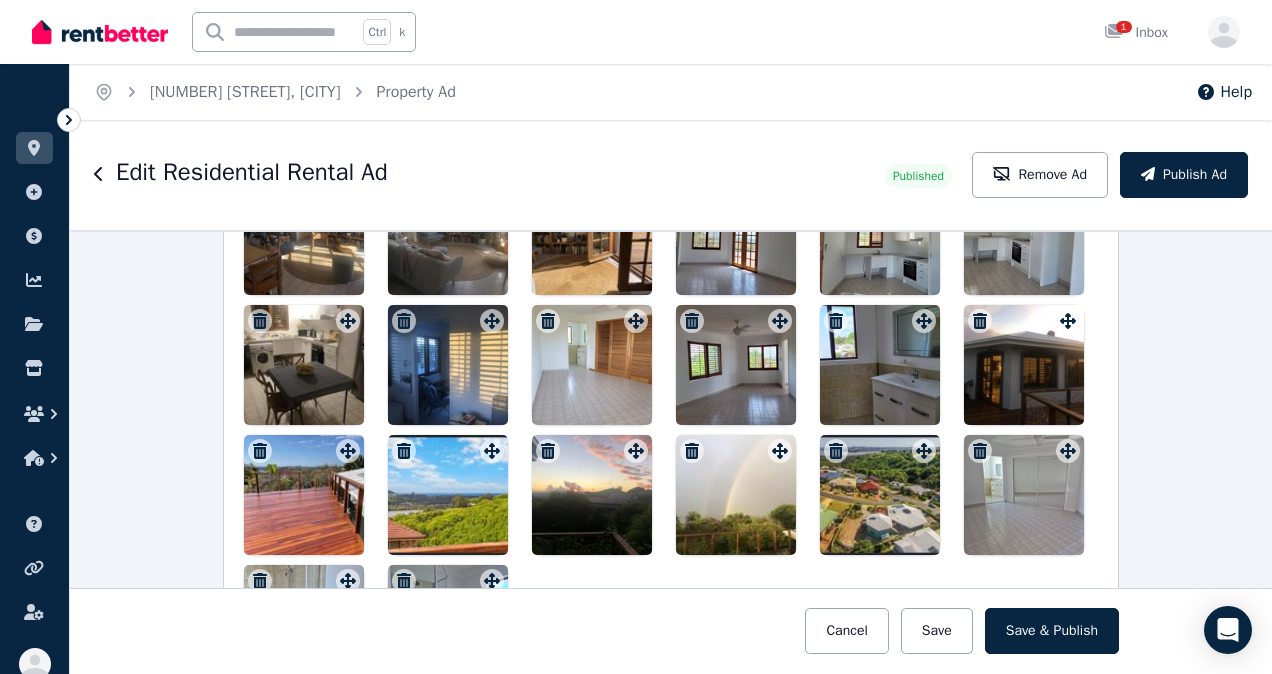 click at bounding box center [671, 430] 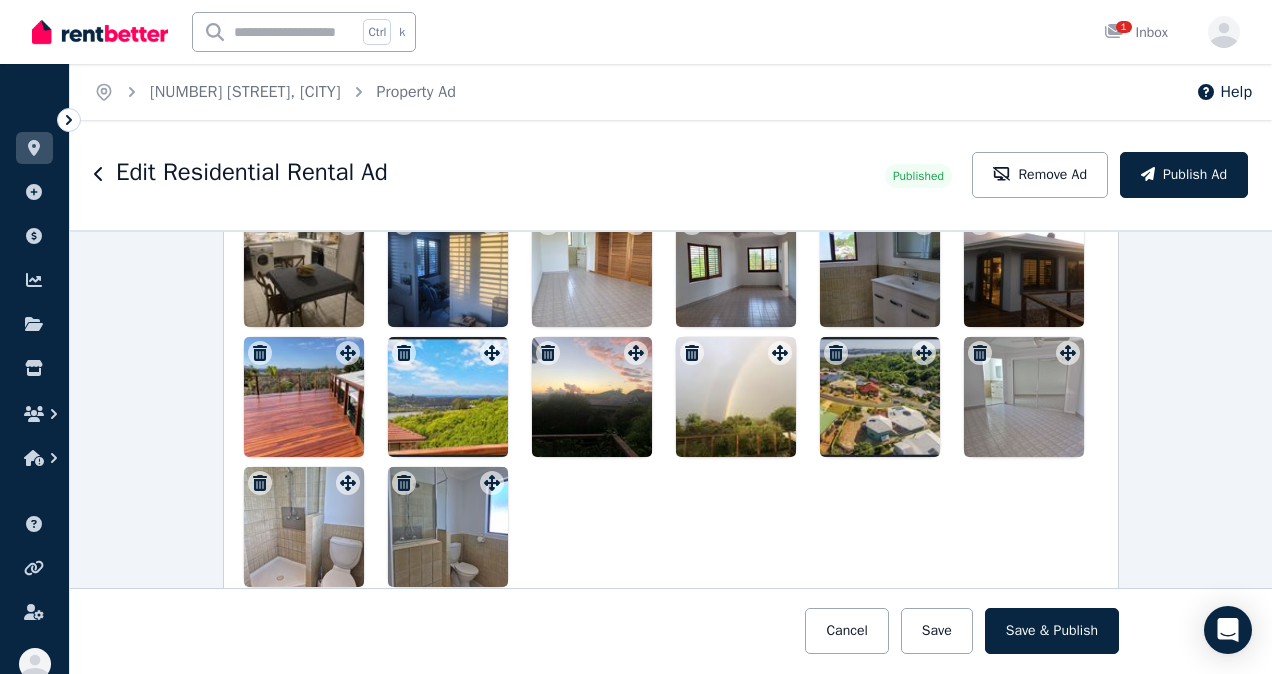 scroll, scrollTop: 2952, scrollLeft: 0, axis: vertical 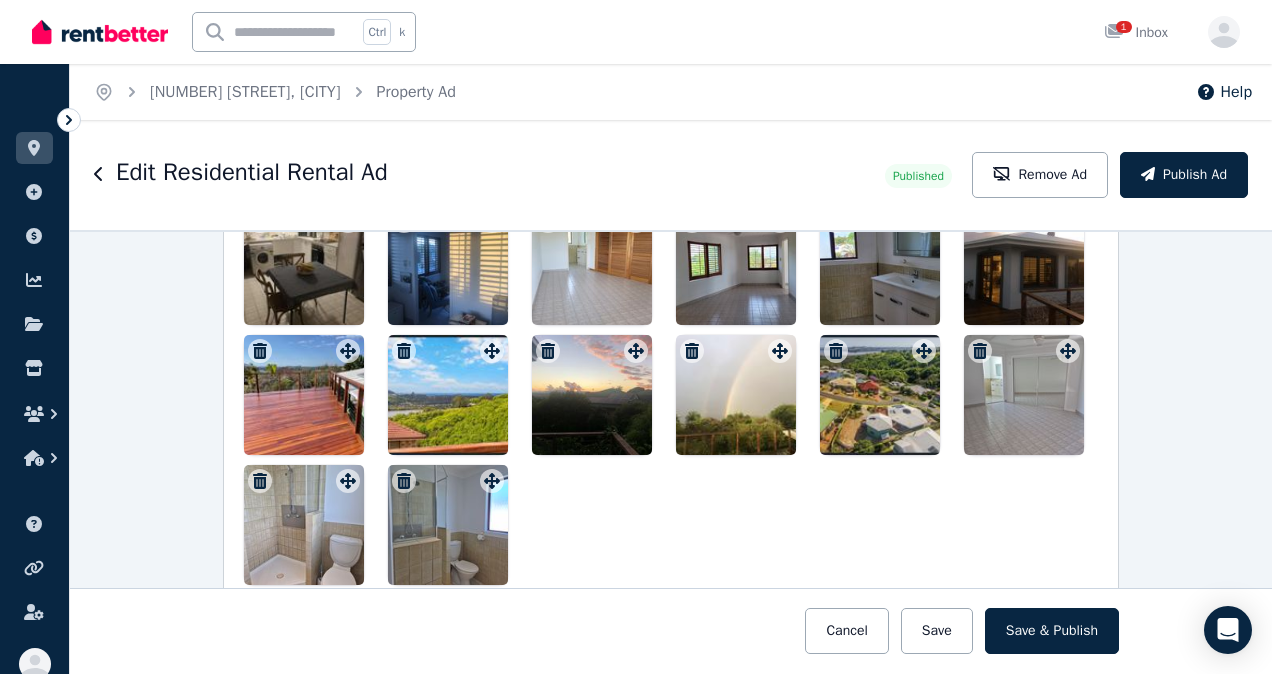 click at bounding box center [671, 330] 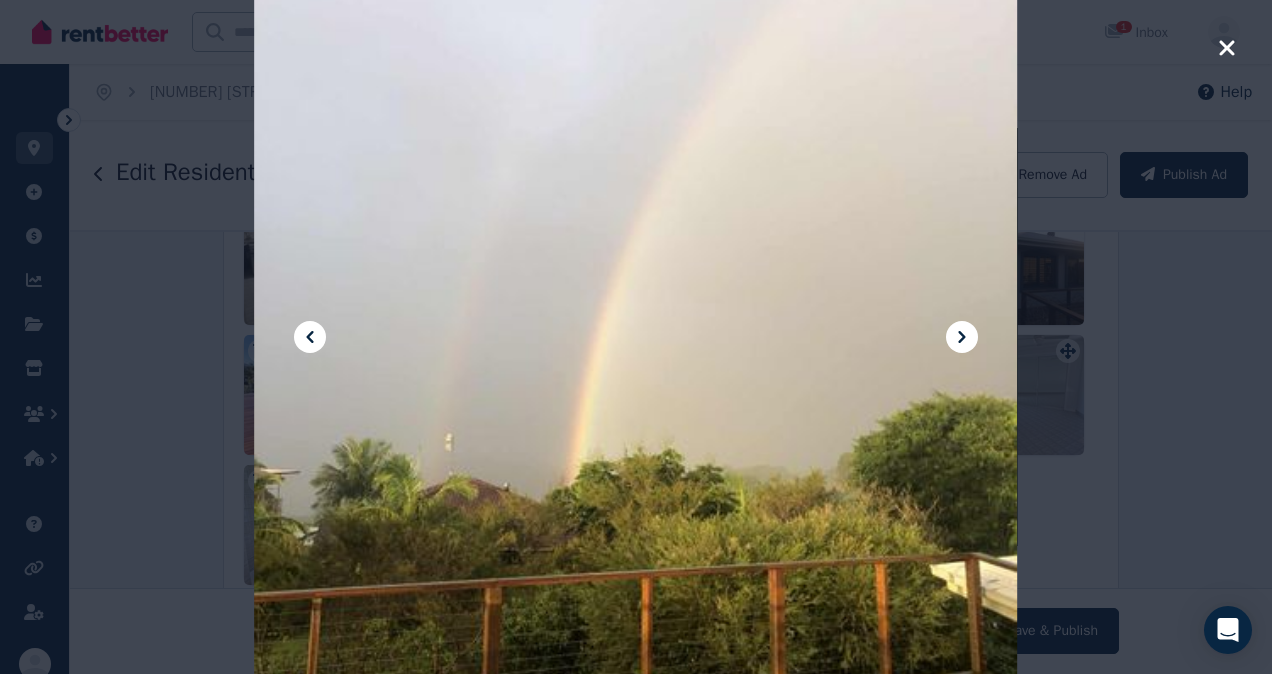 click at bounding box center (635, 337) 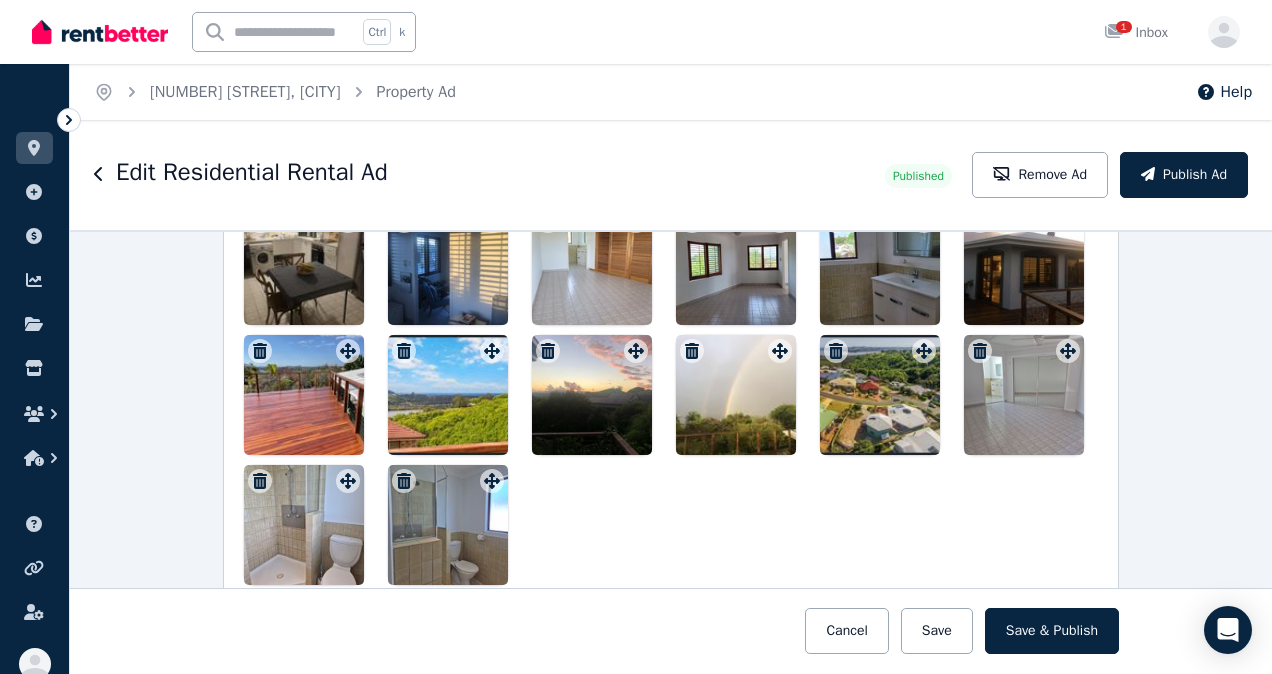 drag, startPoint x: 487, startPoint y: 492, endPoint x: 613, endPoint y: 422, distance: 144.13882 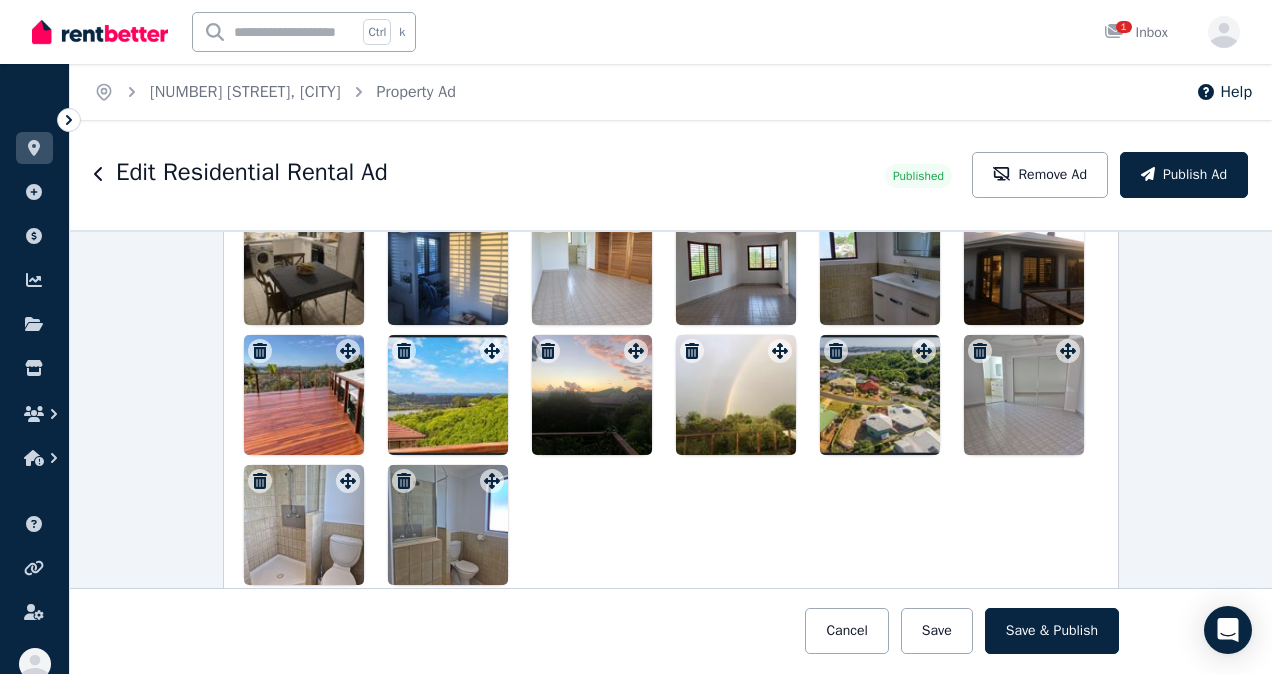 click at bounding box center [671, 330] 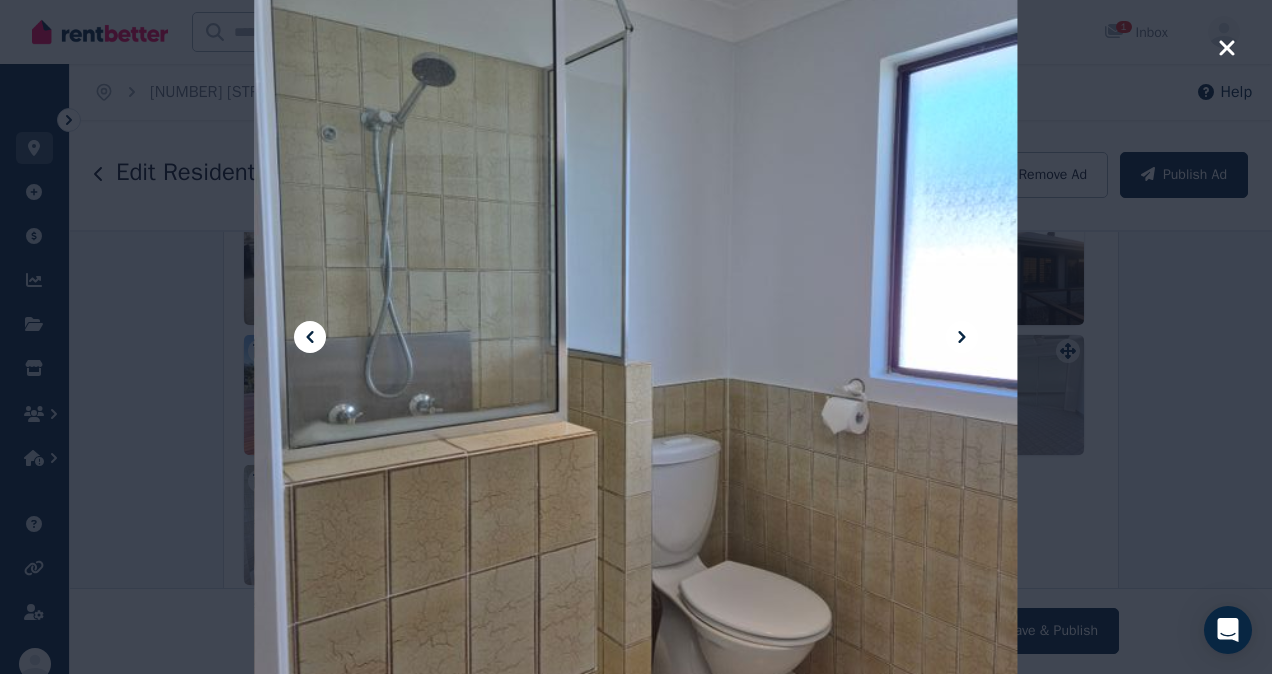 click at bounding box center (635, 337) 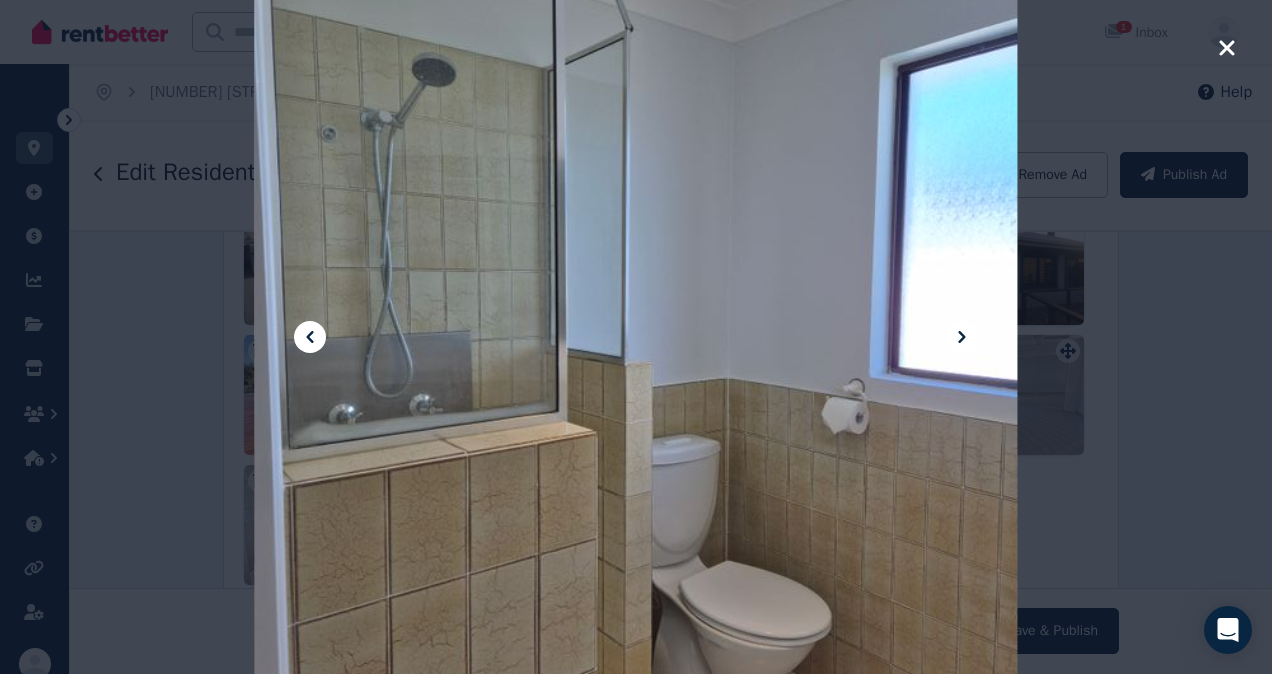 click 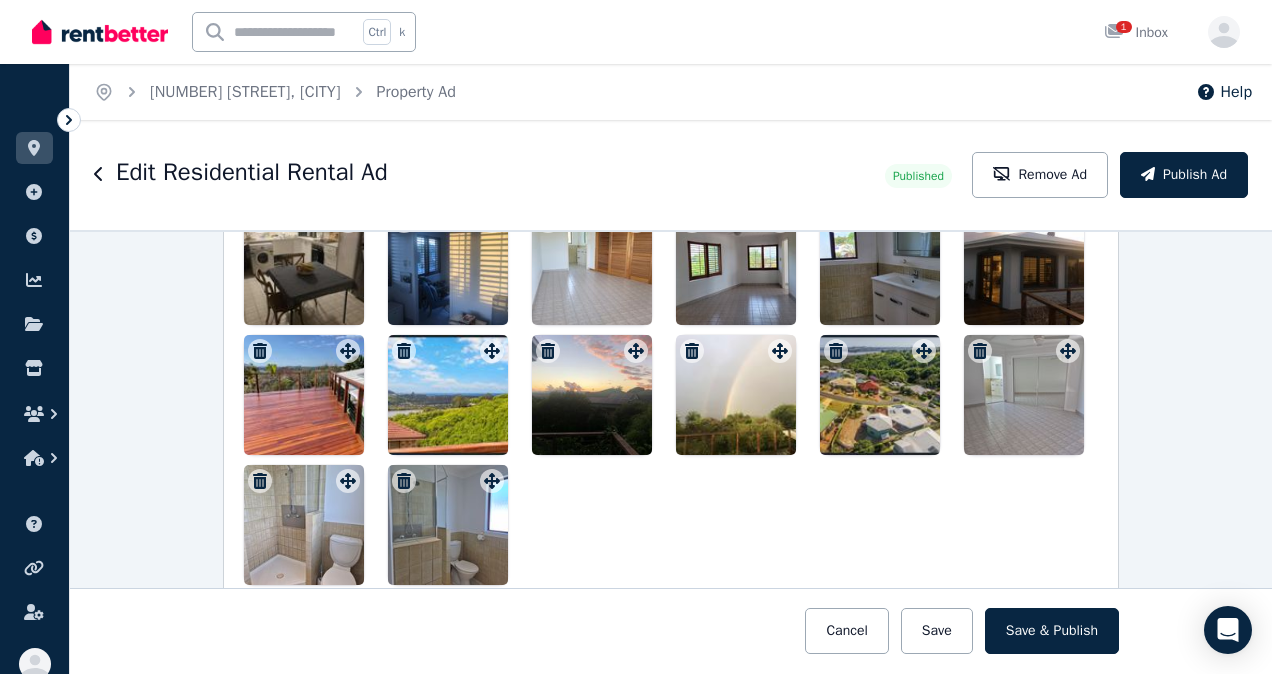 click at bounding box center [671, 330] 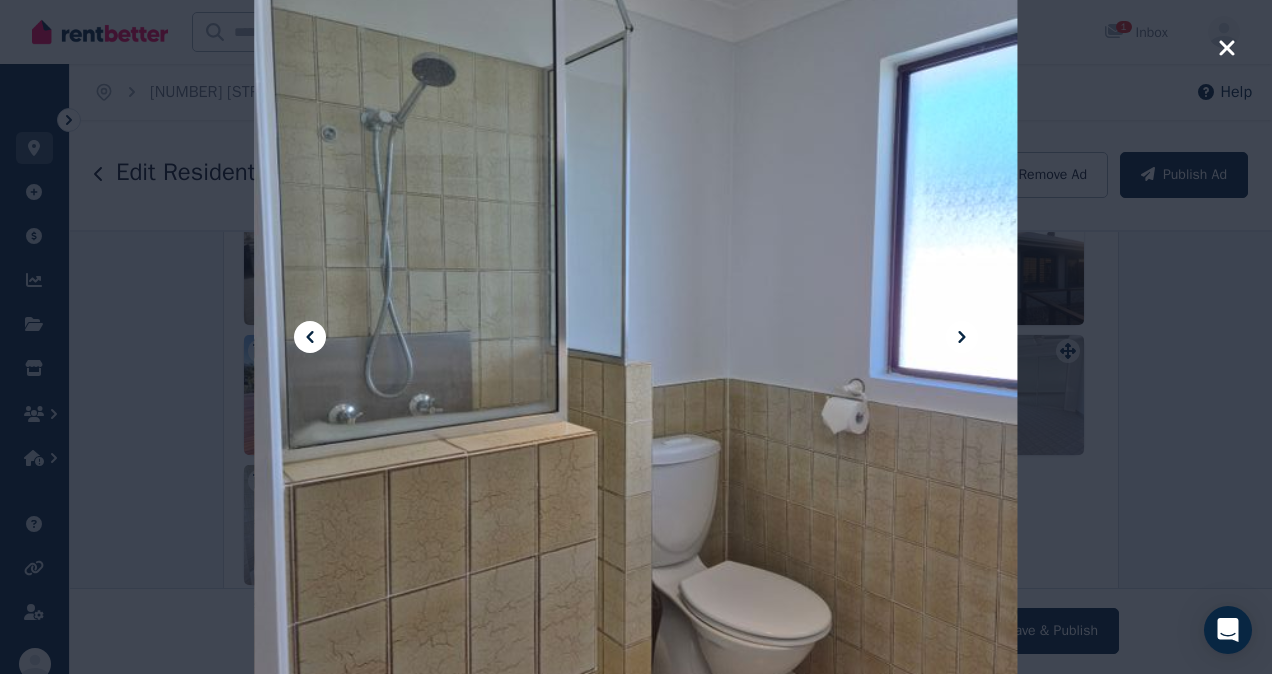 click 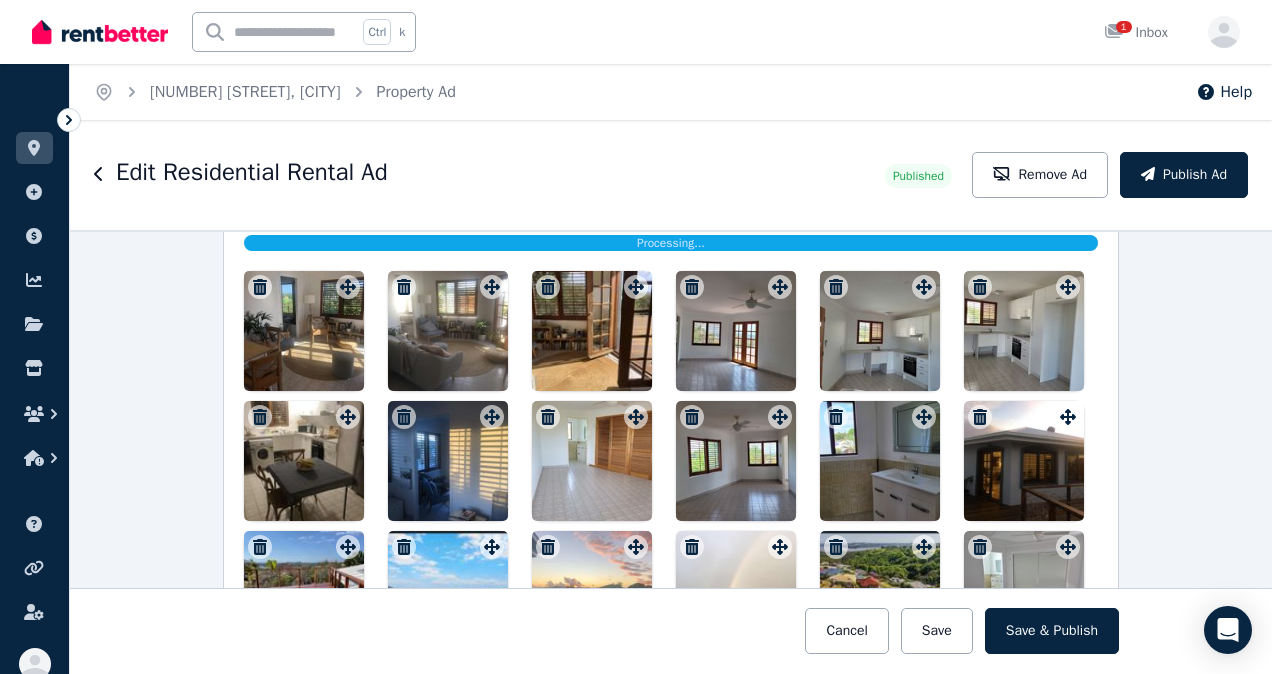 scroll, scrollTop: 2752, scrollLeft: 0, axis: vertical 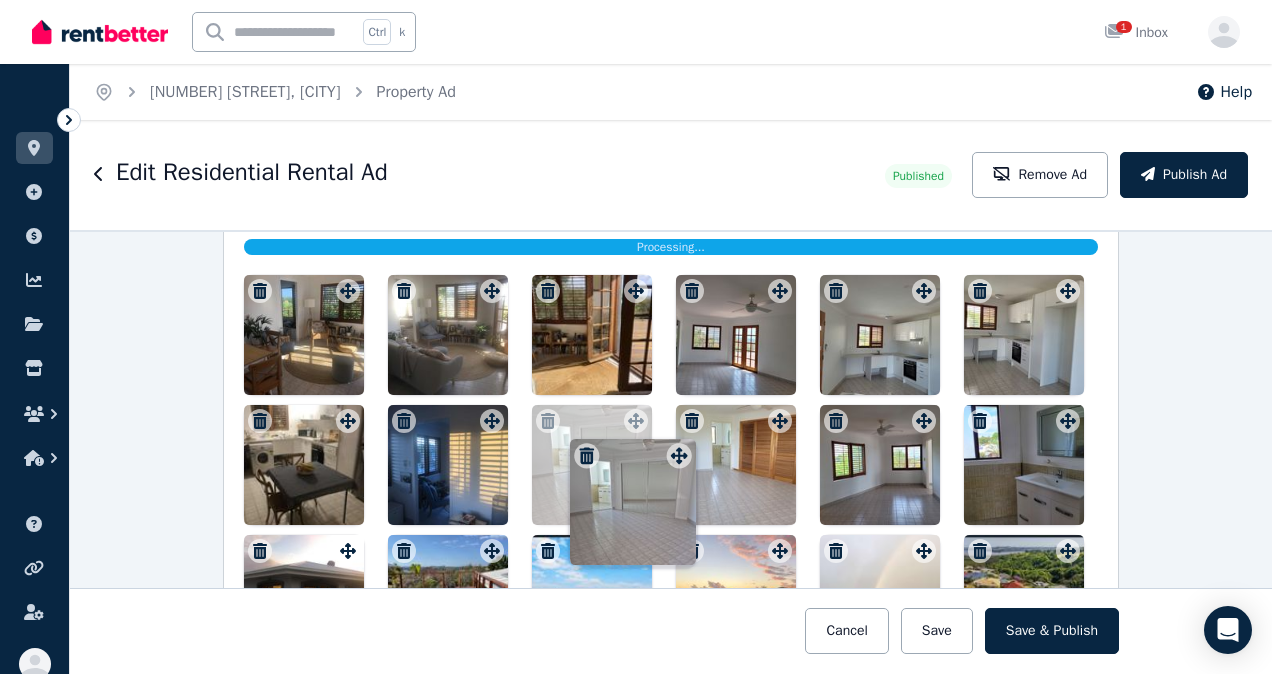 drag, startPoint x: 1063, startPoint y: 559, endPoint x: 669, endPoint y: 438, distance: 412.16138 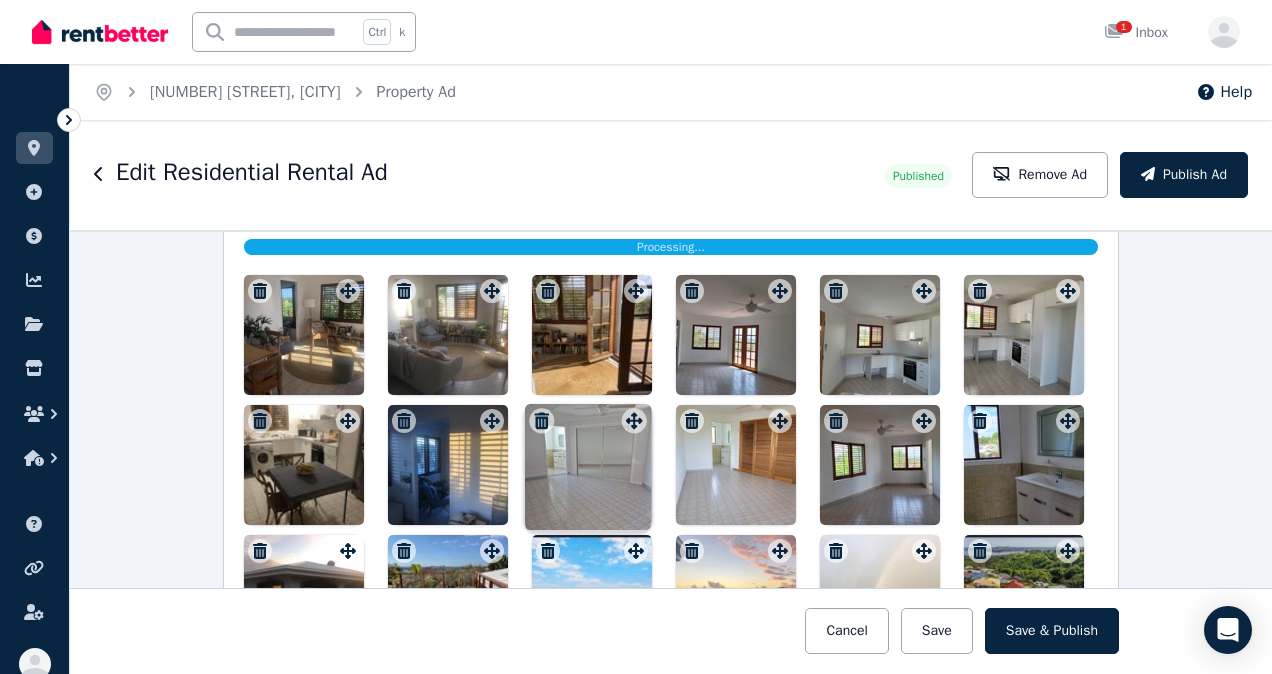 click on "Photos Upload a file   or drag and drop Uploaded   " 20250806_120032.jpg " Uploaded   " 20250806_120143.jpg " Uploaded   " 20250806_120153.jpg " Uploading   " 20250806_123043.jpg " Processing...
To pick up a draggable item, press the space bar.
While dragging, use the arrow keys to move the item.
Press space again to drop the item in its new position, or press escape to cancel.
Draggable item c98781b7-ae1a-4706-97f2-1e12c964dcb9 was moved over droppable area 0c62cf57-7817-480f-a448-73d9fce4f418." at bounding box center (671, 408) 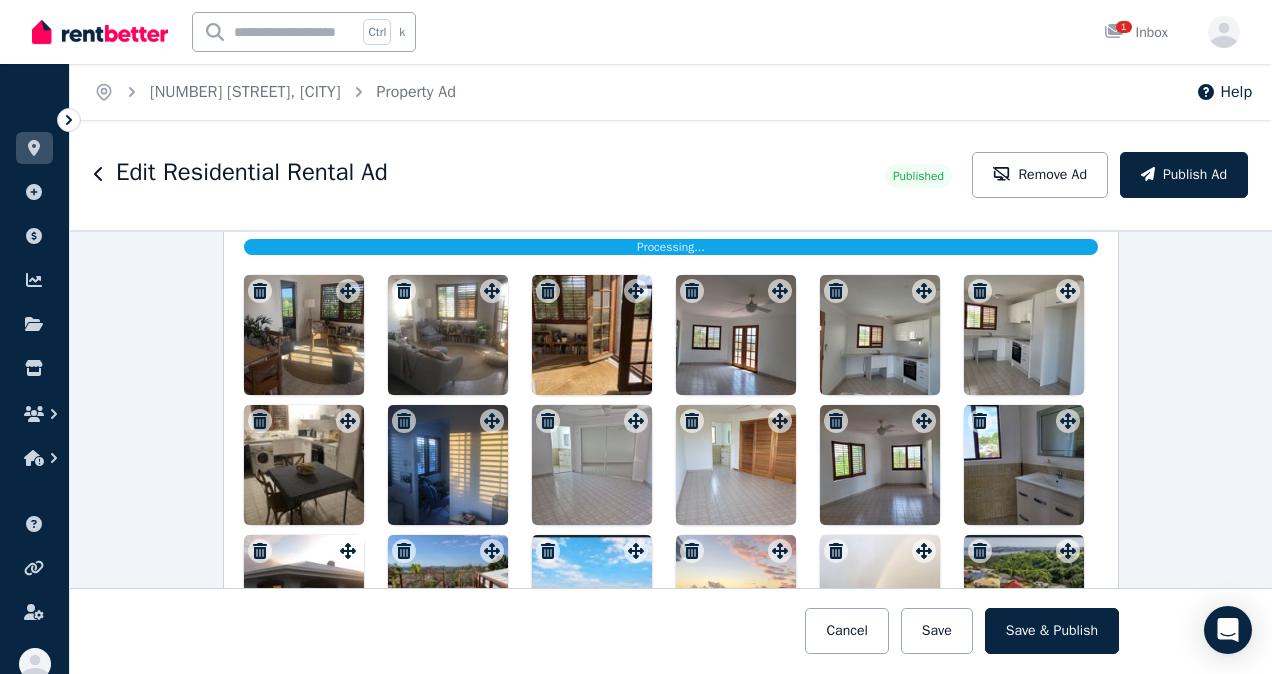 click 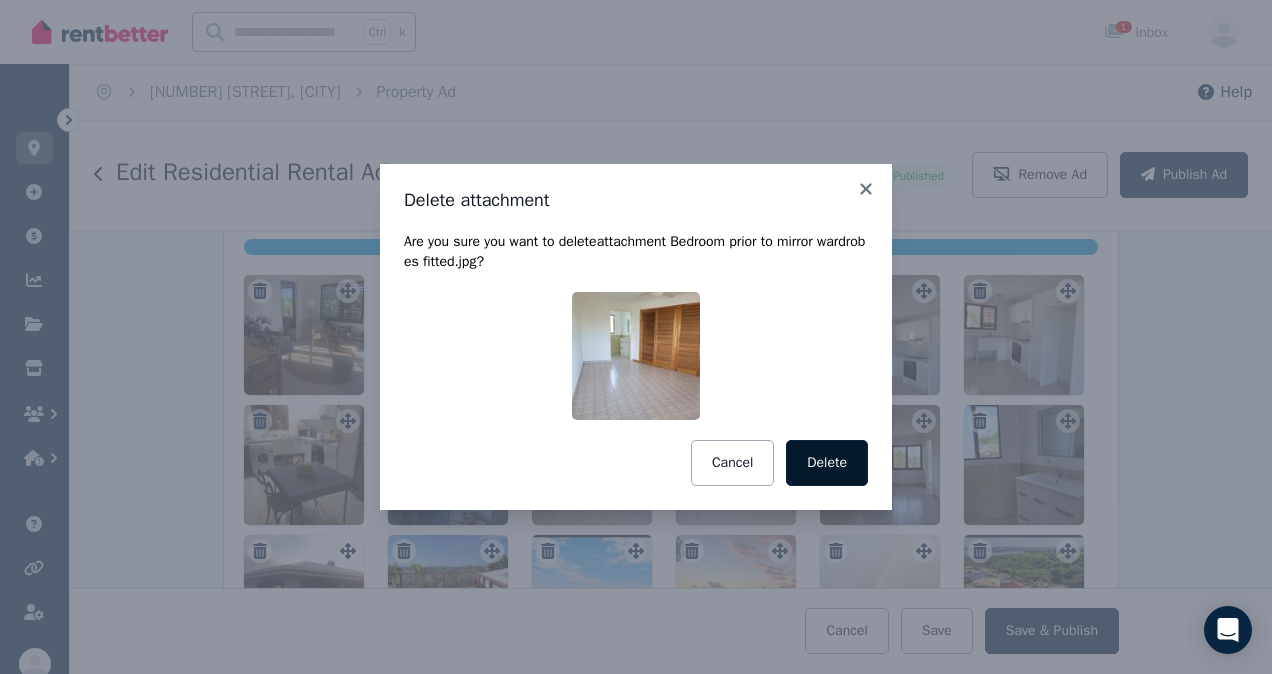 click on "Delete" at bounding box center [827, 463] 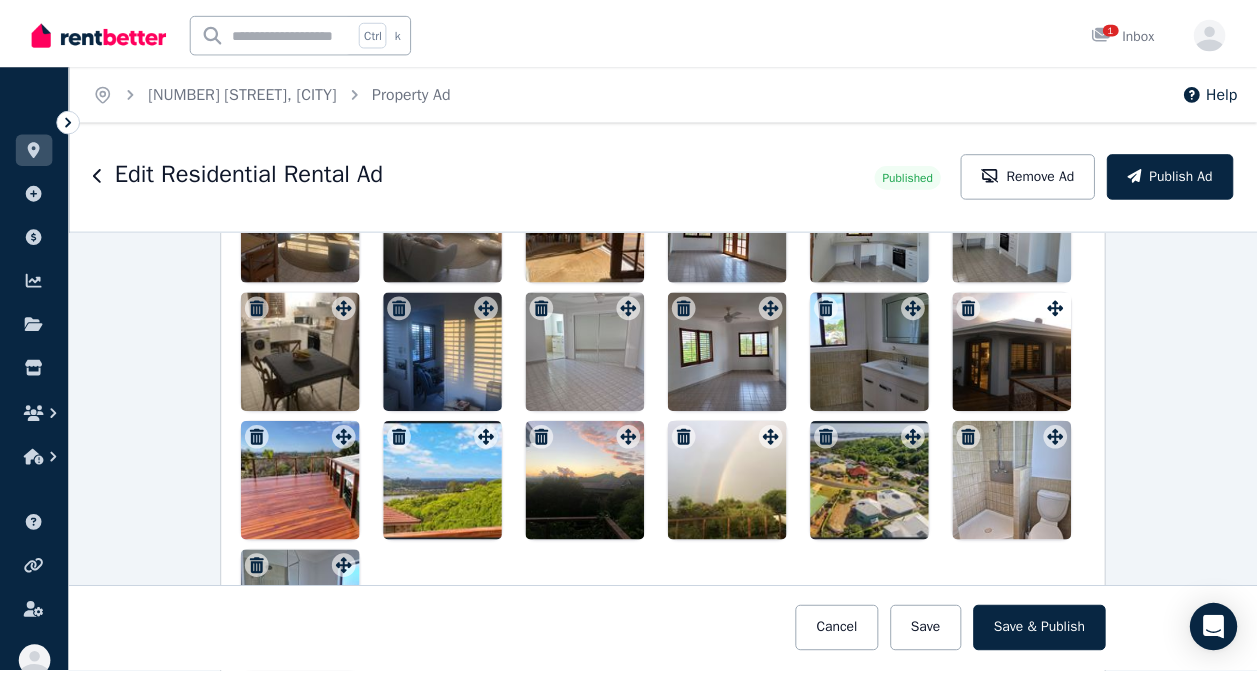 scroll, scrollTop: 2952, scrollLeft: 0, axis: vertical 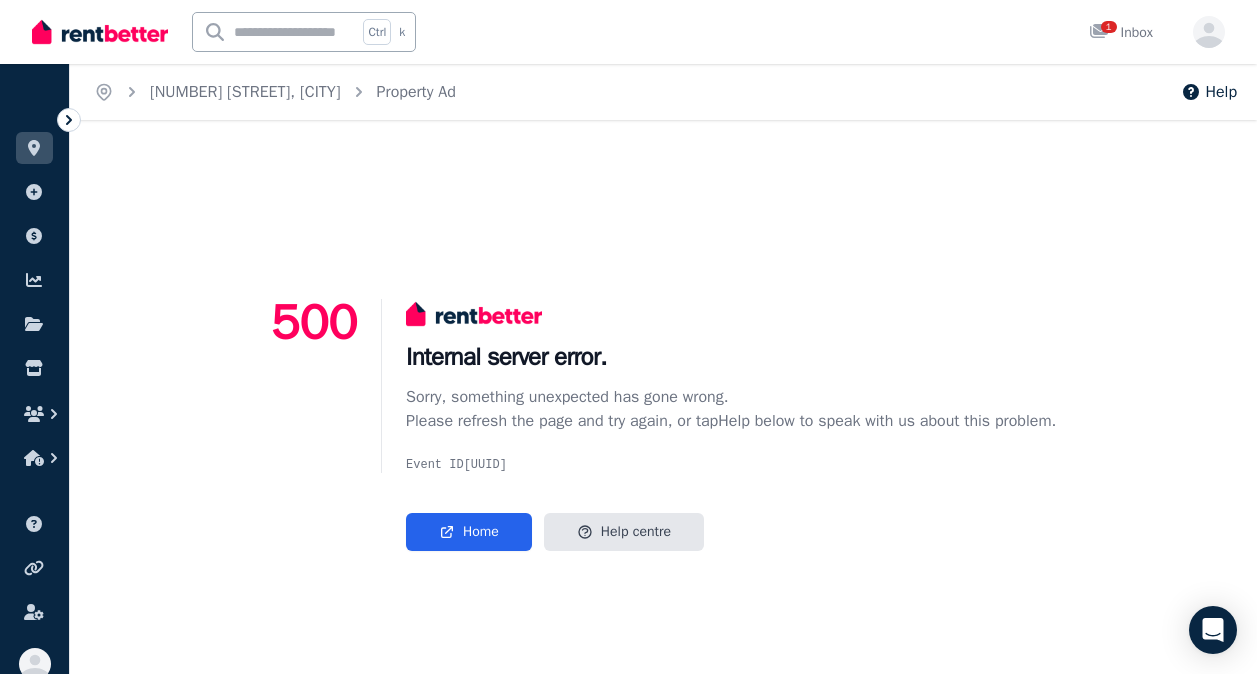 click on "Internal server error." at bounding box center (731, 357) 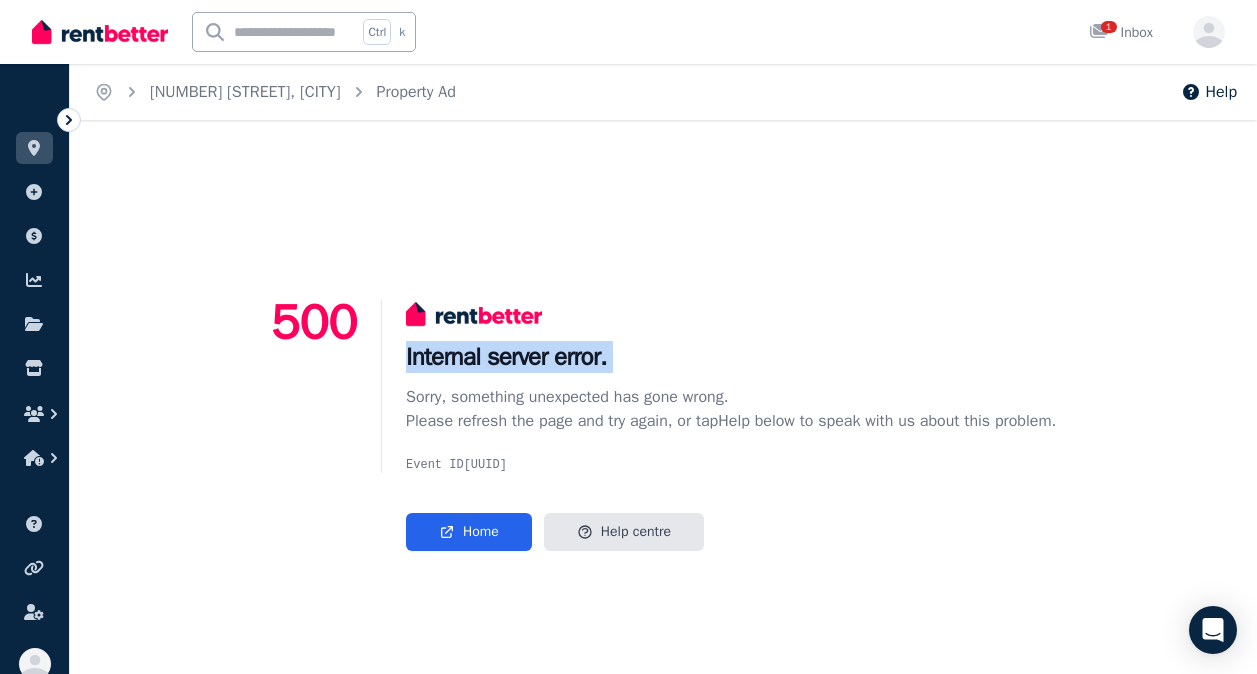 click on "Internal server error." at bounding box center [731, 357] 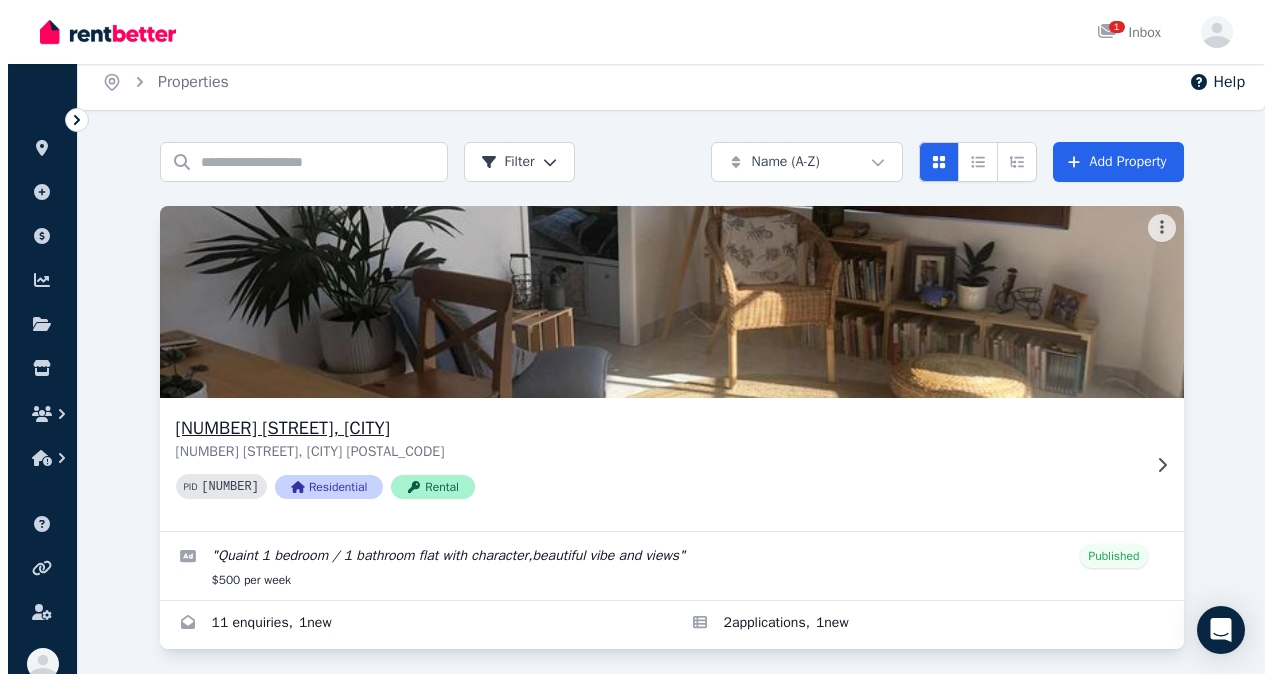 scroll, scrollTop: 21, scrollLeft: 0, axis: vertical 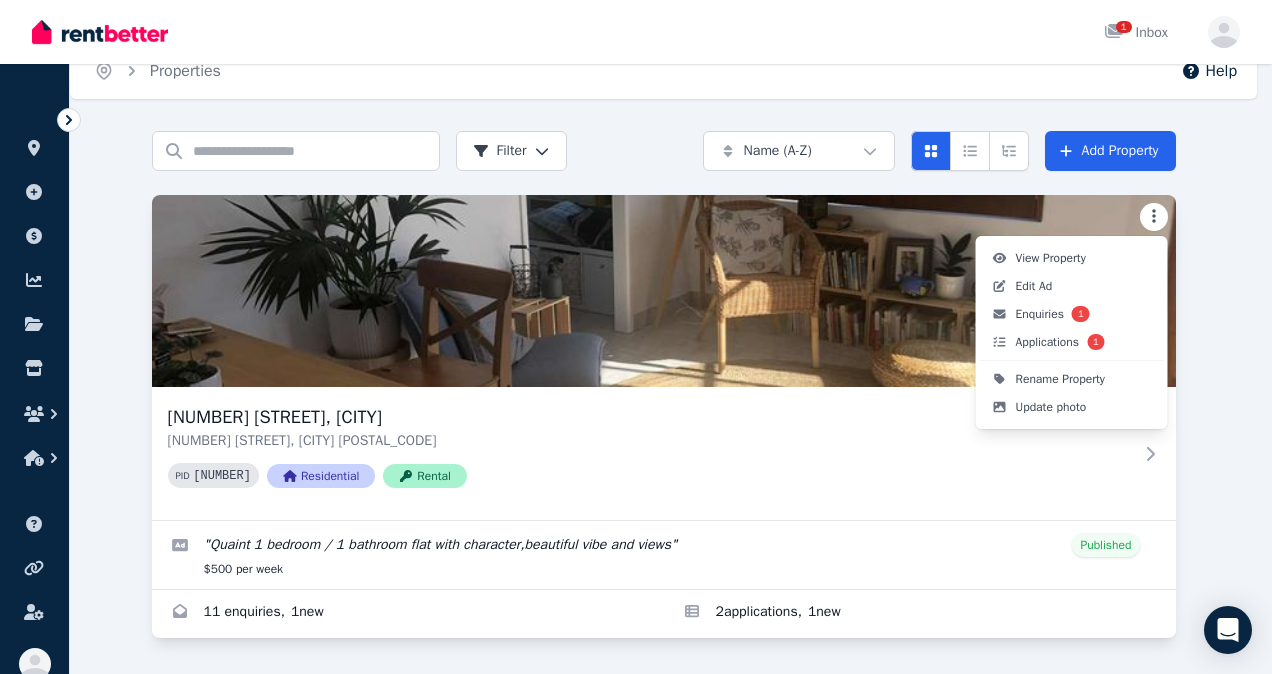 click on "Open main menu 1 Inbox Open user menu ORGANISE Properties Add property Payments Finance report Documents Marketplace Help centre Refer a friend Account settings Your profile SANDRA FITCH Home Properties Help Search properties Filter Name (A-Z) Add Property 29 Horseshoe Rd, Terranora 29 Horseshoe Rd, Terranora NSW 2486 PID   397571 Residential Rental " Quaint 1 bedroom / 1 bathroom flat with character,beautiful vibe and views " Published $500 per week 11   enquiries , 1  new 2  application s , 1  new /portal
View Property Edit Ad Enquiries 1 Applications 1 Rename Property Update photo" at bounding box center [636, 316] 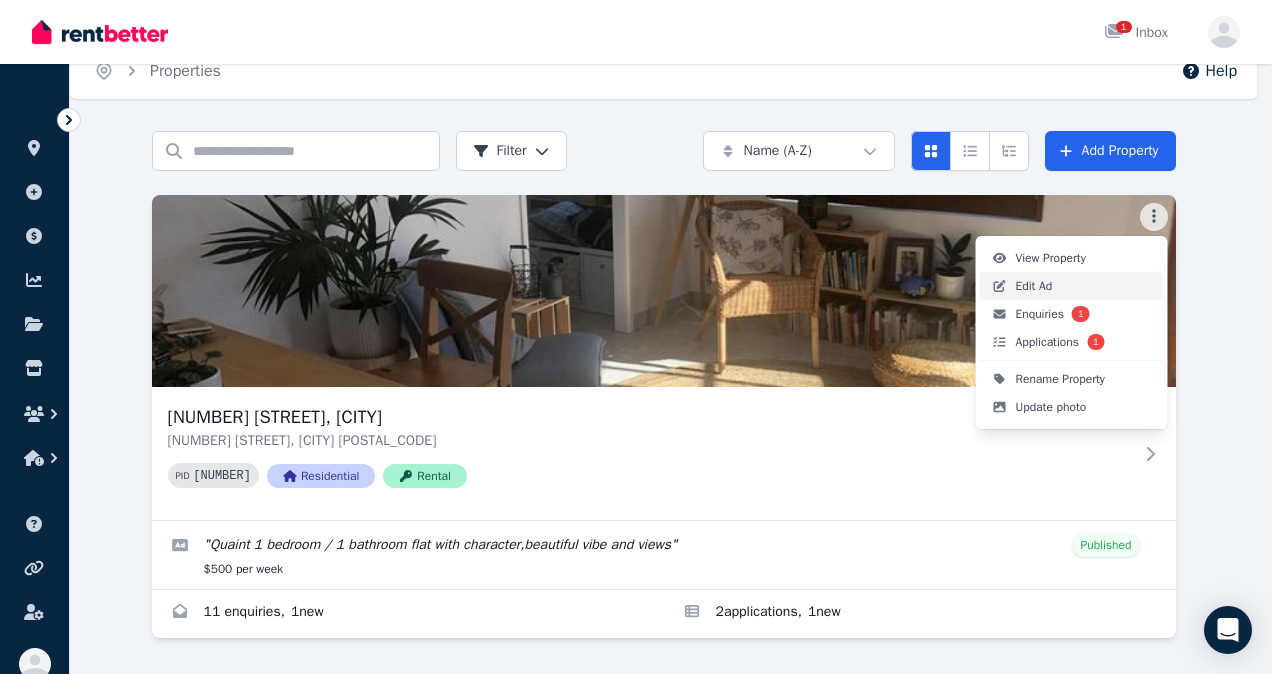 click on "Edit Ad" at bounding box center [1034, 286] 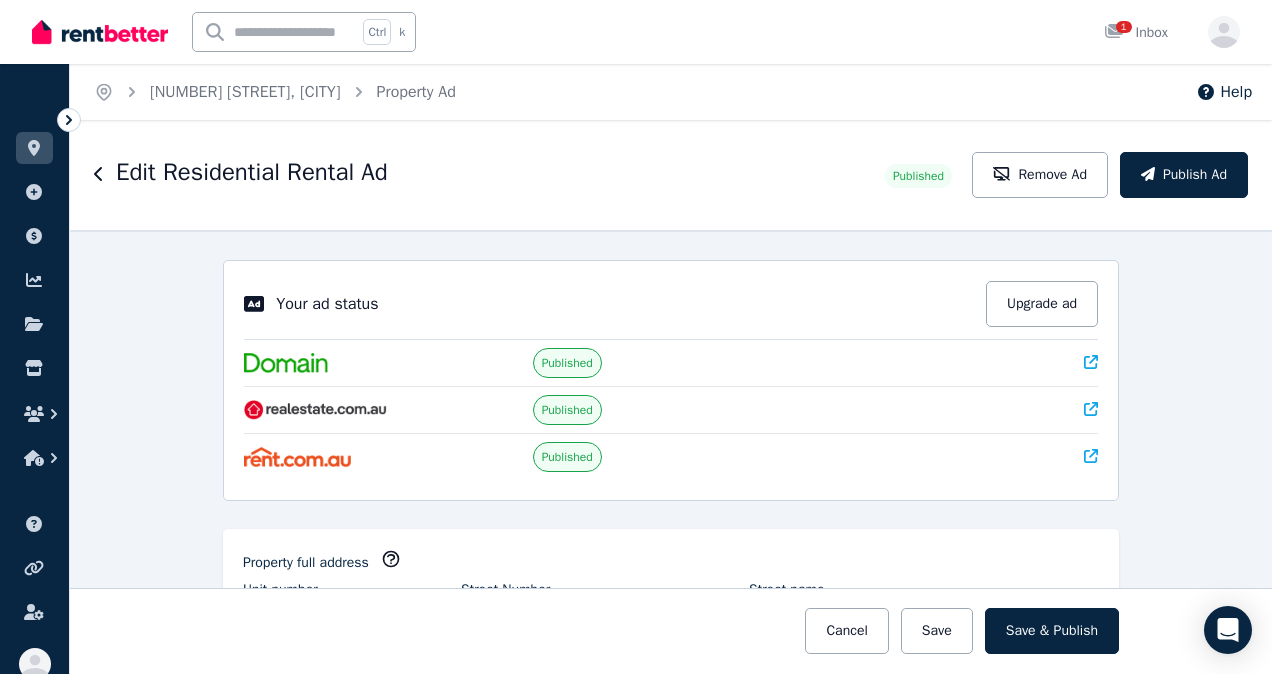 scroll, scrollTop: 0, scrollLeft: 0, axis: both 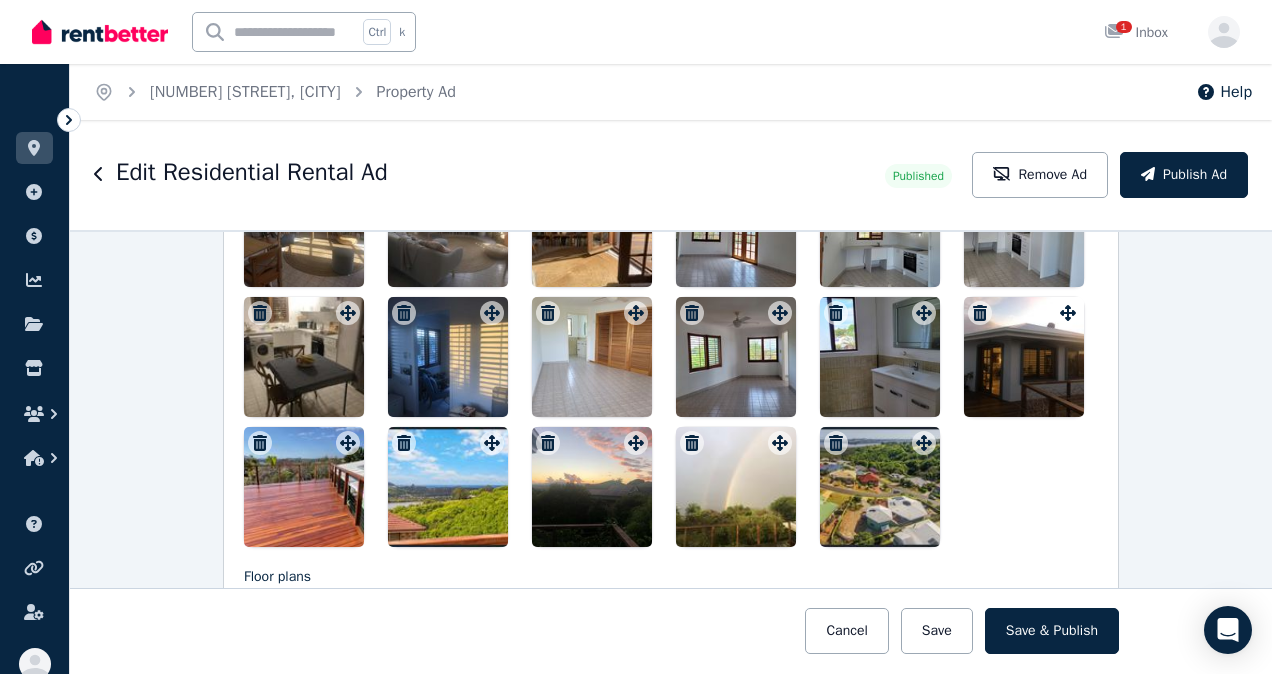 click 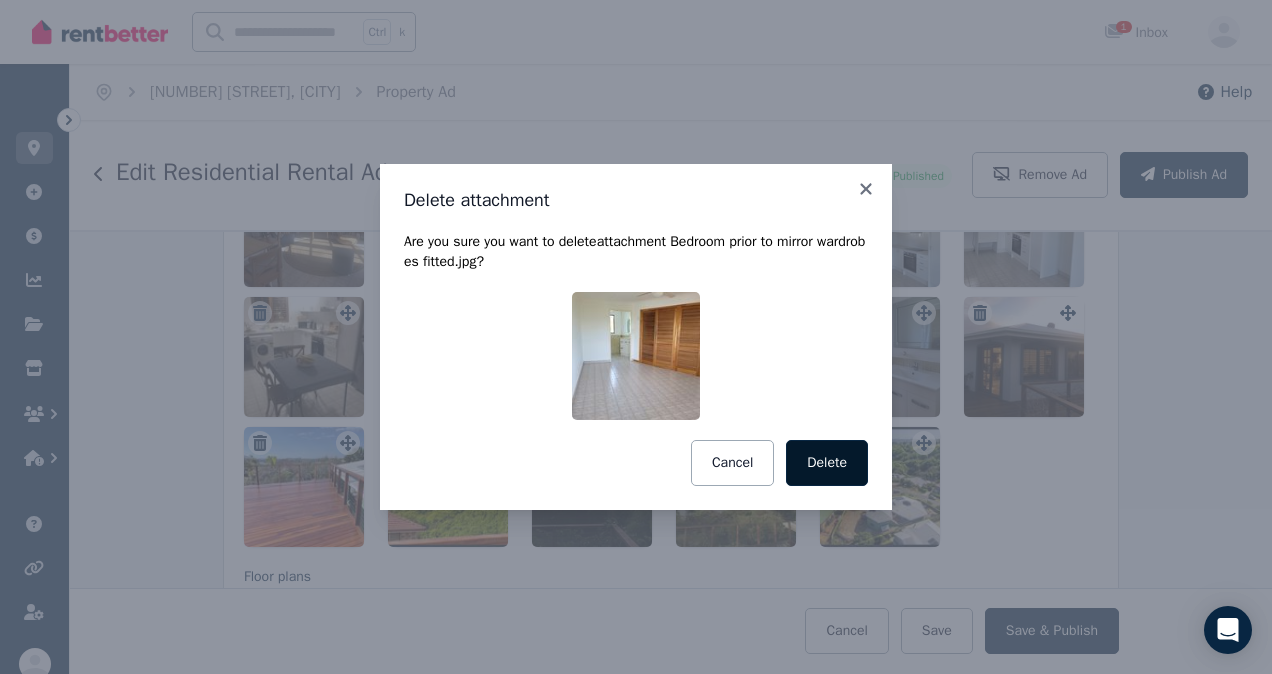 click on "Delete" at bounding box center [827, 463] 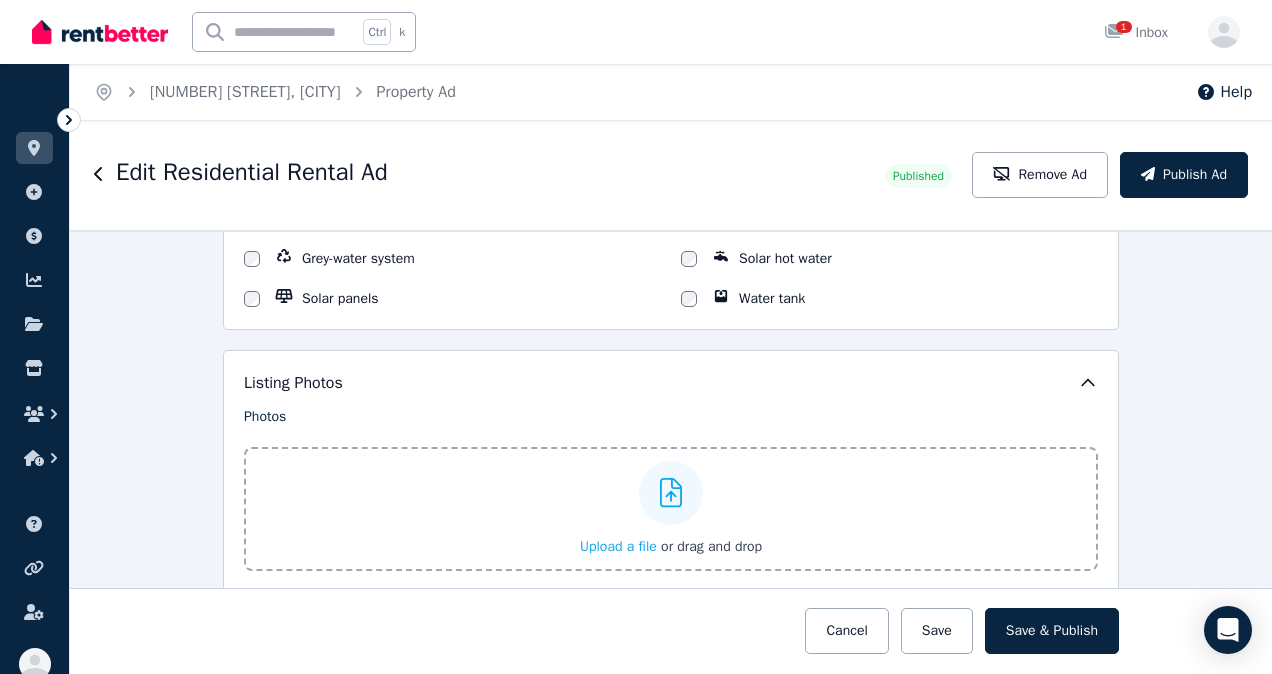 scroll, scrollTop: 2400, scrollLeft: 0, axis: vertical 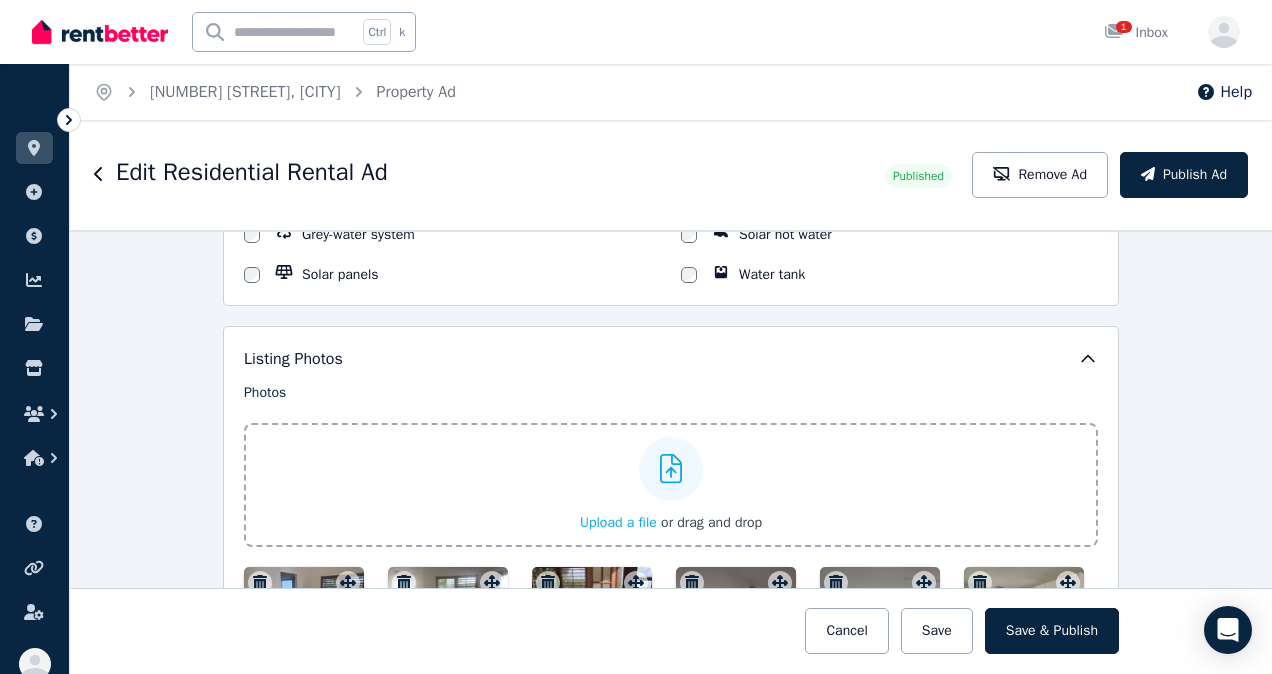 click on "Upload a file" at bounding box center [618, 522] 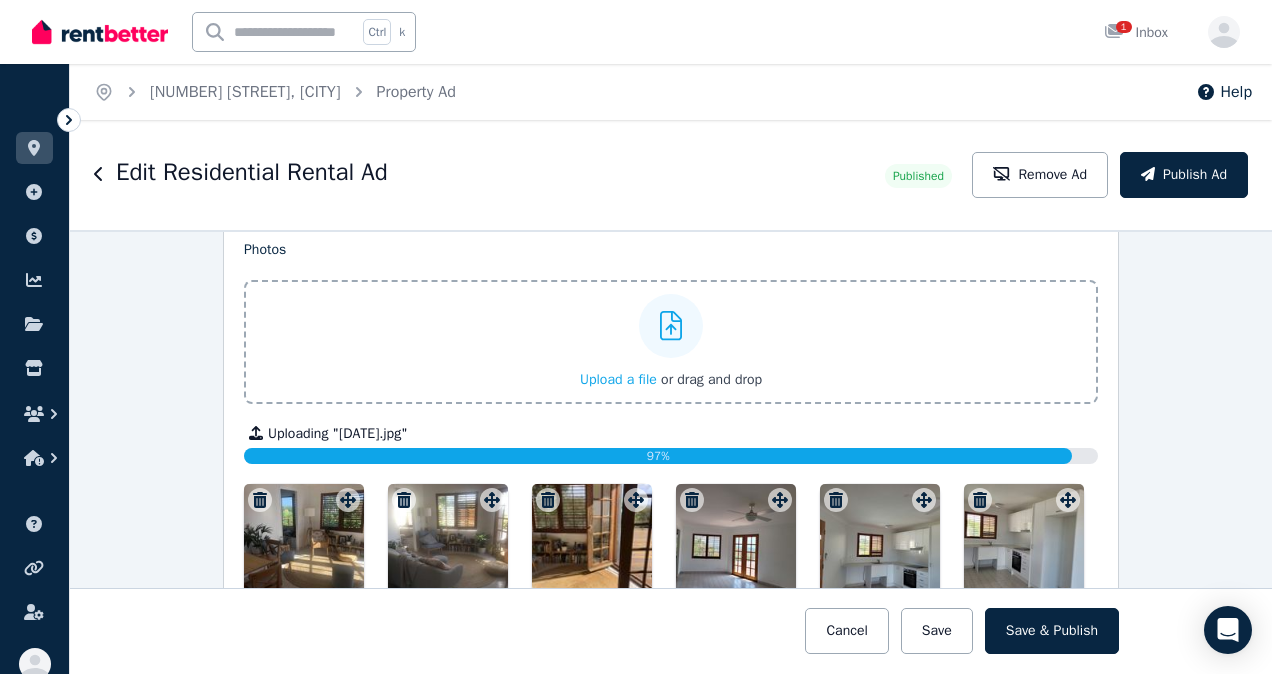 scroll, scrollTop: 2600, scrollLeft: 0, axis: vertical 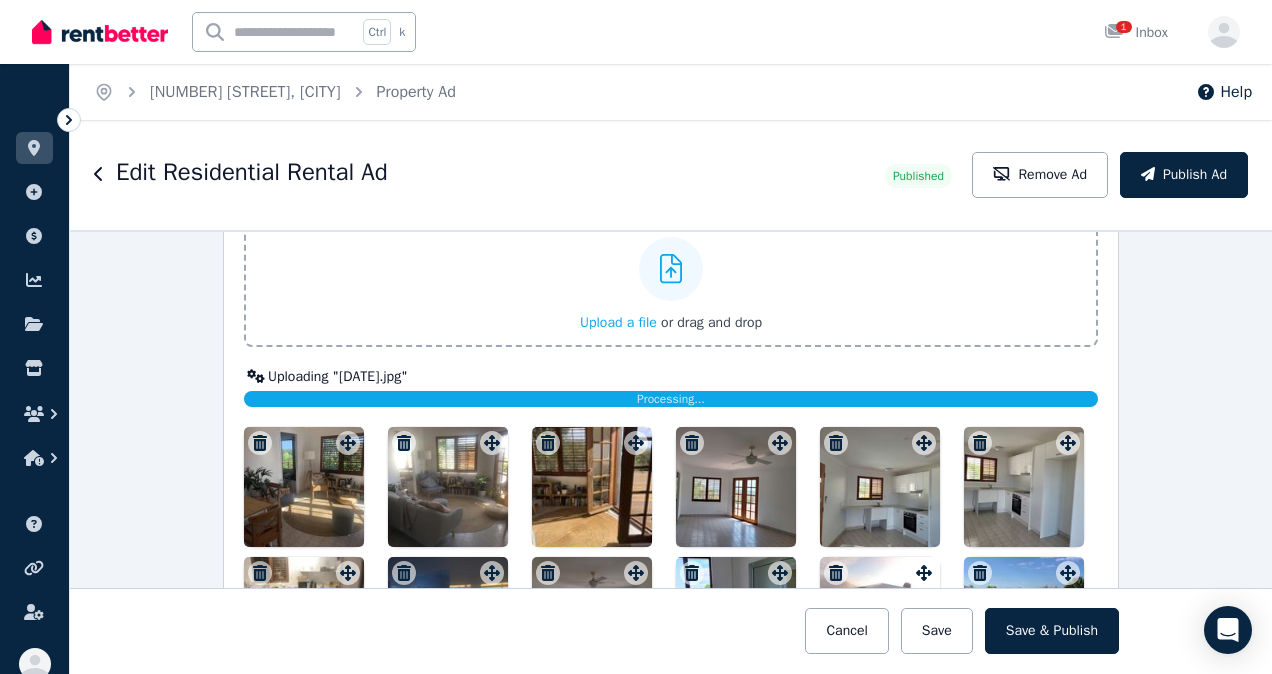 click on "Upload a file" at bounding box center (618, 322) 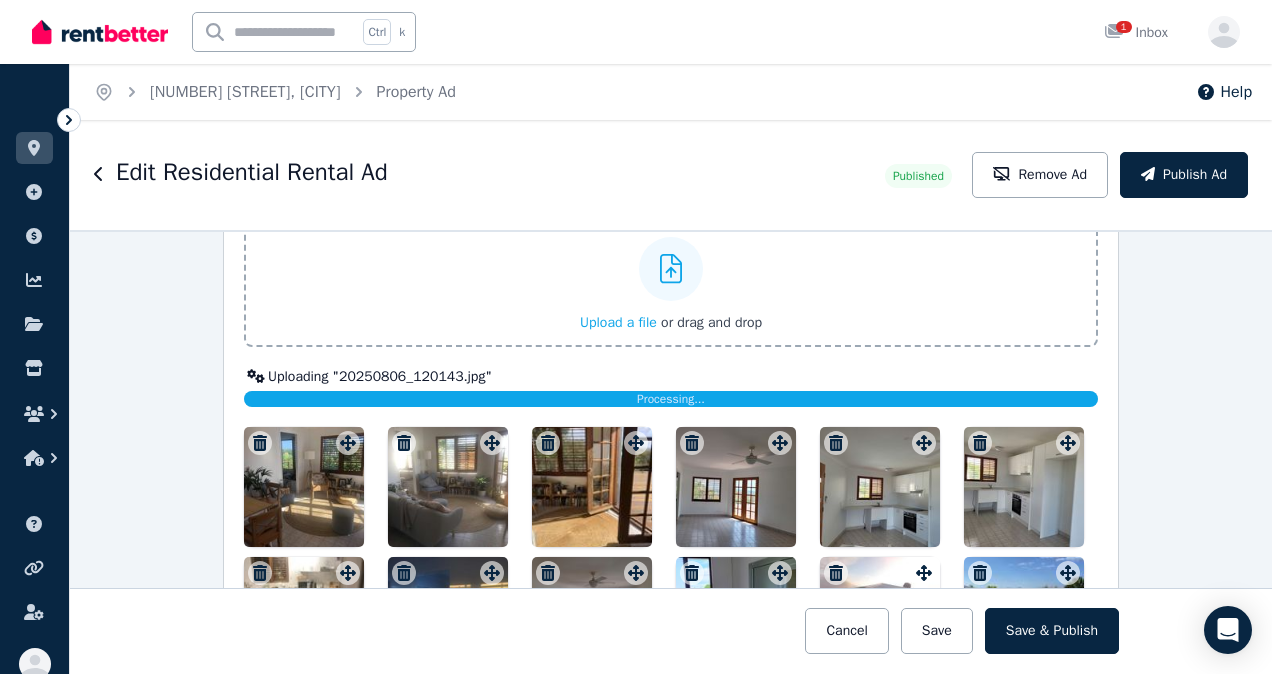 click on "Upload a file" at bounding box center (618, 322) 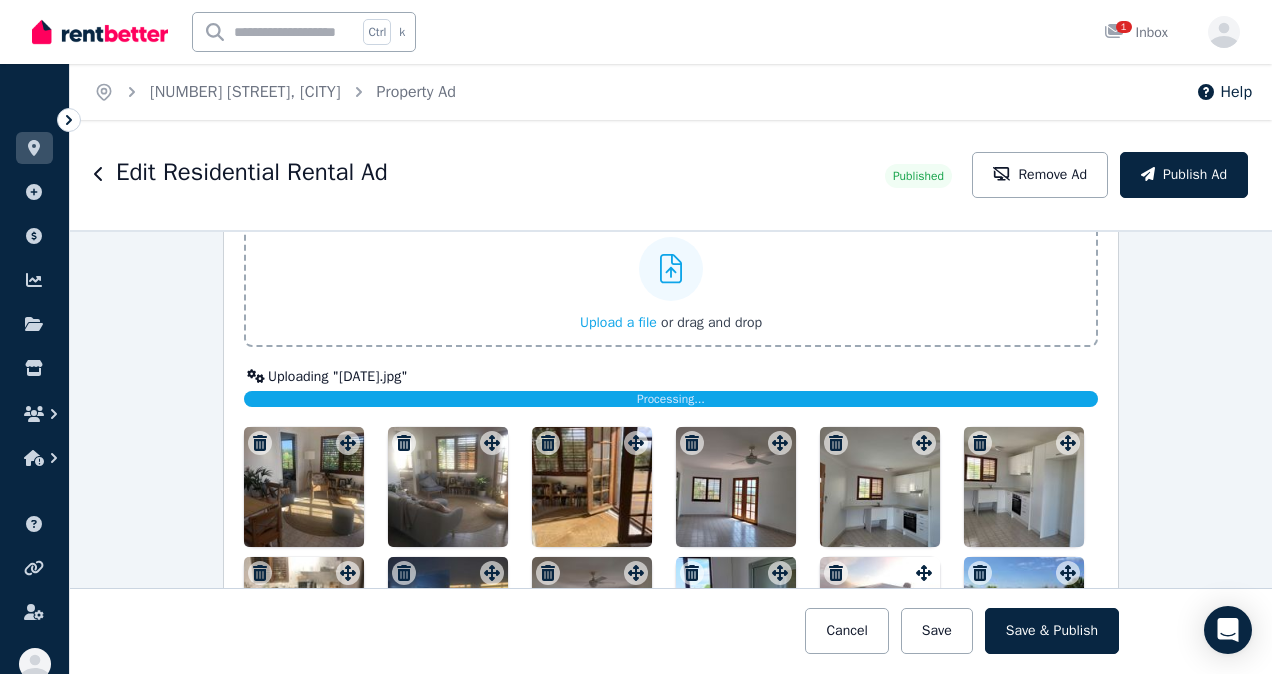 click on "Upload a file" at bounding box center (618, 322) 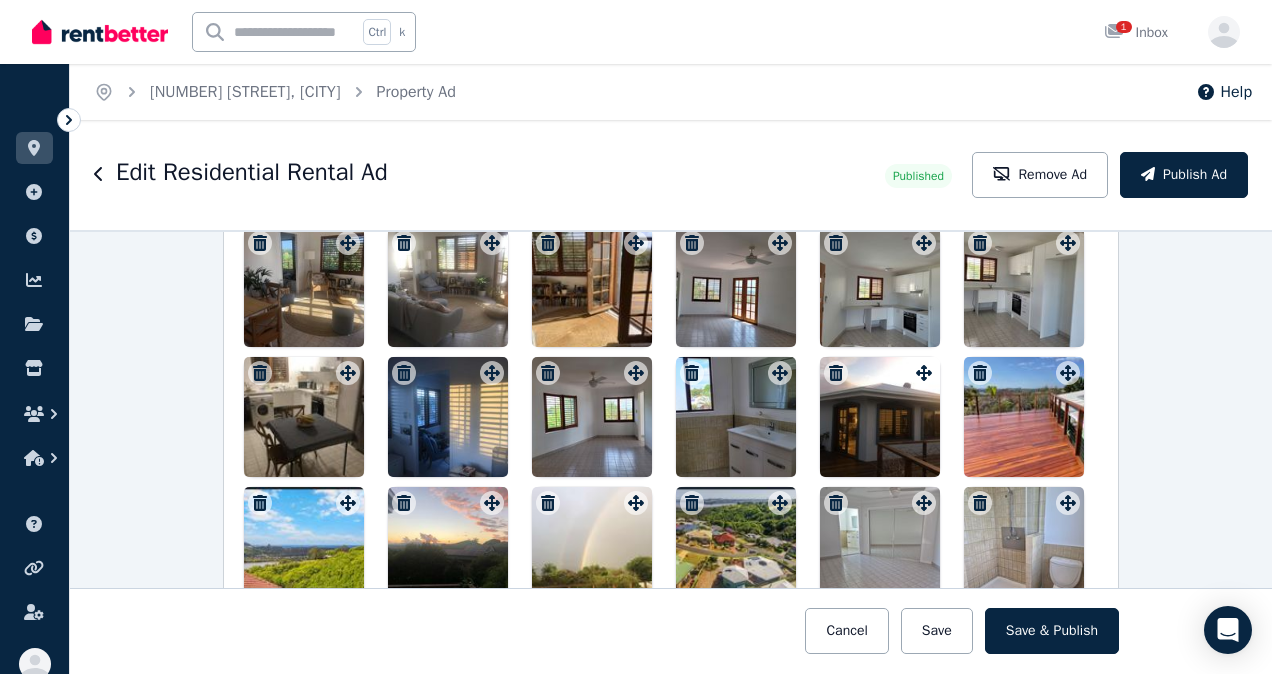 scroll, scrollTop: 2900, scrollLeft: 0, axis: vertical 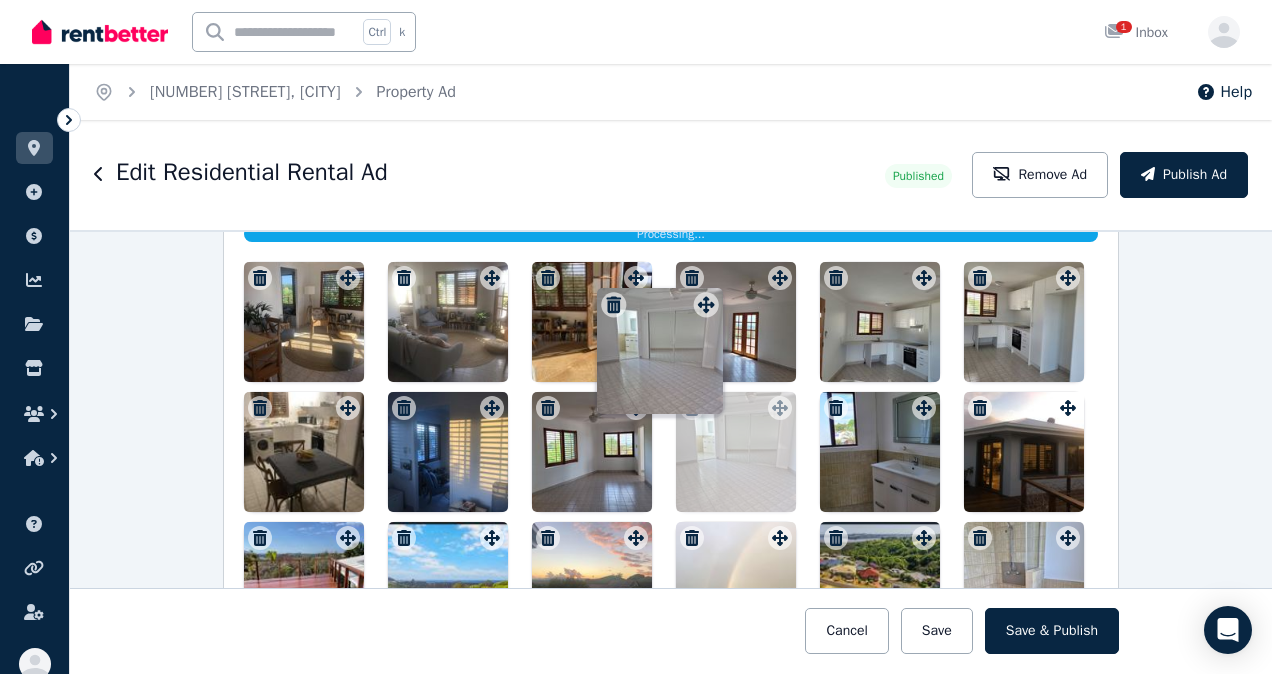 drag, startPoint x: 918, startPoint y: 408, endPoint x: 757, endPoint y: 348, distance: 171.81676 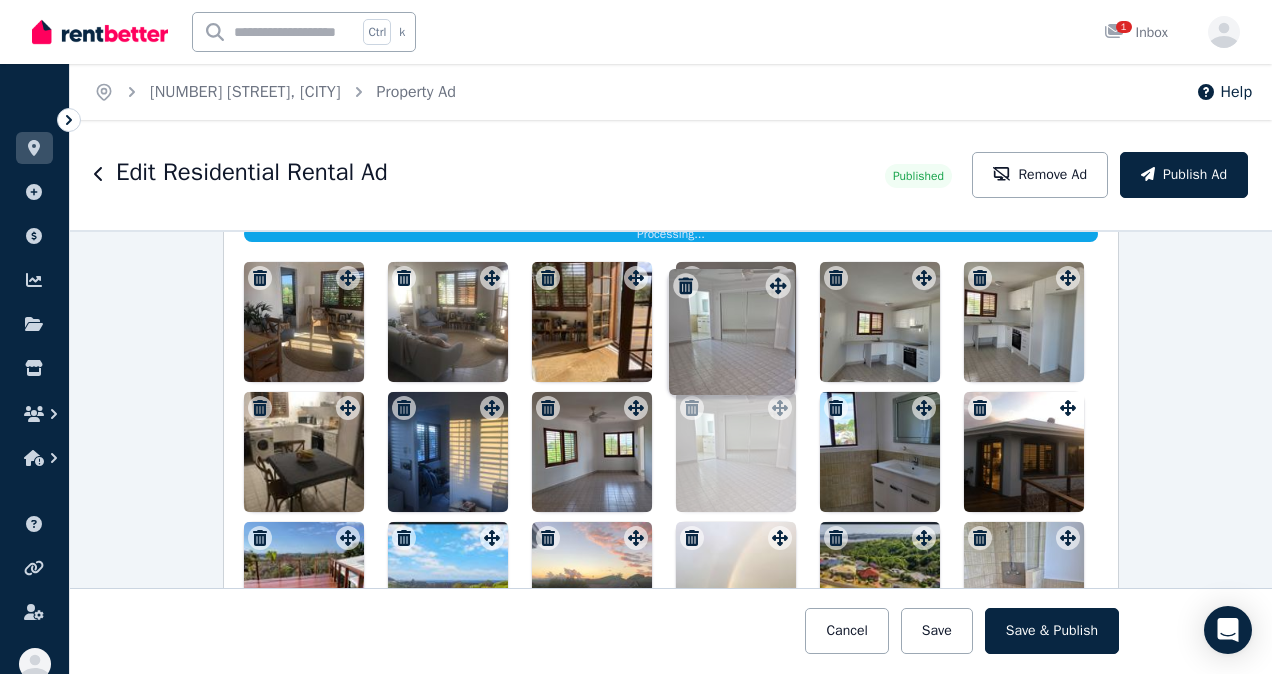click on "Photos Upload a file   or drag and drop Uploaded   " 20250806_120032.jpg " Uploaded   " 20250806_120143.jpg " Uploaded   " 20250806_120153.jpg " Uploading   " 20250806_123043.jpg " Processing...
To pick up a draggable item, press the space bar.
While dragging, use the arrow keys to move the item.
Press space again to drop the item in its new position, or press escape to cancel.
Draggable item 3c4fc706-5b5c-49f2-95d8-15c77e903d78 was moved over droppable area 156b0824-8b45-4a5d-ae30-a6a8f0275a7e." at bounding box center [671, 395] 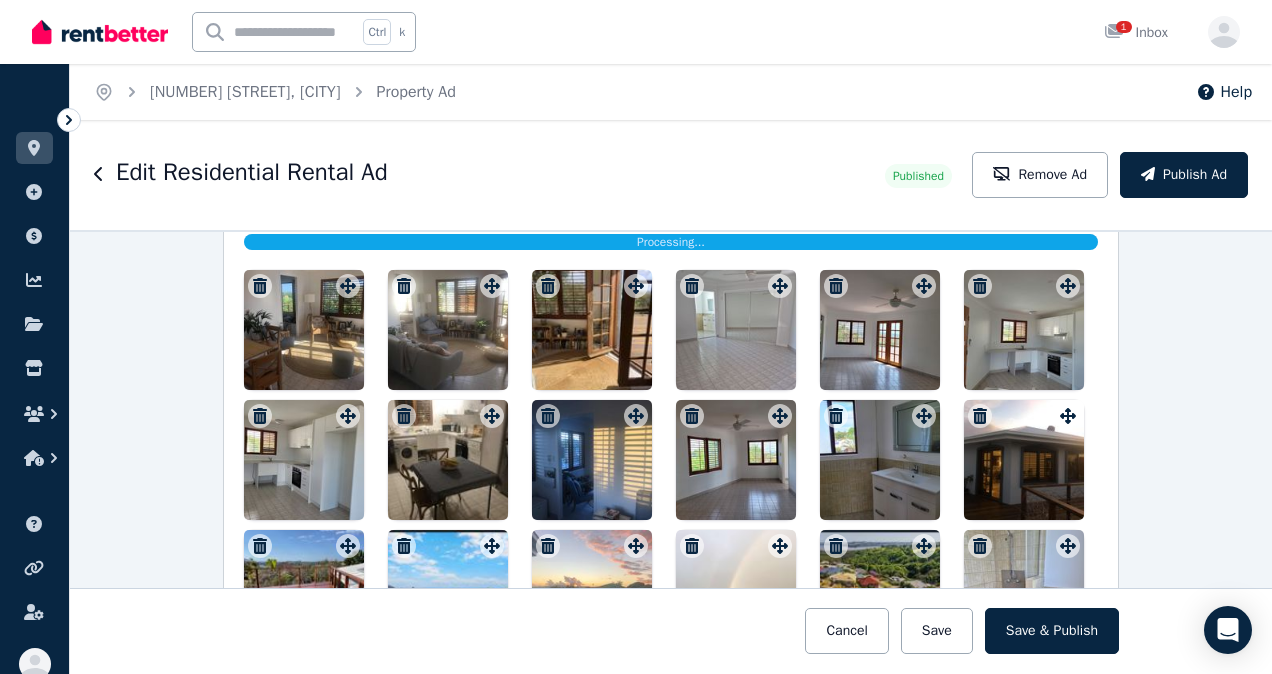 drag, startPoint x: 757, startPoint y: 348, endPoint x: 711, endPoint y: 338, distance: 47.07441 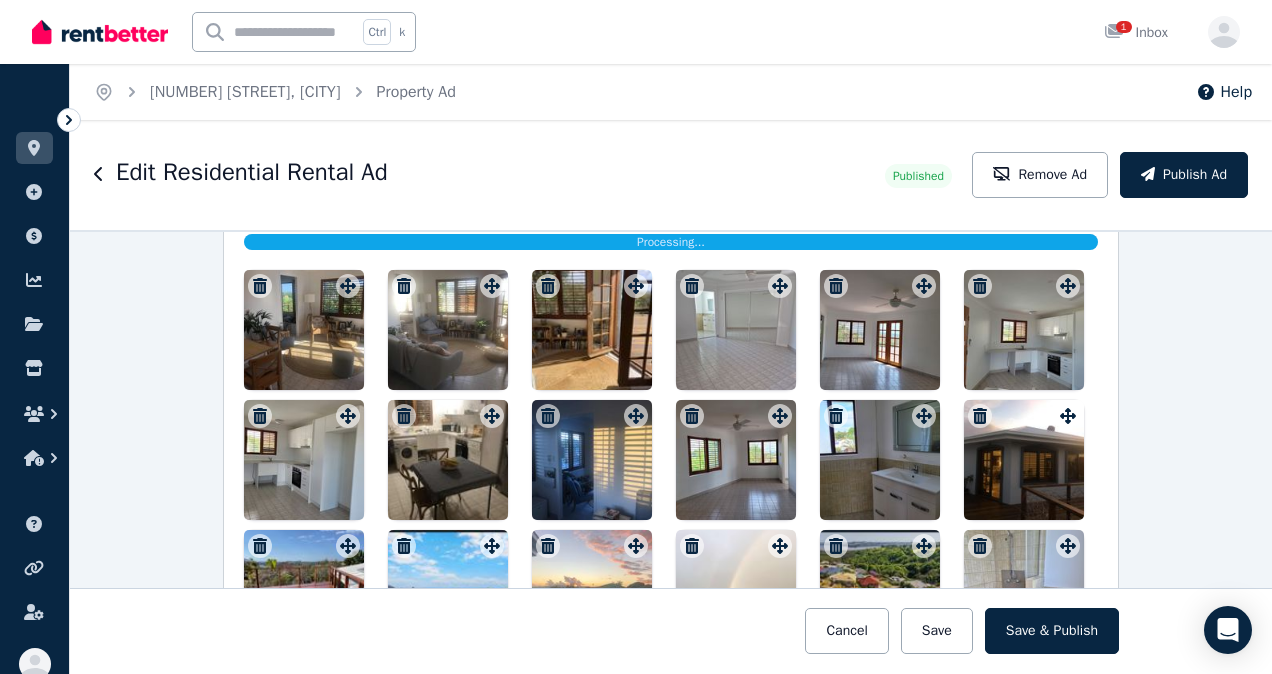 drag, startPoint x: 711, startPoint y: 338, endPoint x: 725, endPoint y: 326, distance: 18.439089 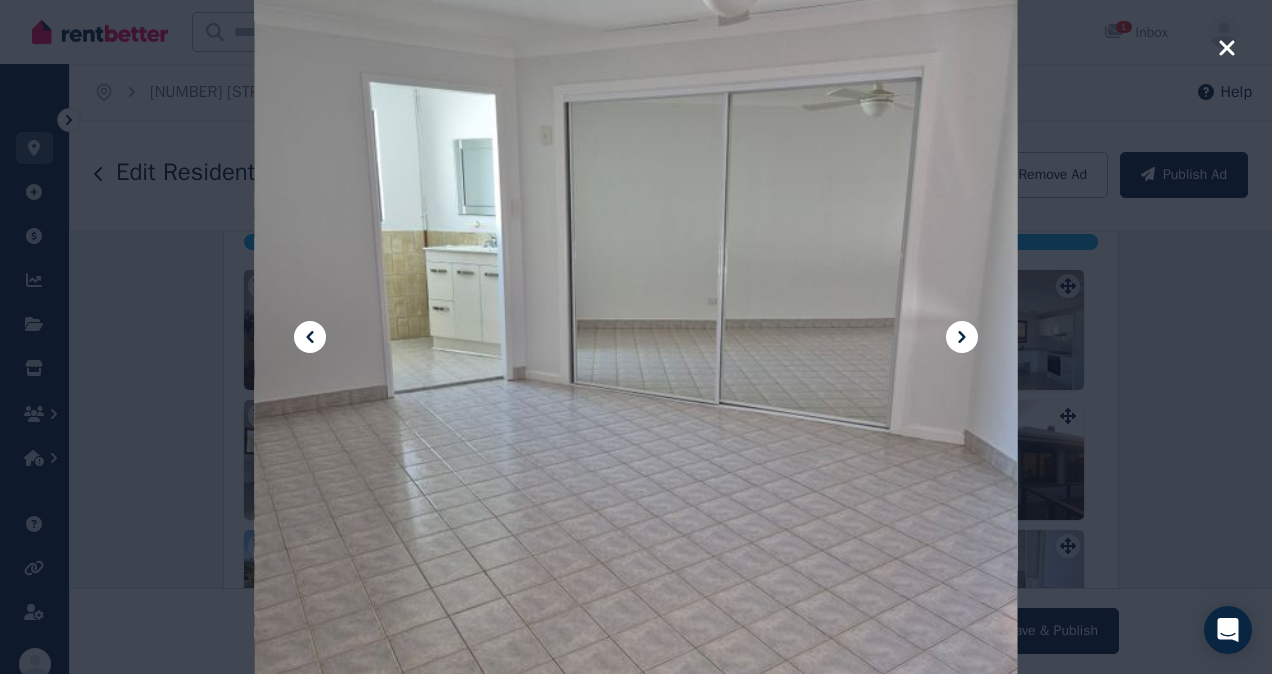 click at bounding box center (635, 337) 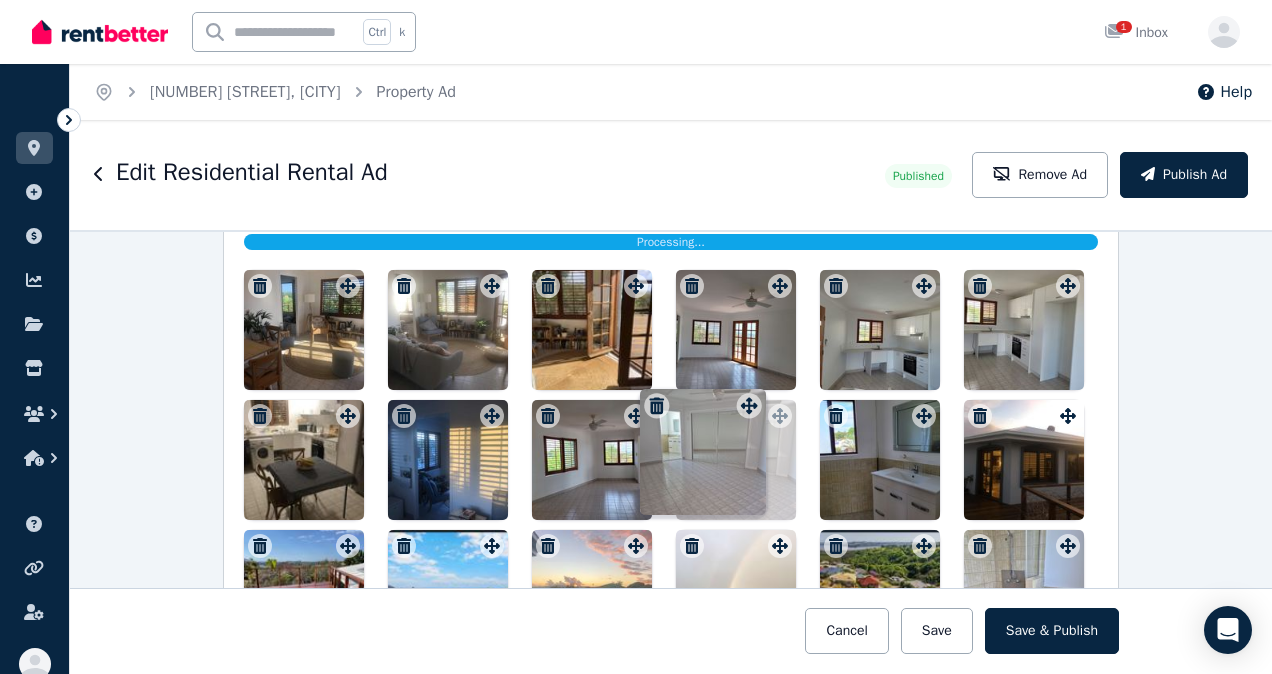 drag, startPoint x: 771, startPoint y: 290, endPoint x: 745, endPoint y: 393, distance: 106.23088 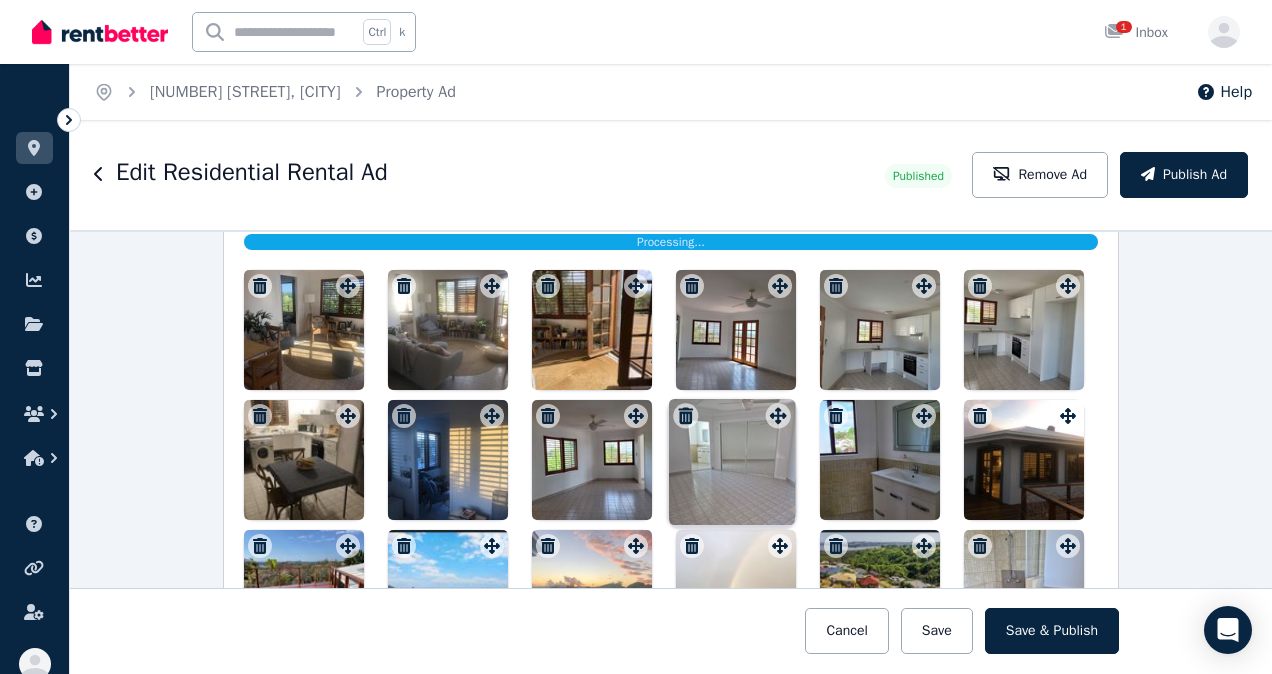 click at bounding box center (777, 415) 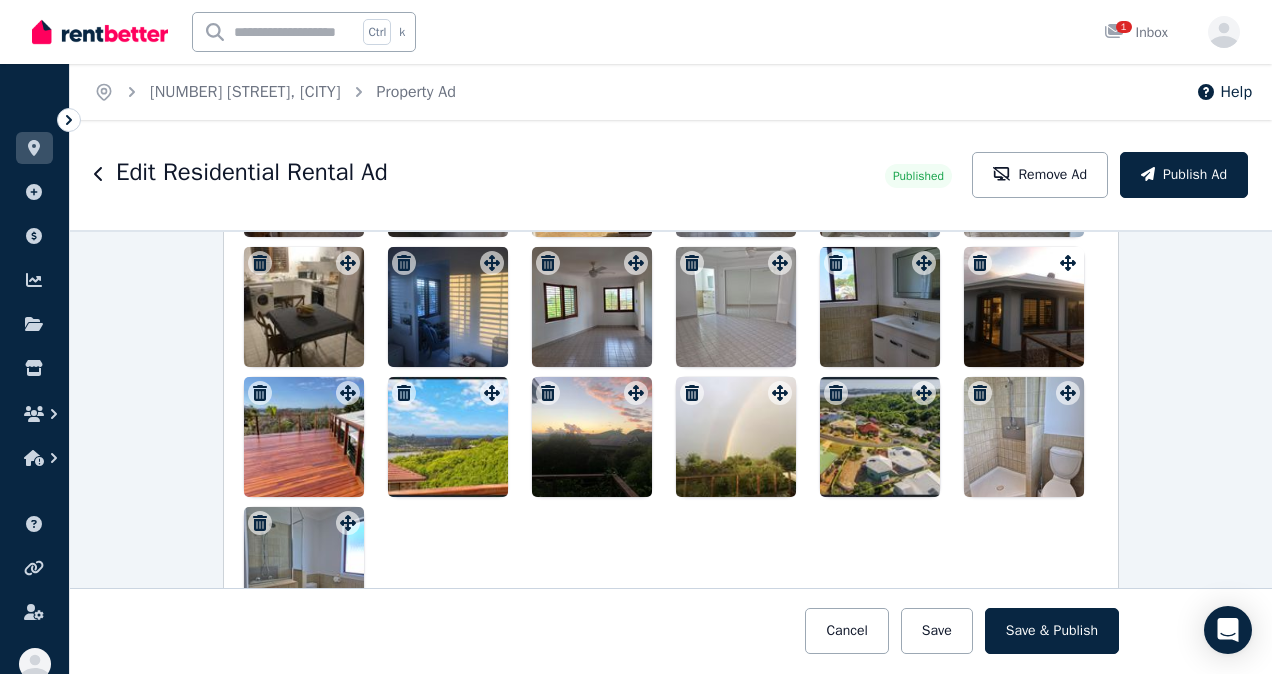 scroll, scrollTop: 2957, scrollLeft: 0, axis: vertical 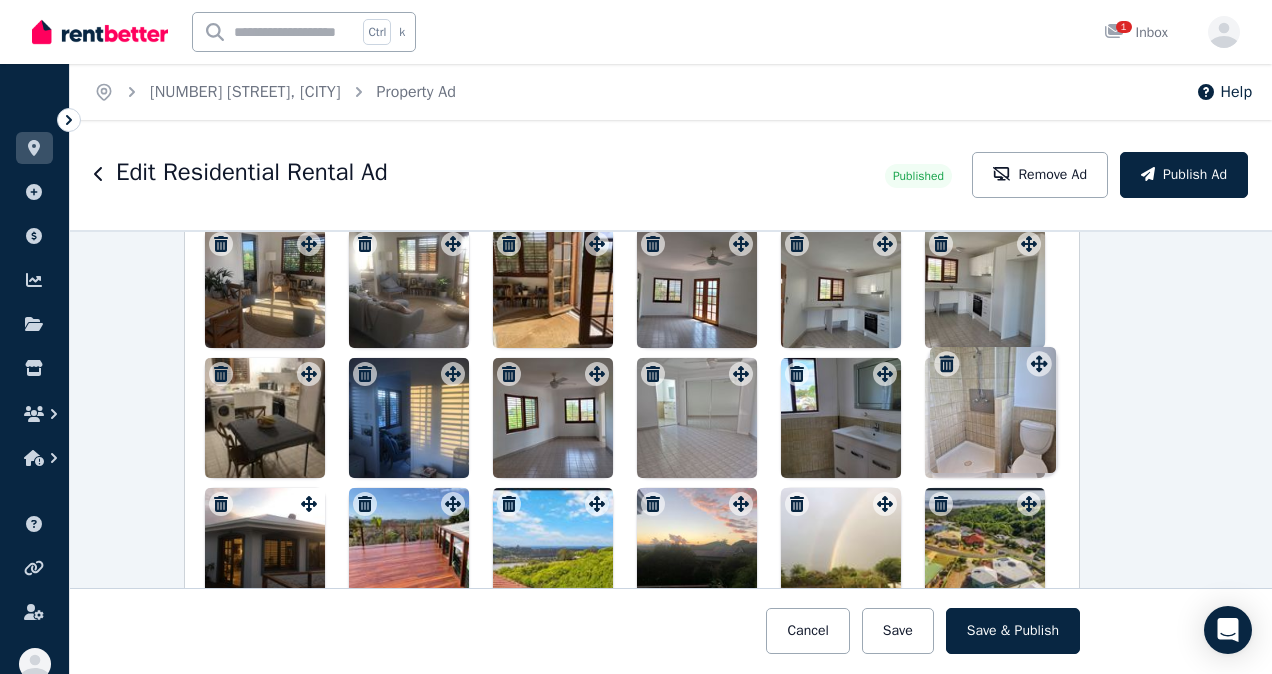 drag, startPoint x: 1063, startPoint y: 352, endPoint x: 1039, endPoint y: 353, distance: 24.020824 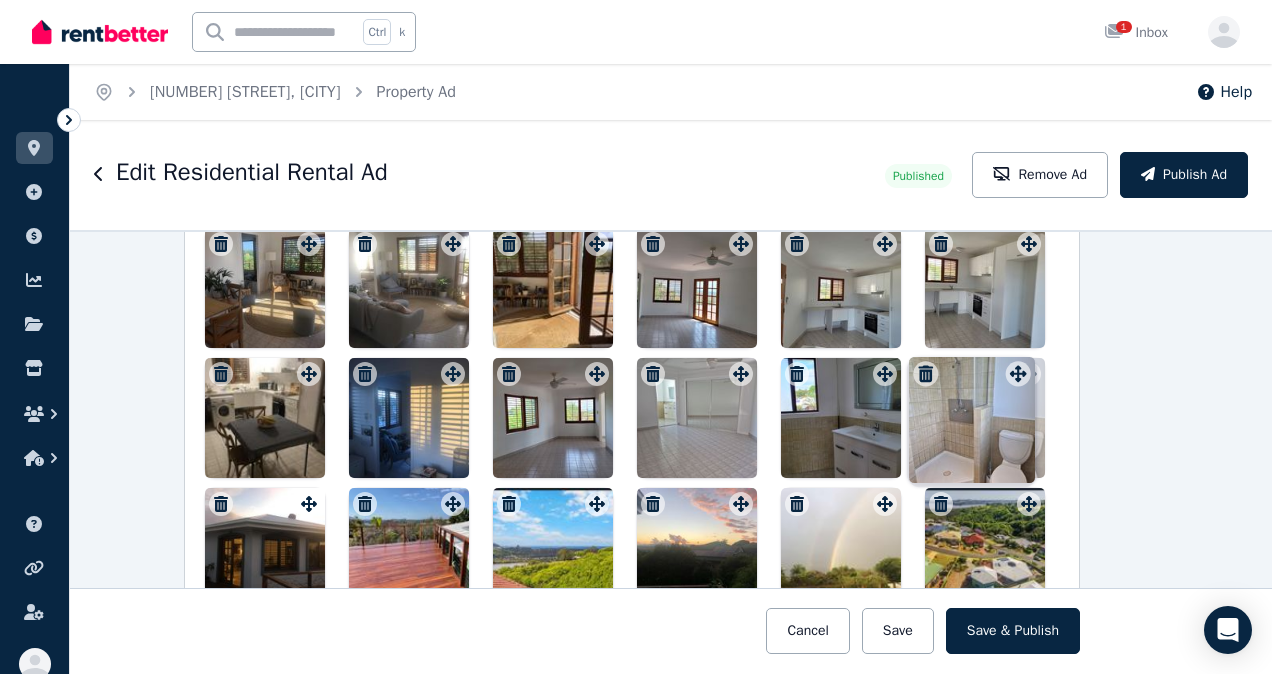 click on "Photos Upload a file   or drag and drop Uploaded   " 20250806_120032.jpg " Uploaded   " 20250806_120143.jpg " Uploaded   " 20250806_120153.jpg " Uploading   " 20250806_123043.jpg " Processing...
To pick up a draggable item, press the space bar.
While dragging, use the arrow keys to move the item.
Press space again to drop the item in its new position, or press escape to cancel.
Draggable item bd8d7bfb-93d1-47e3-9053-033efe9141a4 was moved over droppable area 7bf24adf-f2cf-40d4-a39d-493a31d1b2b4." at bounding box center [632, 361] 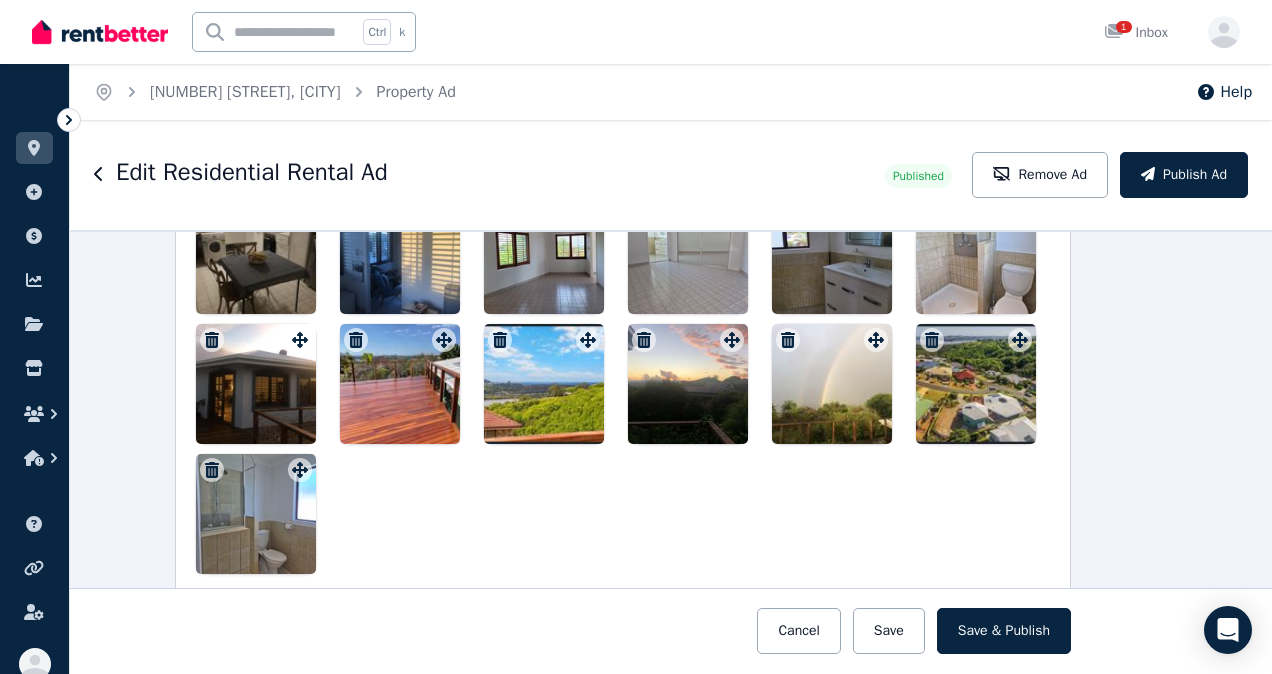 scroll, scrollTop: 2999, scrollLeft: 48, axis: both 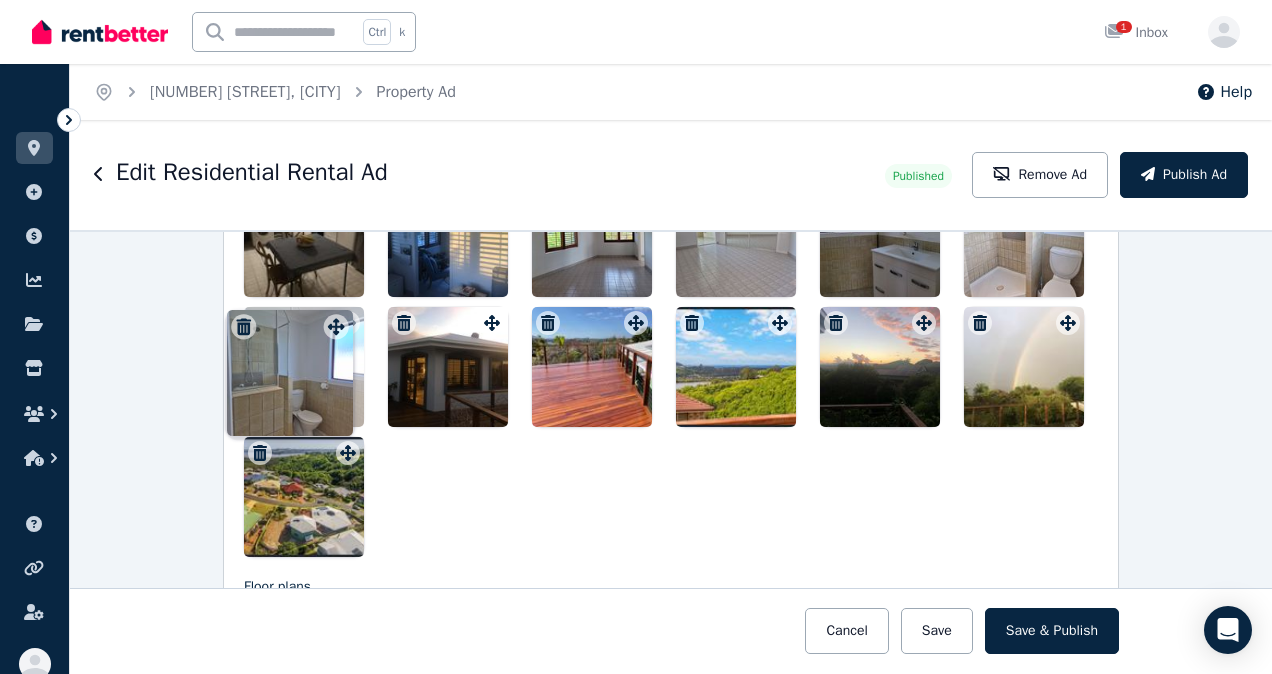 drag, startPoint x: 298, startPoint y: 442, endPoint x: 341, endPoint y: 317, distance: 132.18925 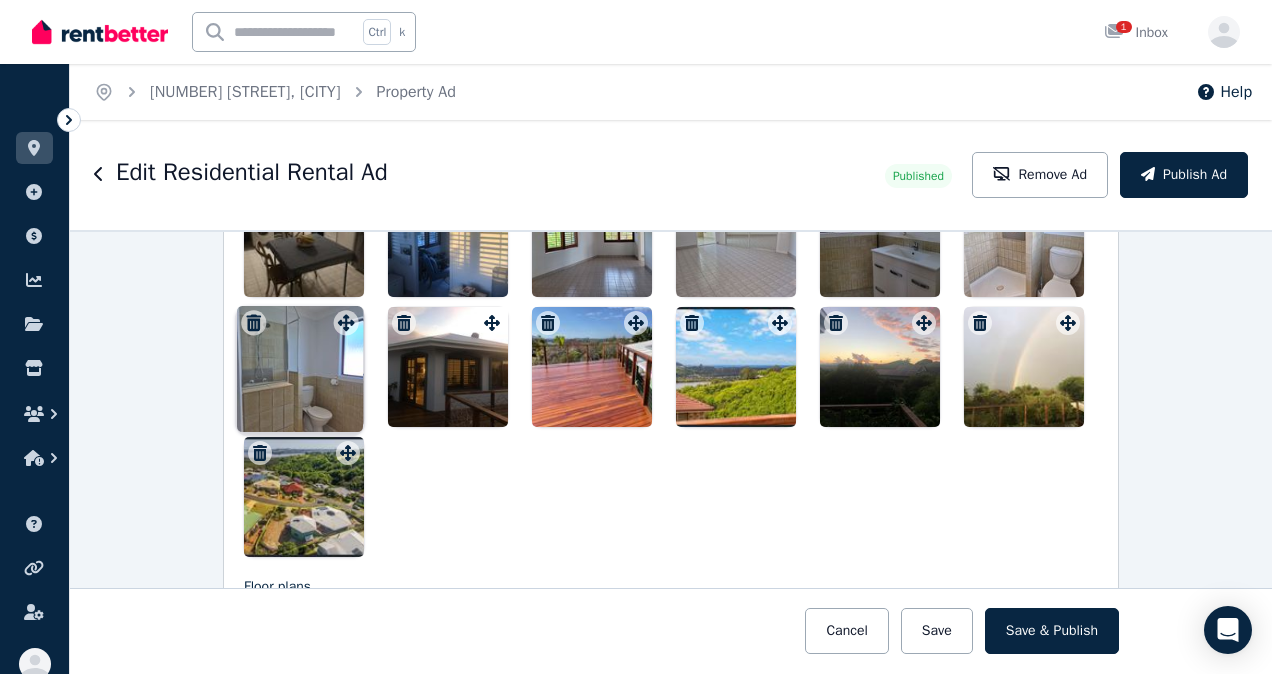 click on "Photos Upload a file   or drag and drop Uploaded   " 20250806_120032.jpg " Uploaded   " 20250806_120143.jpg " Uploaded   " 20250806_120153.jpg " Uploading   " 20250806_123043.jpg " Processing...
To pick up a draggable item, press the space bar.
While dragging, use the arrow keys to move the item.
Press space again to drop the item in its new position, or press escape to cancel.
Draggable item b4599a74-2fb6-4cbc-bc64-3f6943a11727 was moved over droppable area 7bf24adf-f2cf-40d4-a39d-493a31d1b2b4." at bounding box center [671, 180] 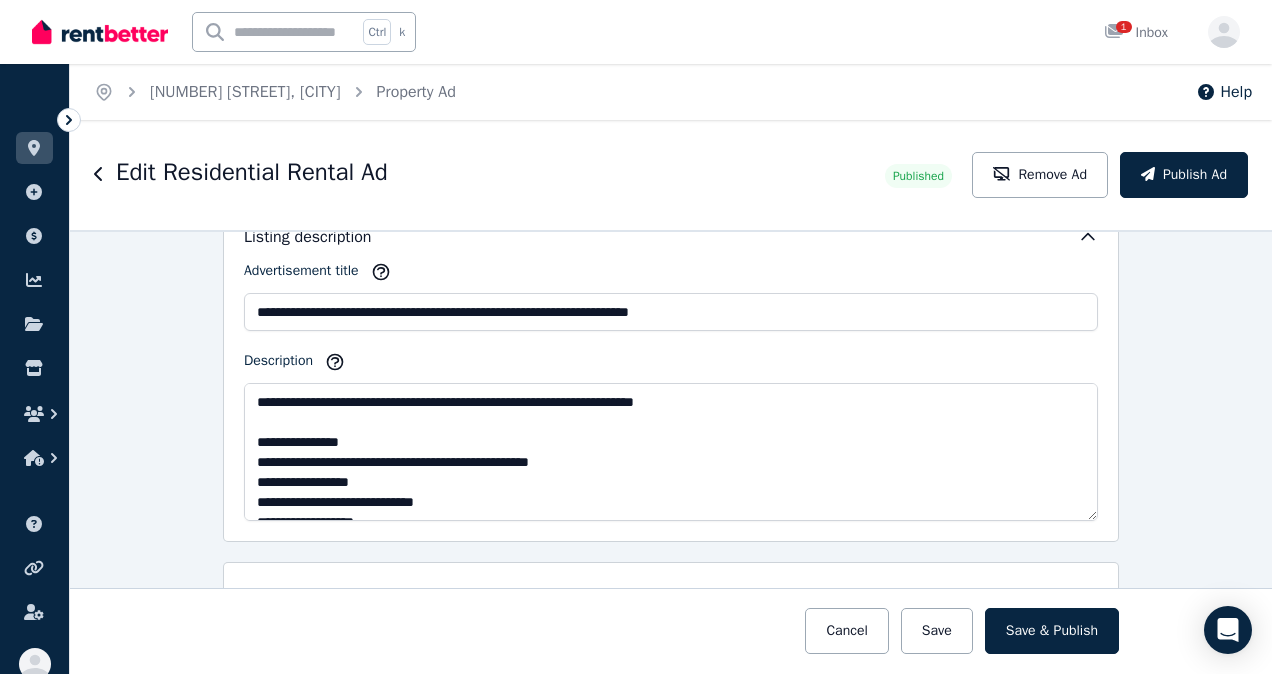 scroll, scrollTop: 1380, scrollLeft: 0, axis: vertical 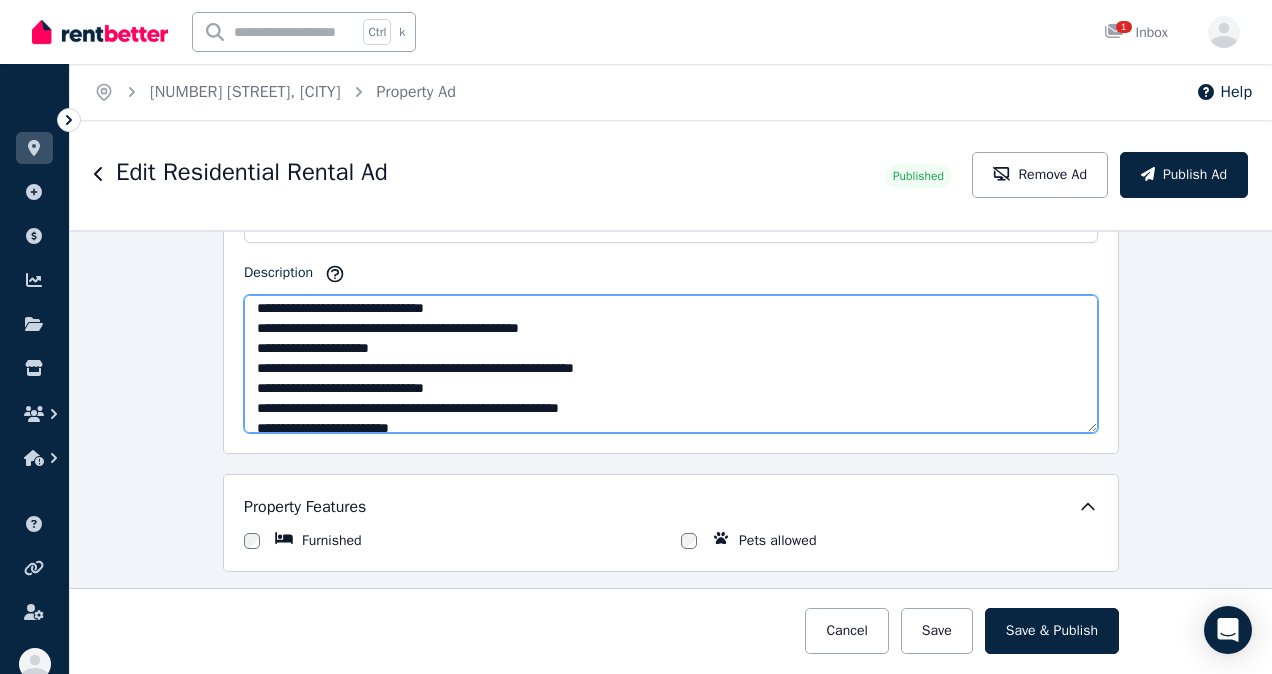 click on "**********" at bounding box center [671, 364] 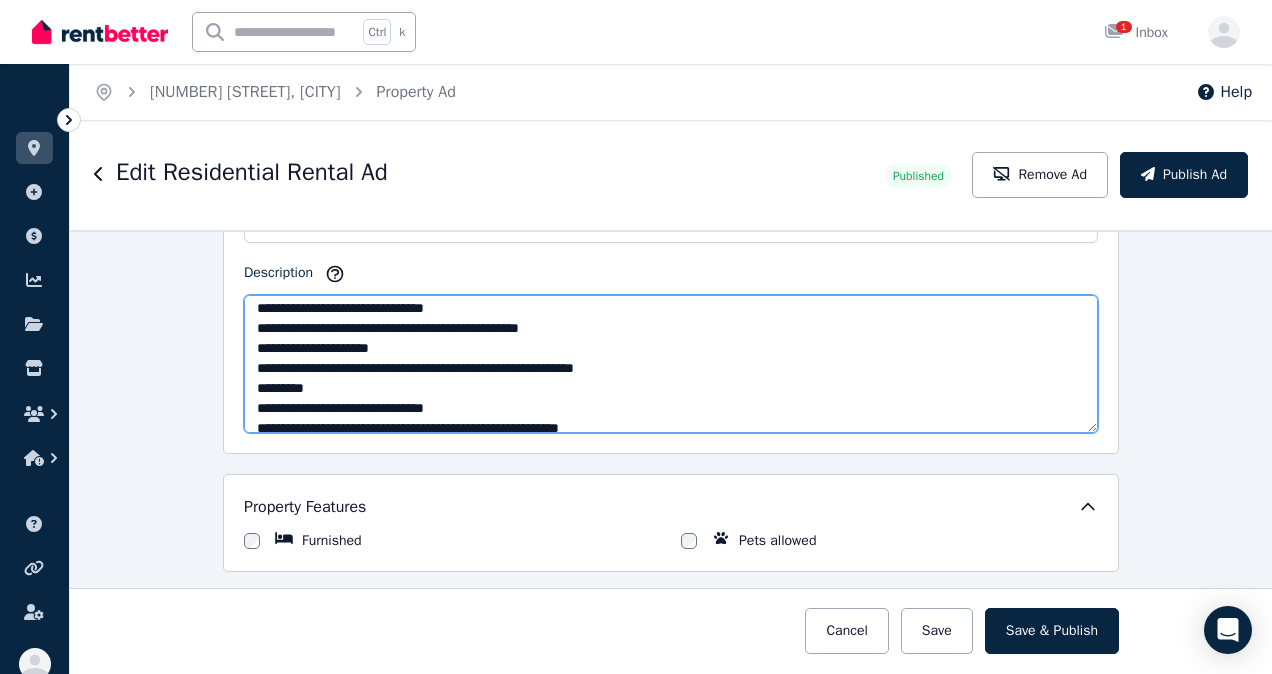 click on "**********" at bounding box center [671, 364] 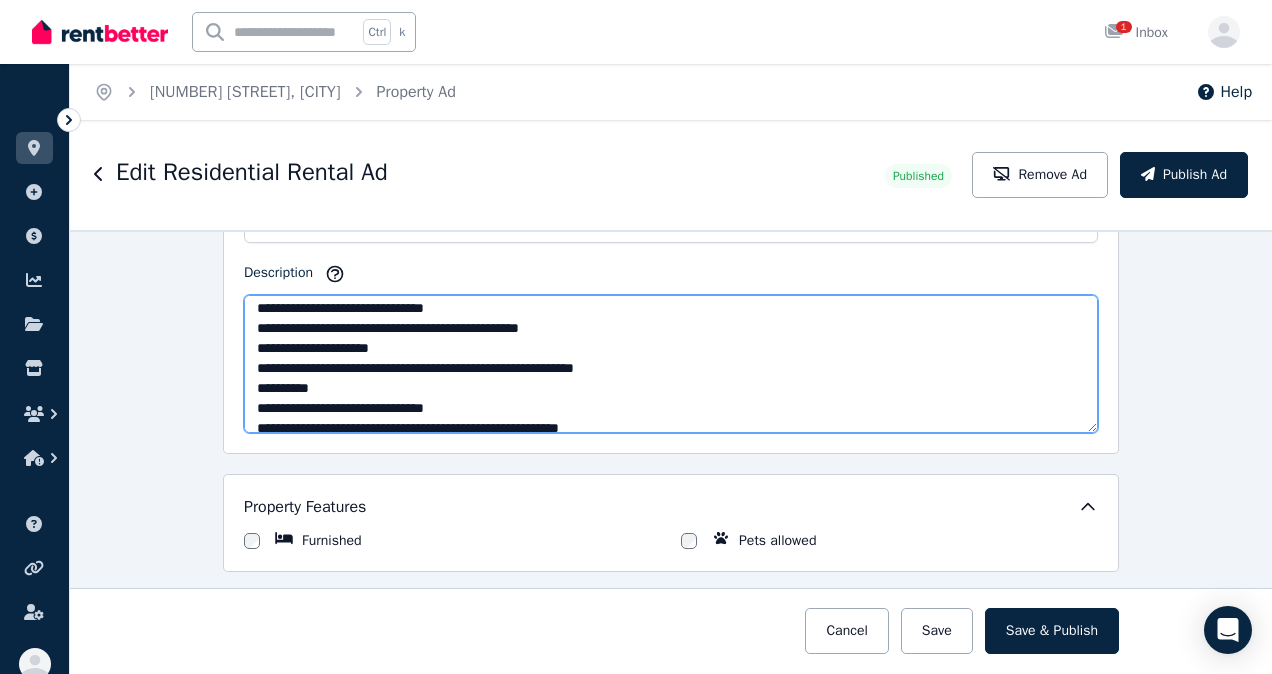 click on "**********" at bounding box center (671, 364) 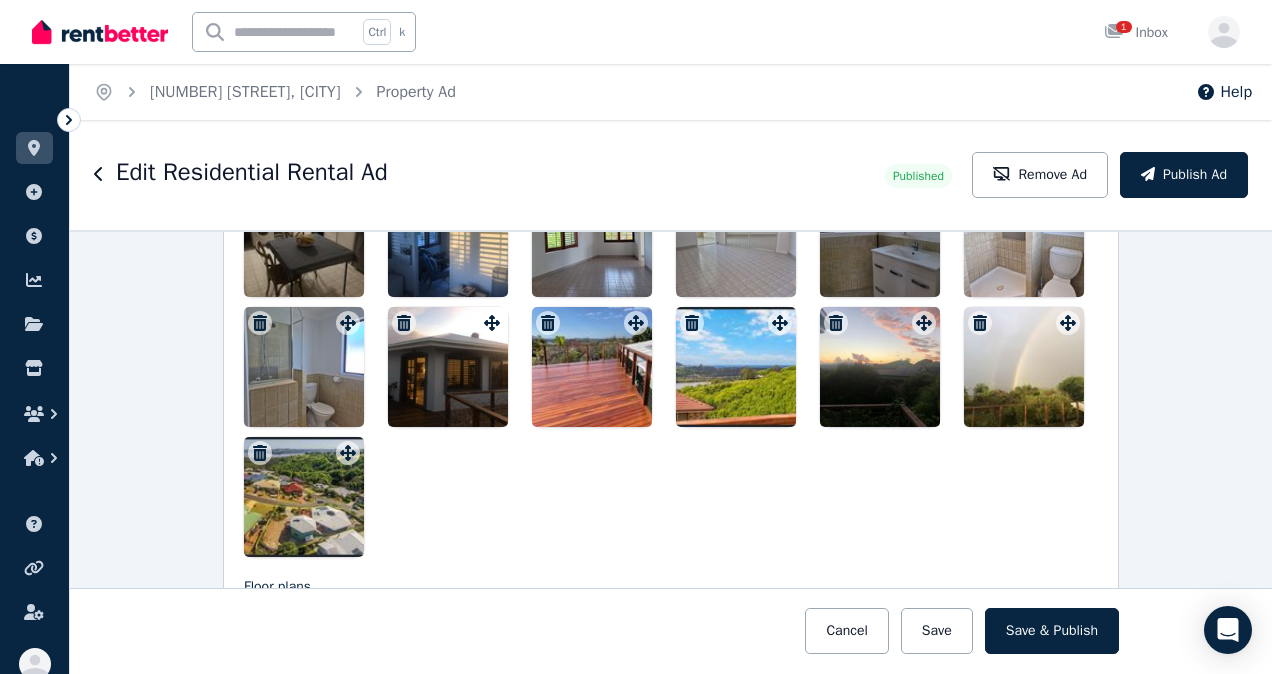 scroll, scrollTop: 2980, scrollLeft: 0, axis: vertical 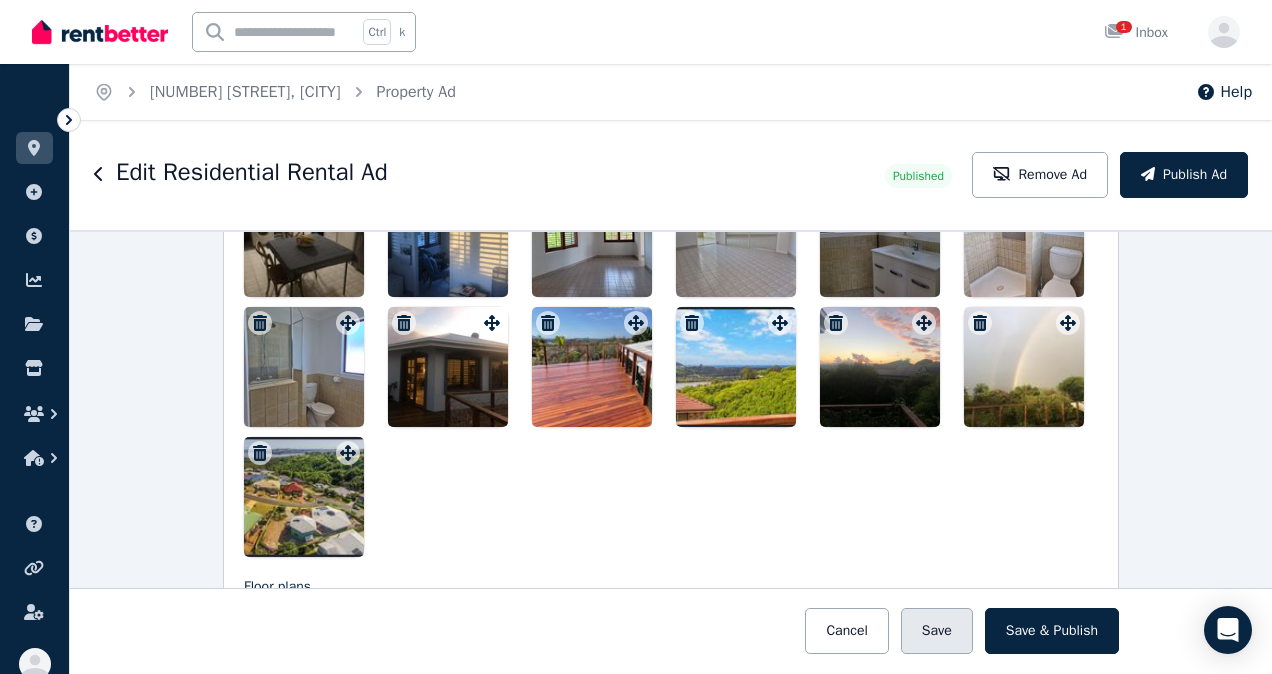 type on "**********" 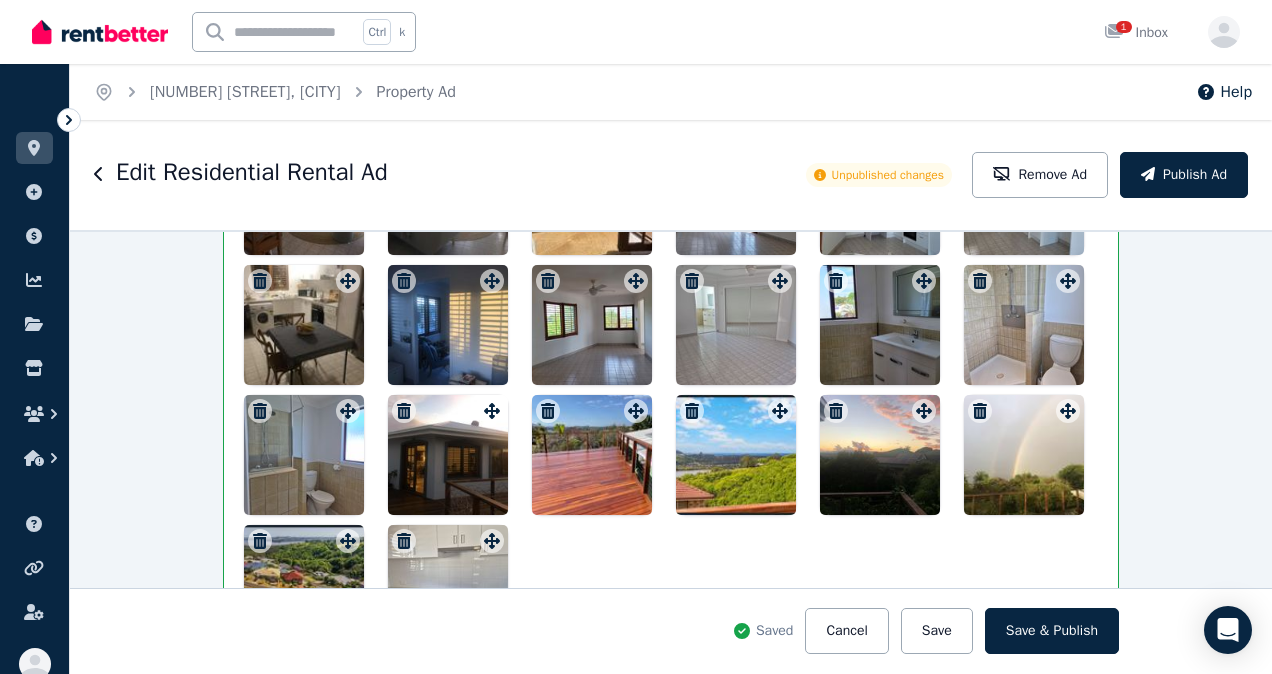 scroll, scrollTop: 3088, scrollLeft: 0, axis: vertical 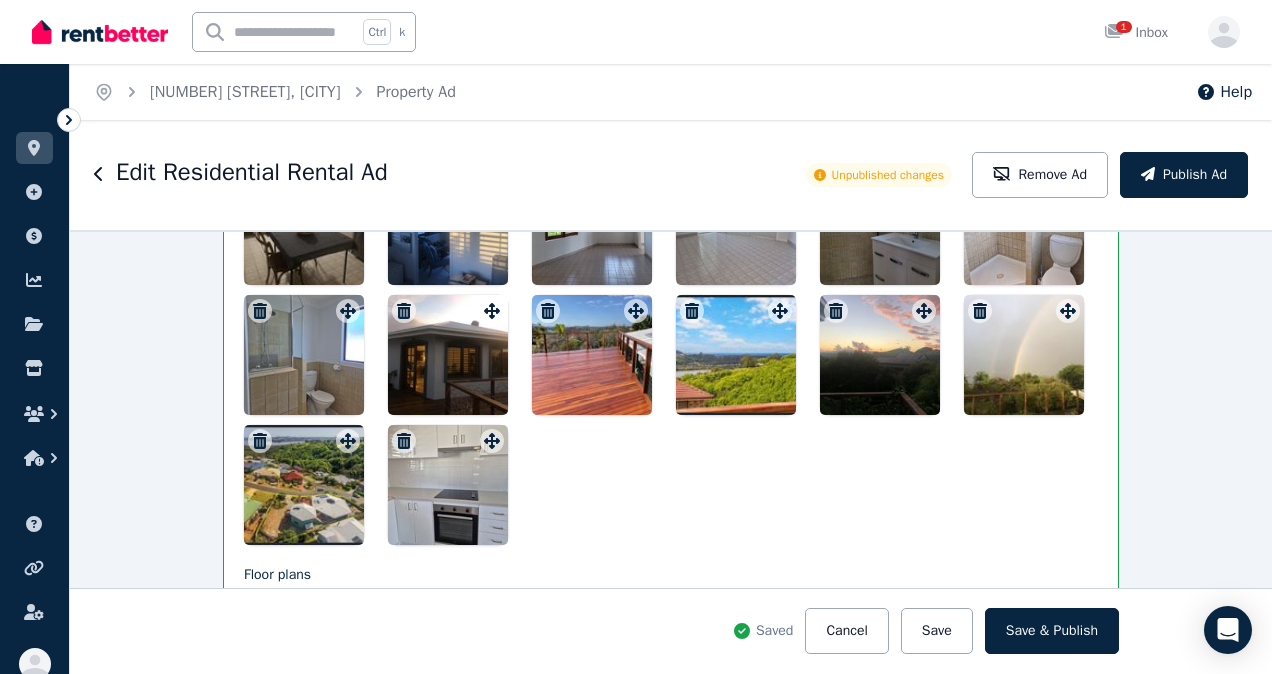 click at bounding box center [592, 355] 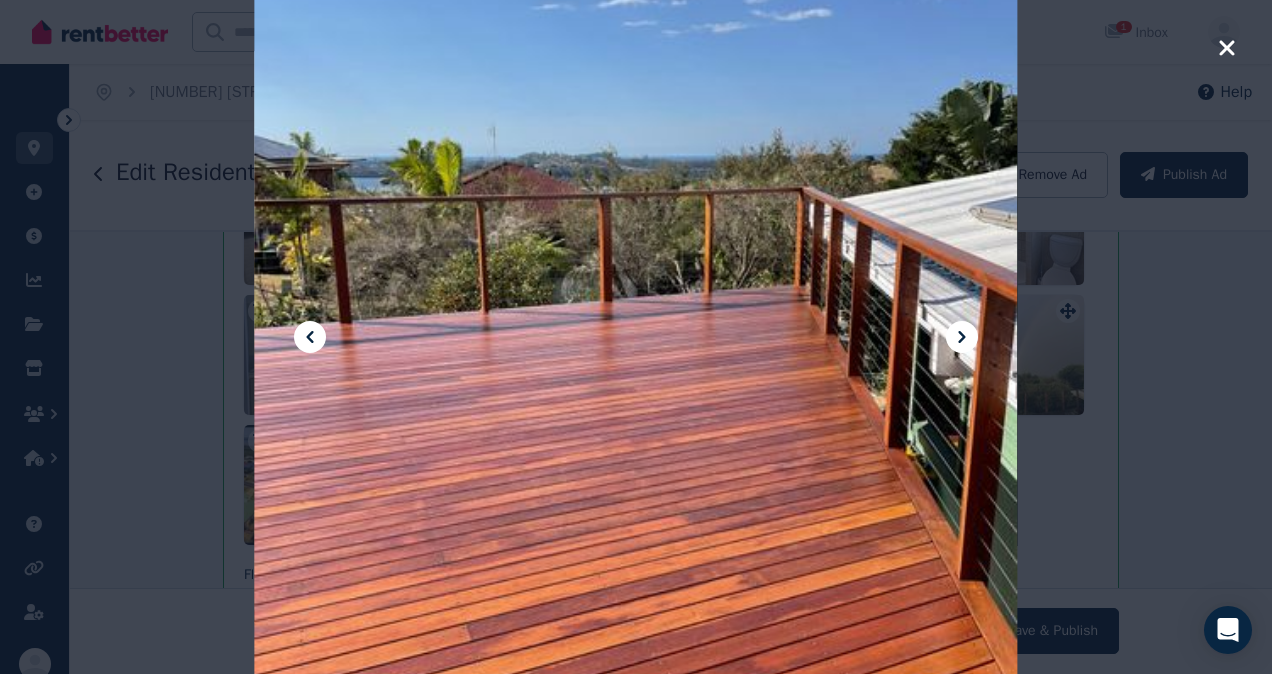 click 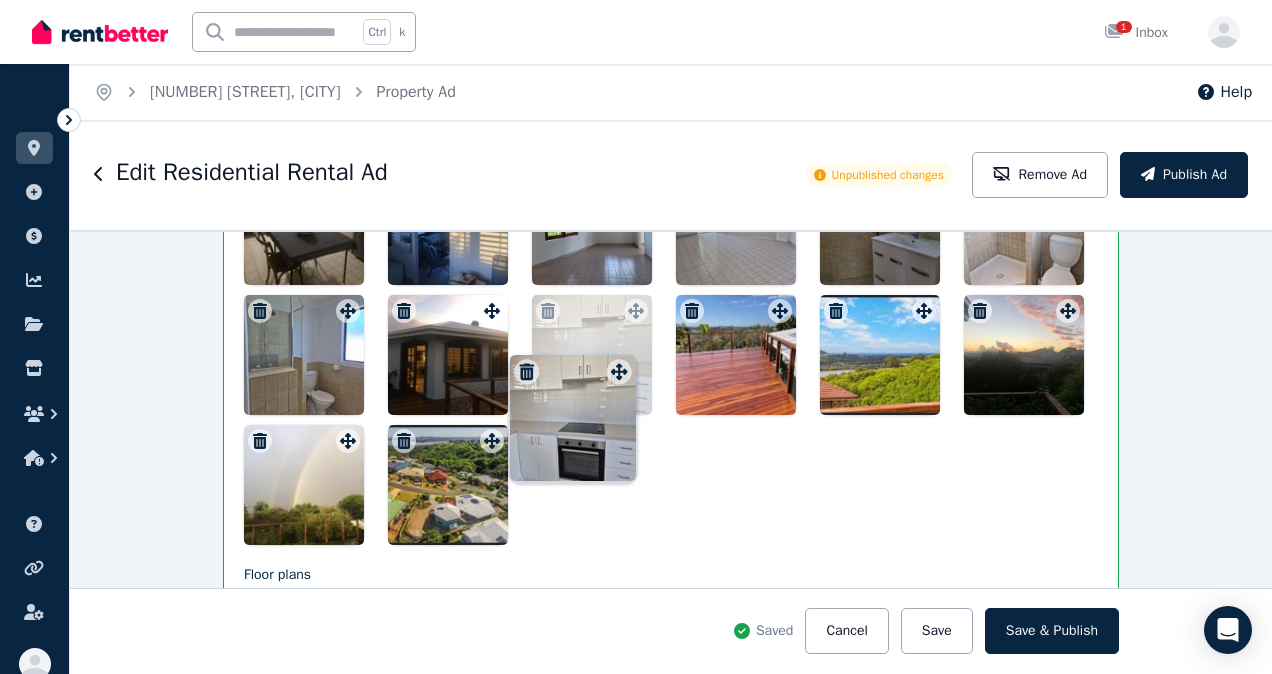 drag, startPoint x: 486, startPoint y: 447, endPoint x: 618, endPoint y: 362, distance: 157 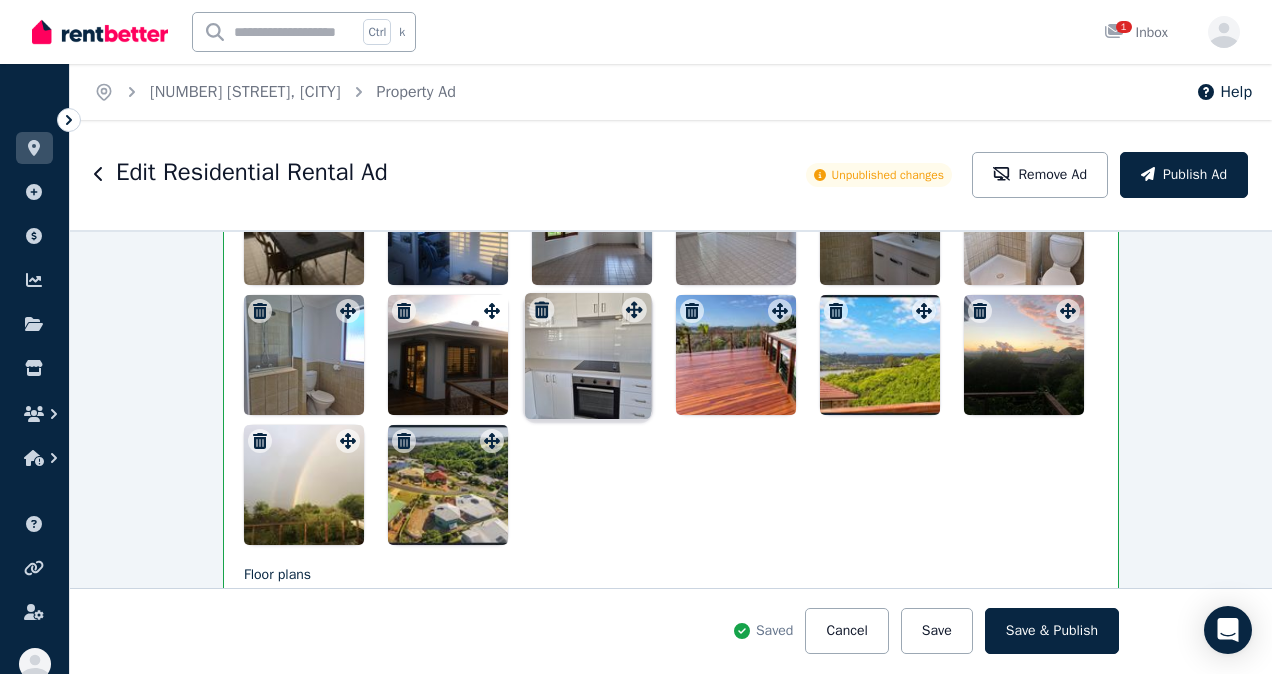 click on "Photos Upload a file   or drag and drop Uploaded   " 20250806_120032.jpg " Uploaded   " 20250806_120143.jpg " Uploaded   " 20250806_120153.jpg " Uploaded   " 20250806_123043.jpg "
To pick up a draggable item, press the space bar.
While dragging, use the arrow keys to move the item.
Press space again to drop the item in its new position, or press escape to cancel.
Draggable item 0610b1c6-01a9-43dd-8871-ab8c5fad98d8 was moved over droppable area 1355525c-0549-46e8-b1ad-42a4216c4c8a." at bounding box center (671, 198) 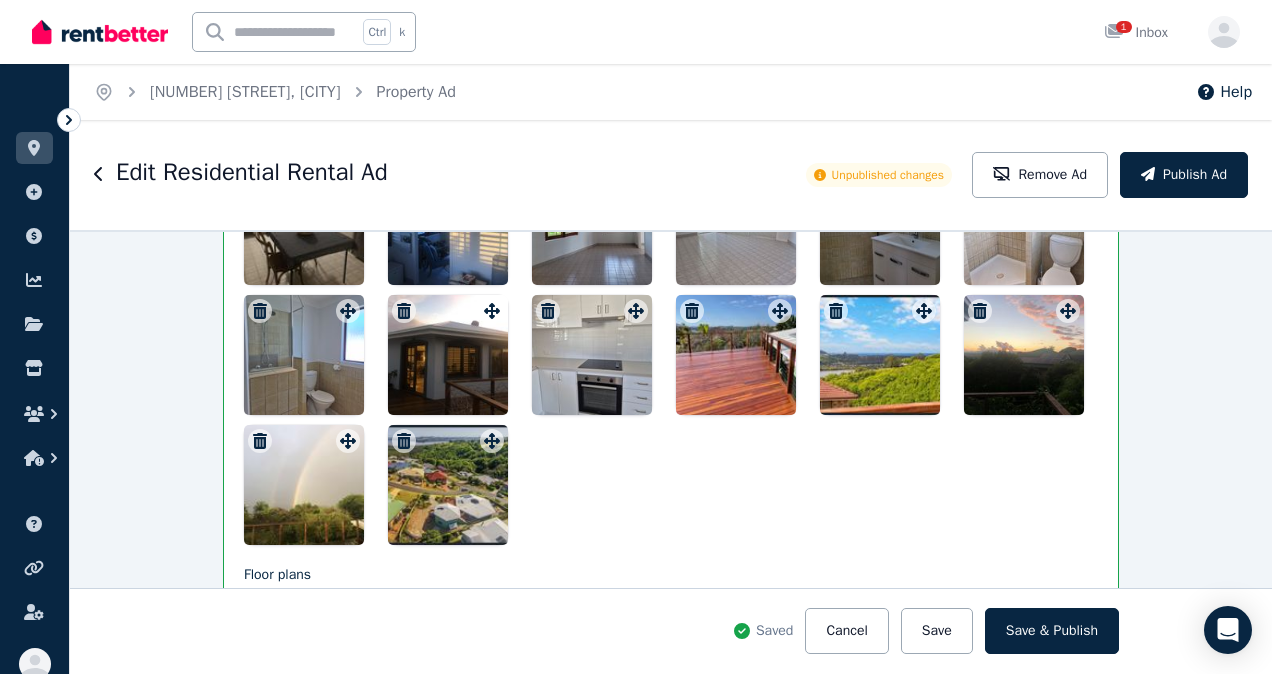 click at bounding box center (736, 355) 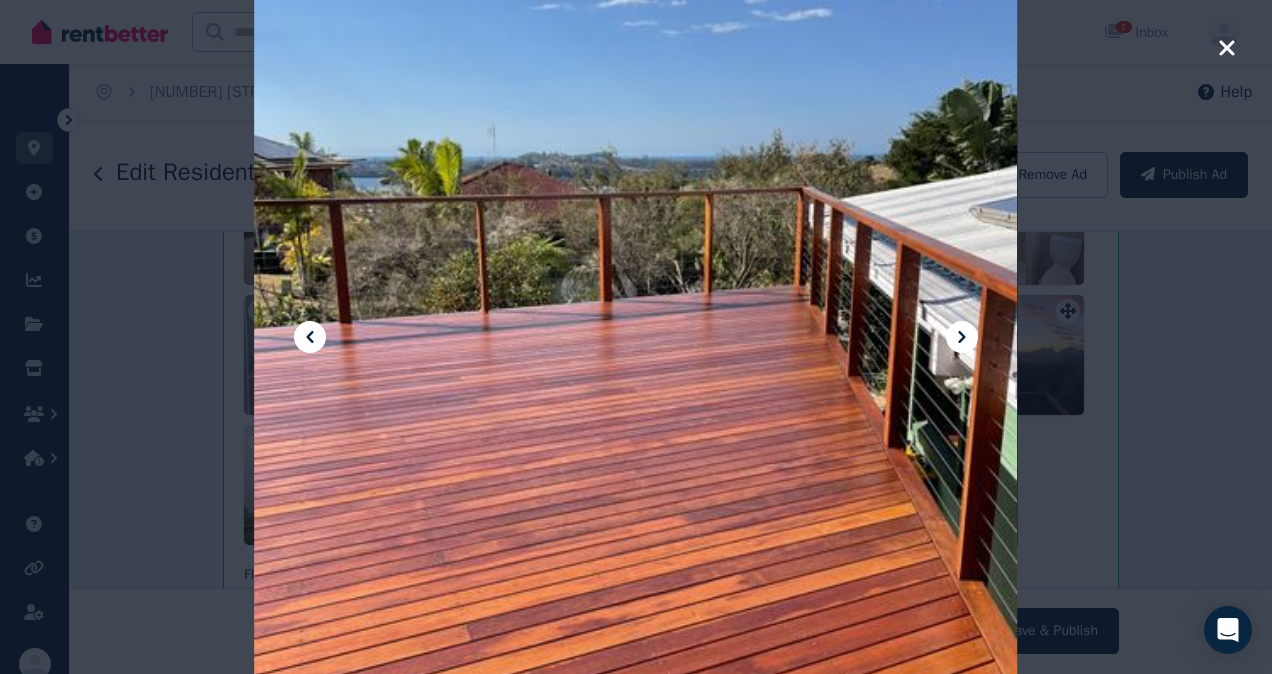 click 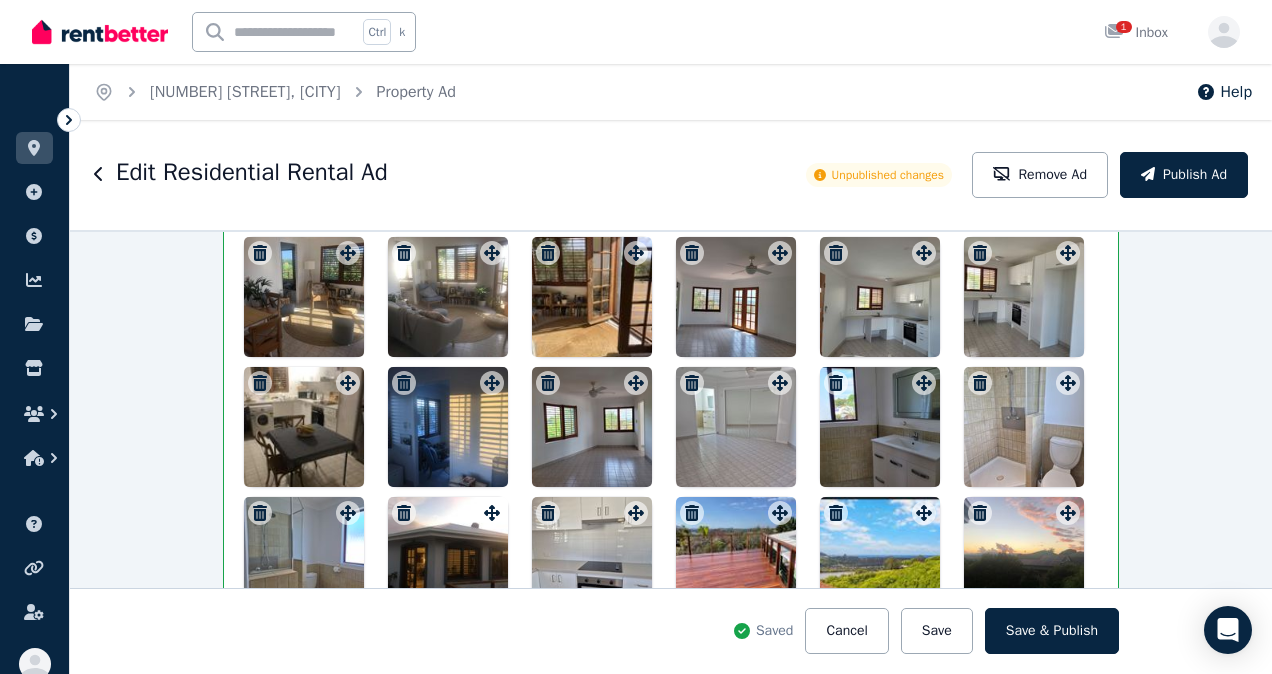 scroll, scrollTop: 2888, scrollLeft: 0, axis: vertical 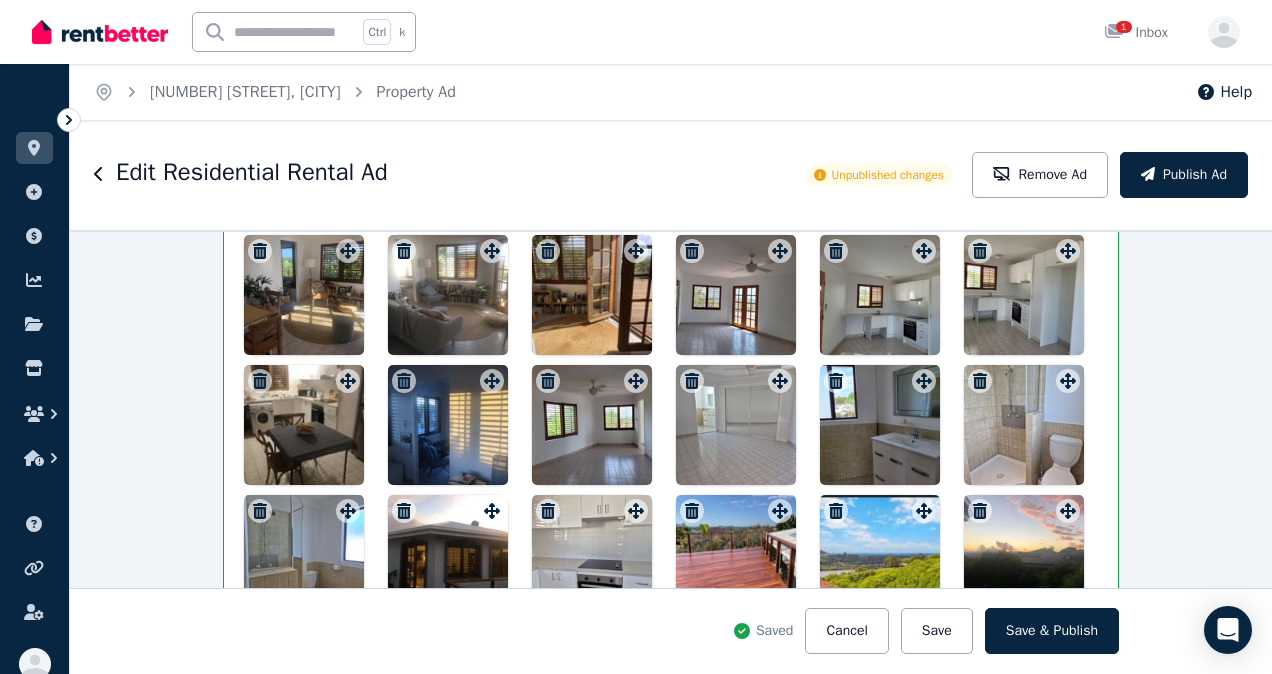 click on "Photos Upload a file   or drag and drop Uploaded   " 20250806_120032.jpg " Uploaded   " 20250806_120143.jpg " Uploaded   " 20250806_120153.jpg " Uploaded   " 20250806_123043.jpg "
To pick up a draggable item, press the space bar.
While dragging, use the arrow keys to move the item.
Press space again to drop the item in its new position, or press escape to cancel.
Draggable item 0610b1c6-01a9-43dd-8871-ab8c5fad98d8 was dropped over droppable area 1355525c-0549-46e8-b1ad-42a4216c4c8a" at bounding box center (671, 398) 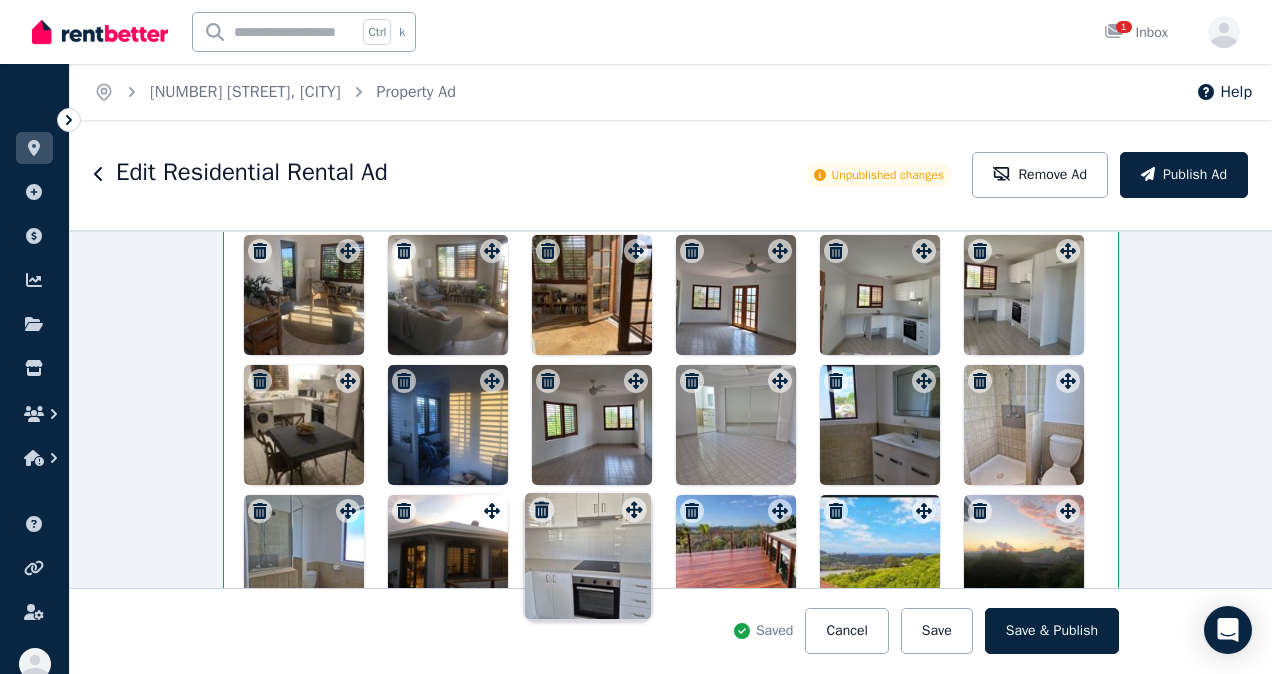 click at bounding box center [671, 490] 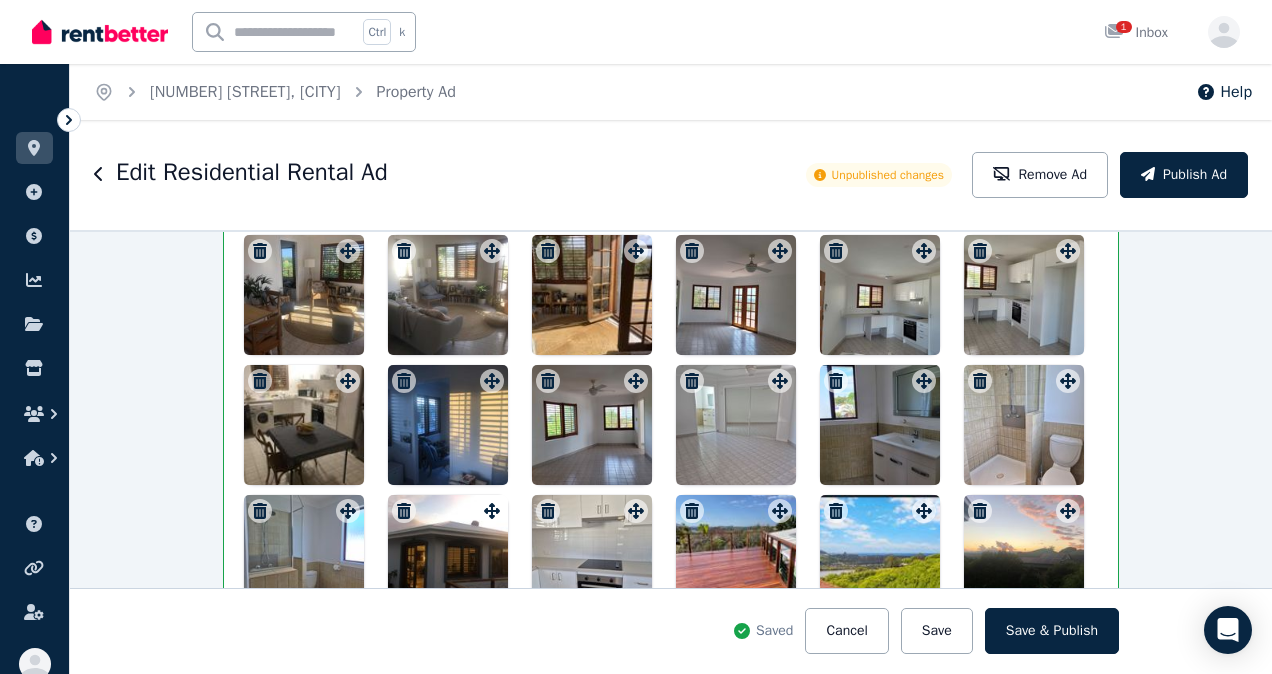 drag, startPoint x: 647, startPoint y: 468, endPoint x: 694, endPoint y: 377, distance: 102.4207 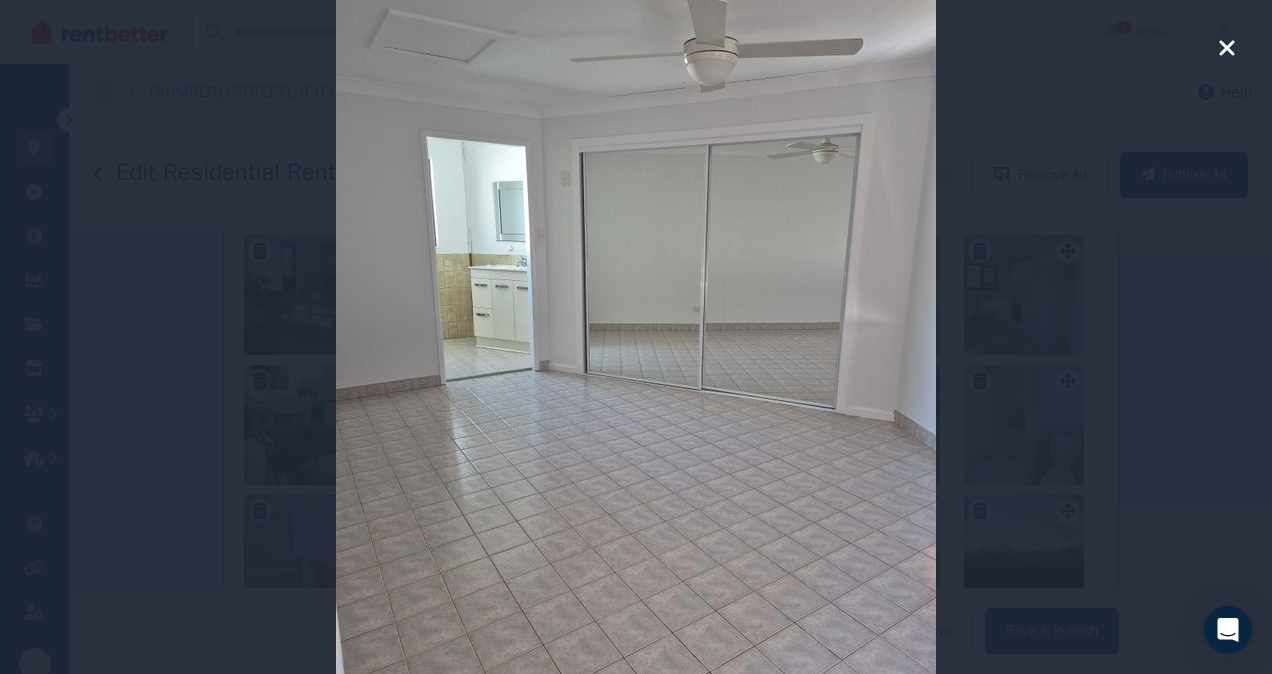 click at bounding box center (636, 346) 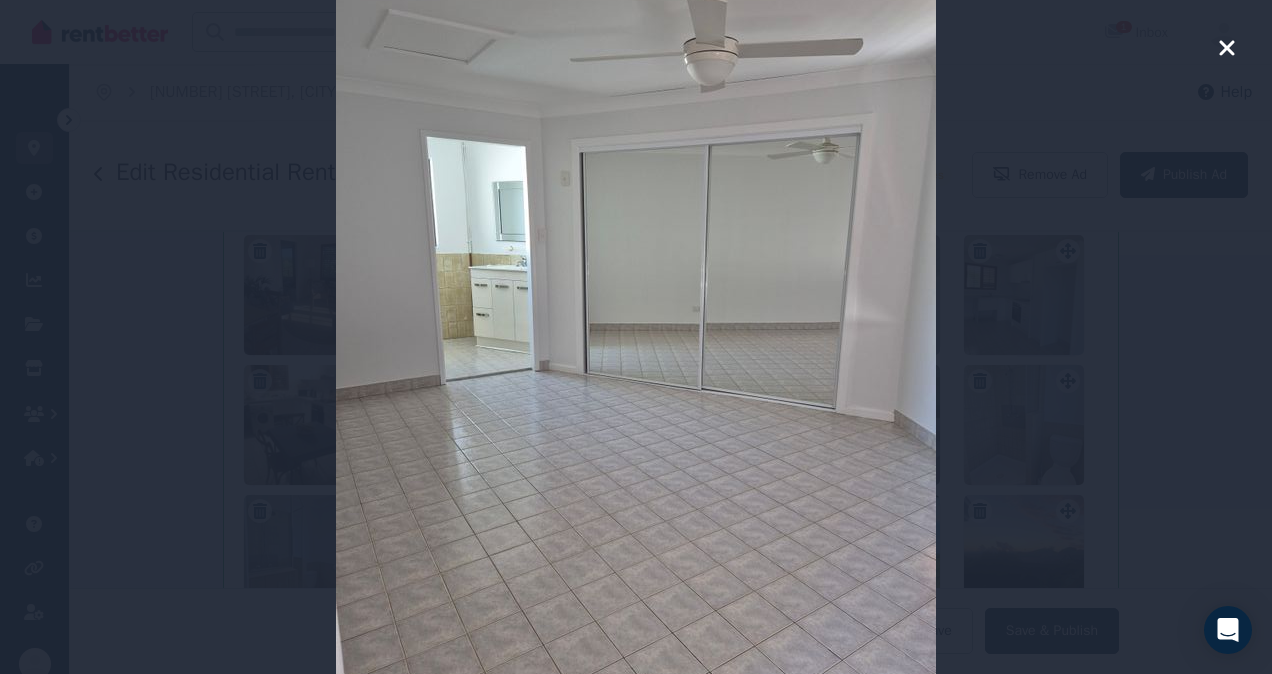 click on "Delete attachment Are you sure you want to delete  attachment   20250806_120032.jpg ? Cancel Delete" at bounding box center [636, 337] 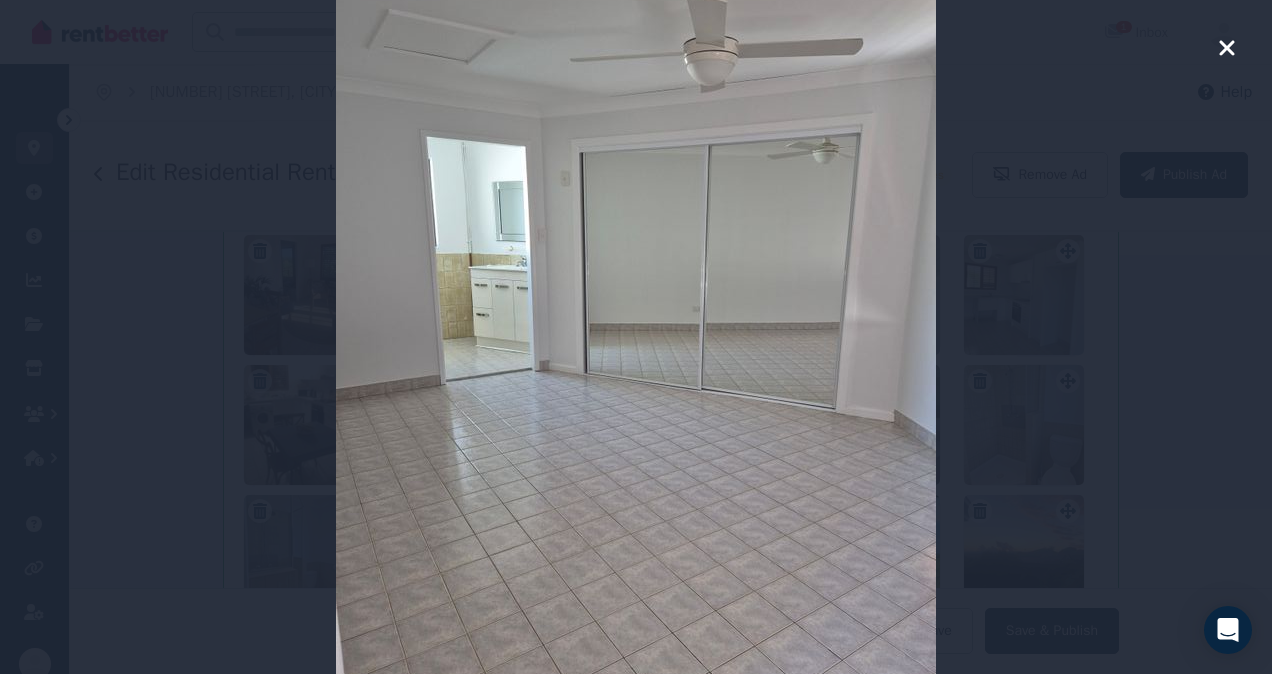 click on "Delete attachment Are you sure you want to delete  attachment   20250806_120032.jpg ? Cancel Delete" at bounding box center [636, 337] 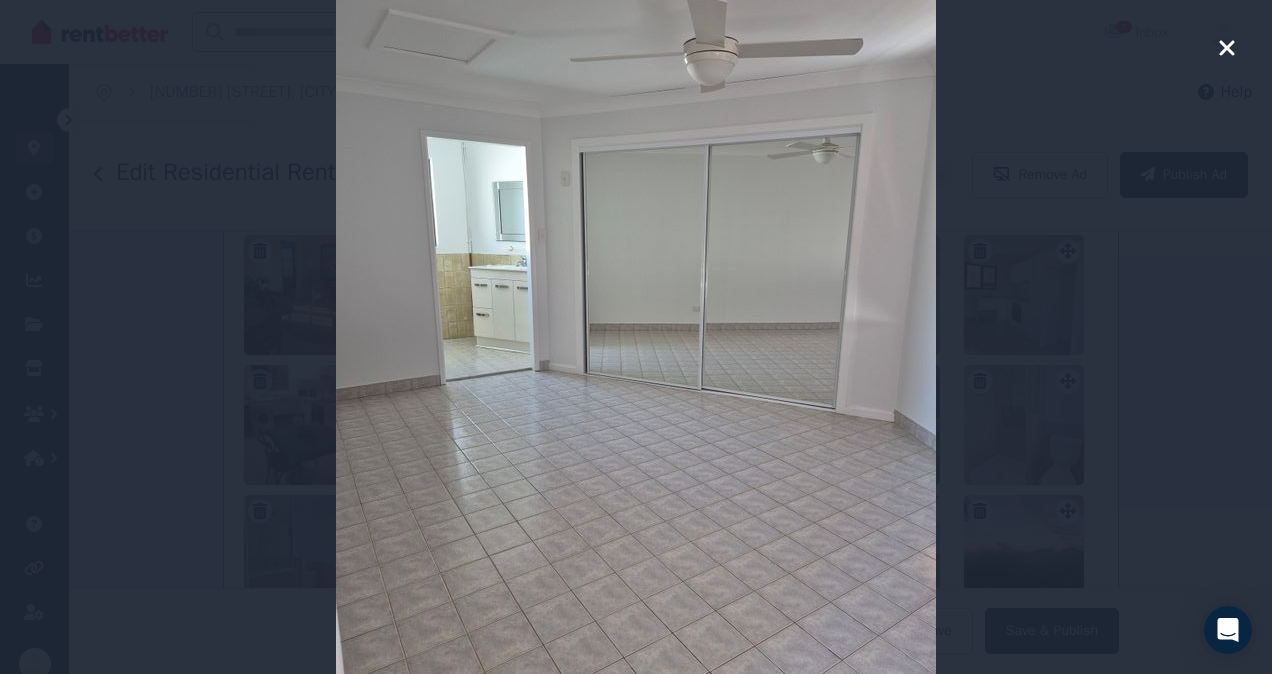 click on "Delete attachment Are you sure you want to delete  attachment   20250806_120032.jpg ? Cancel Delete" at bounding box center [636, 337] 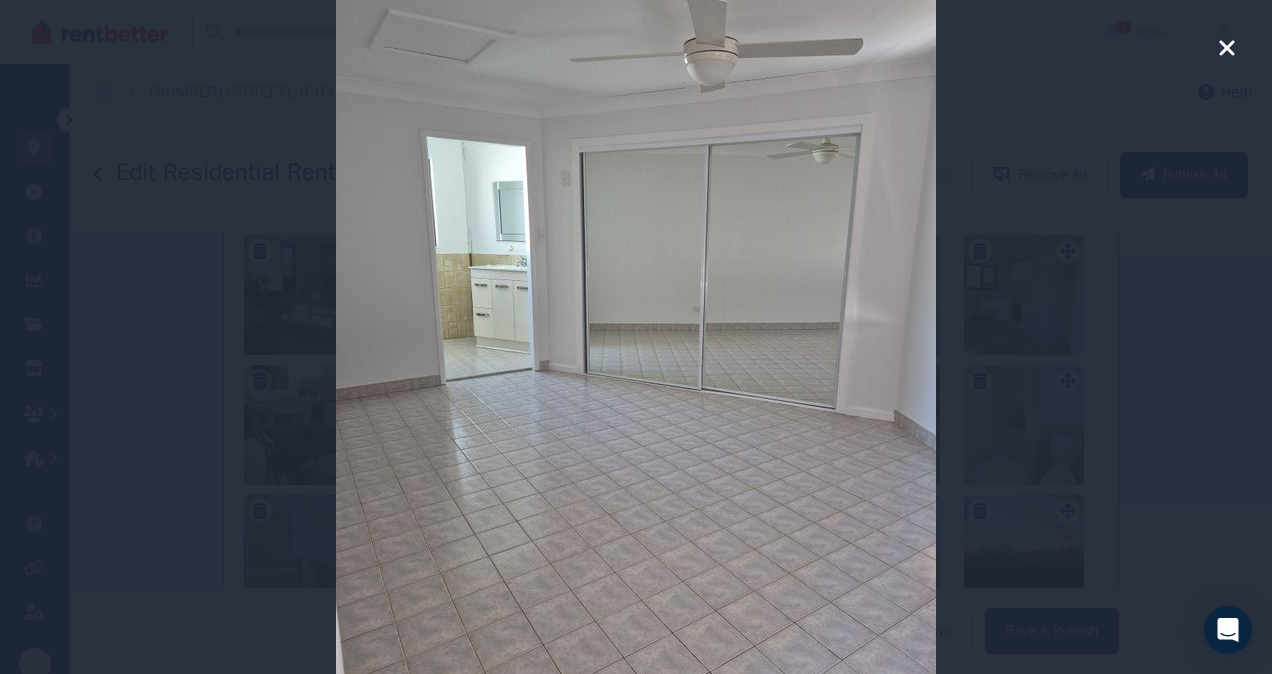 click on "Delete attachment Are you sure you want to delete  attachment   20250806_120032.jpg ? Cancel Delete" at bounding box center (636, 337) 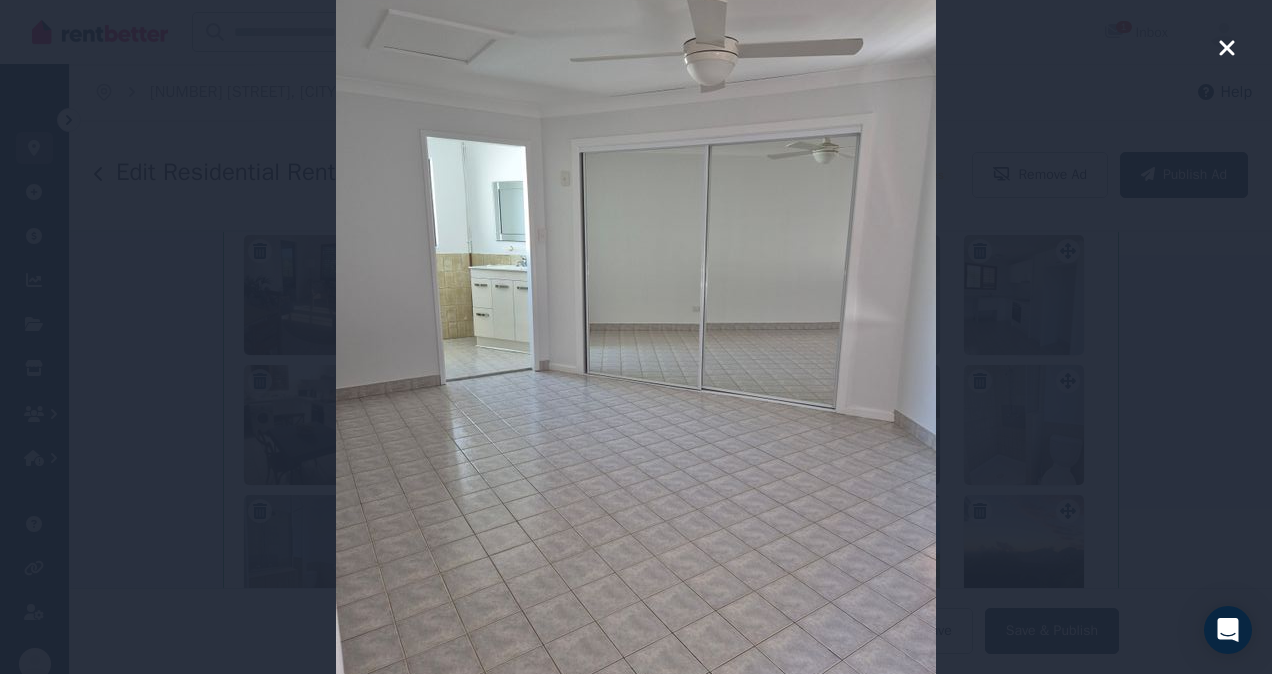 click on "Delete attachment Are you sure you want to delete  attachment   20250806_120032.jpg ? Cancel Delete" at bounding box center [636, 337] 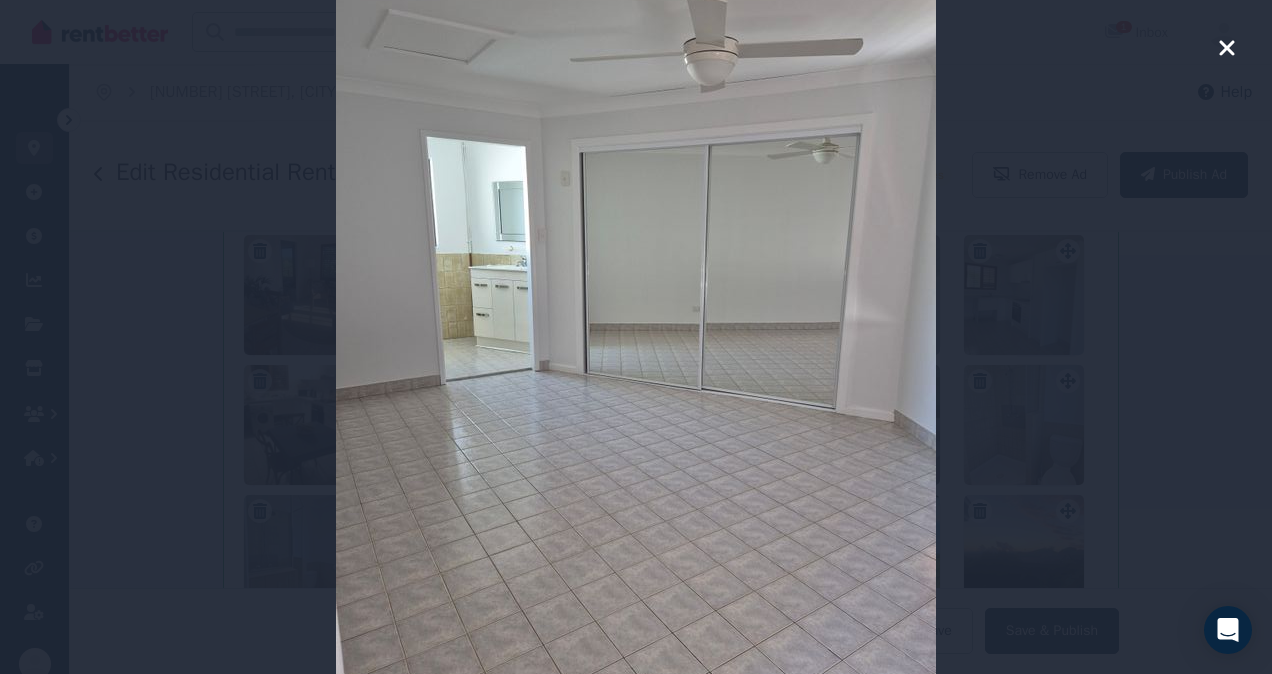 click on "Delete attachment Are you sure you want to delete  attachment   20250806_120032.jpg ? Cancel Delete" at bounding box center (636, 337) 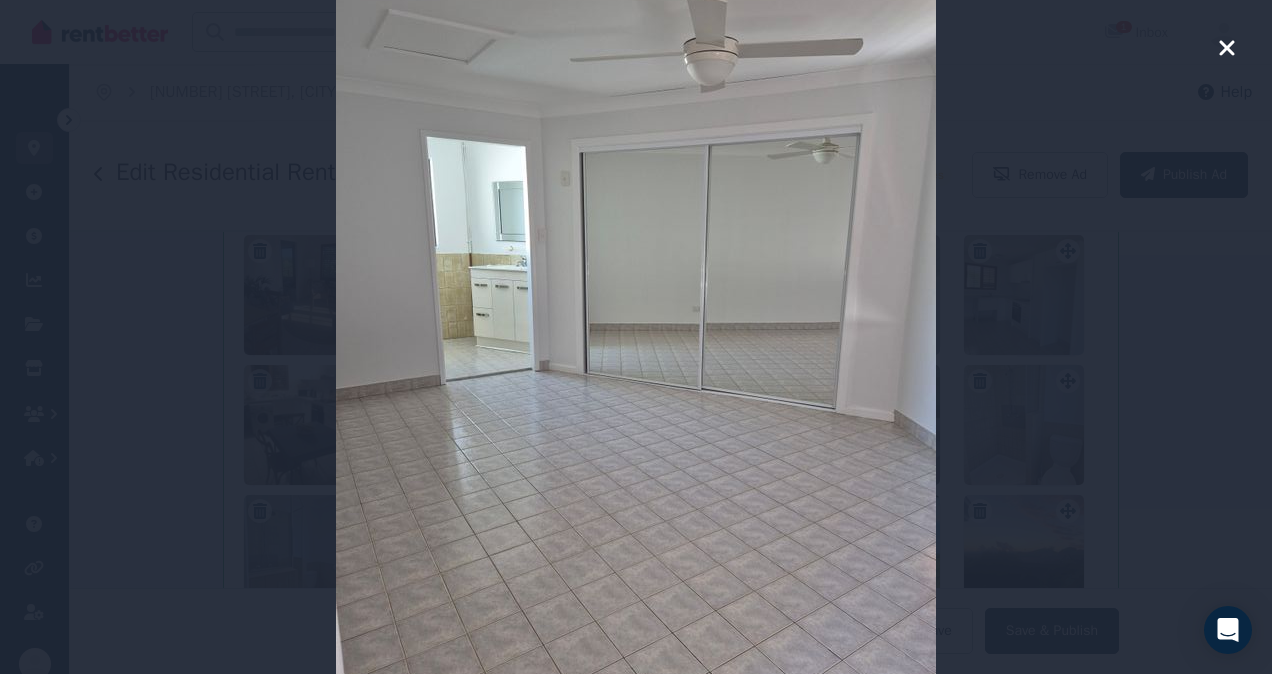 click on "Delete attachment Are you sure you want to delete  attachment   20250806_120032.jpg ? Cancel Delete" at bounding box center (636, 337) 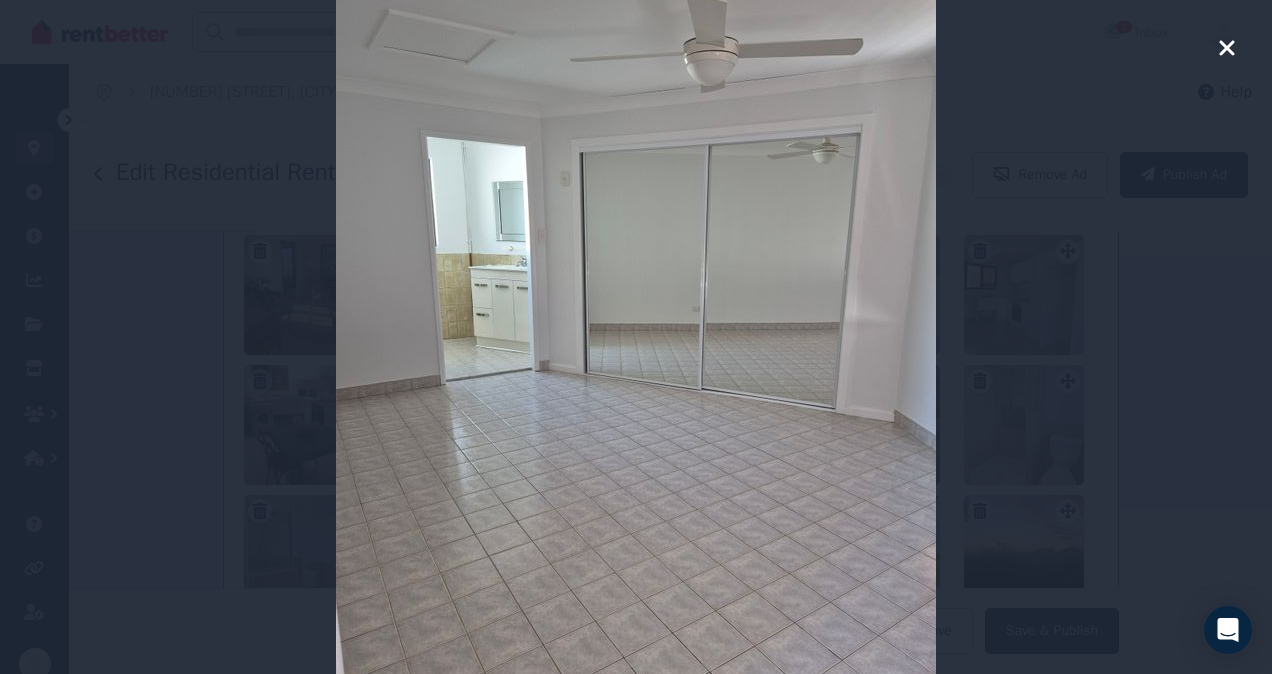 click on "Delete attachment Are you sure you want to delete  attachment   20250806_120032.jpg ? Cancel Delete" at bounding box center (636, 337) 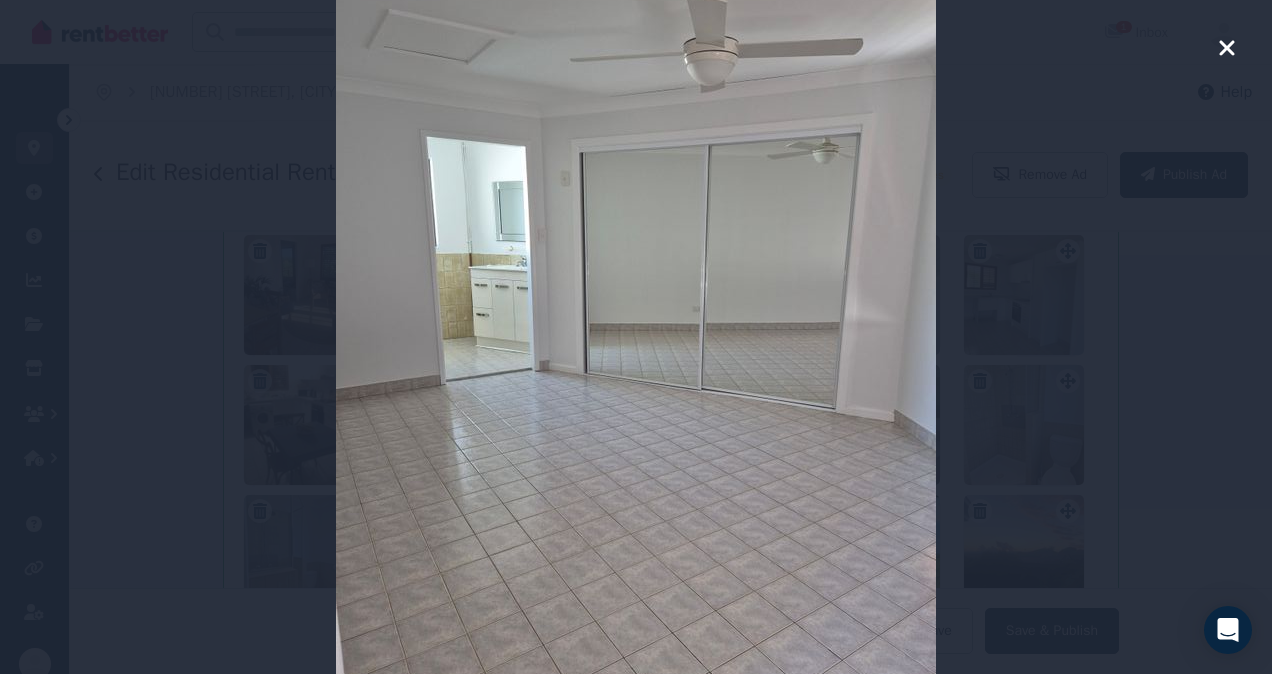 click on "Delete attachment Are you sure you want to delete  attachment   20250806_120032.jpg ? Cancel Delete" at bounding box center (636, 337) 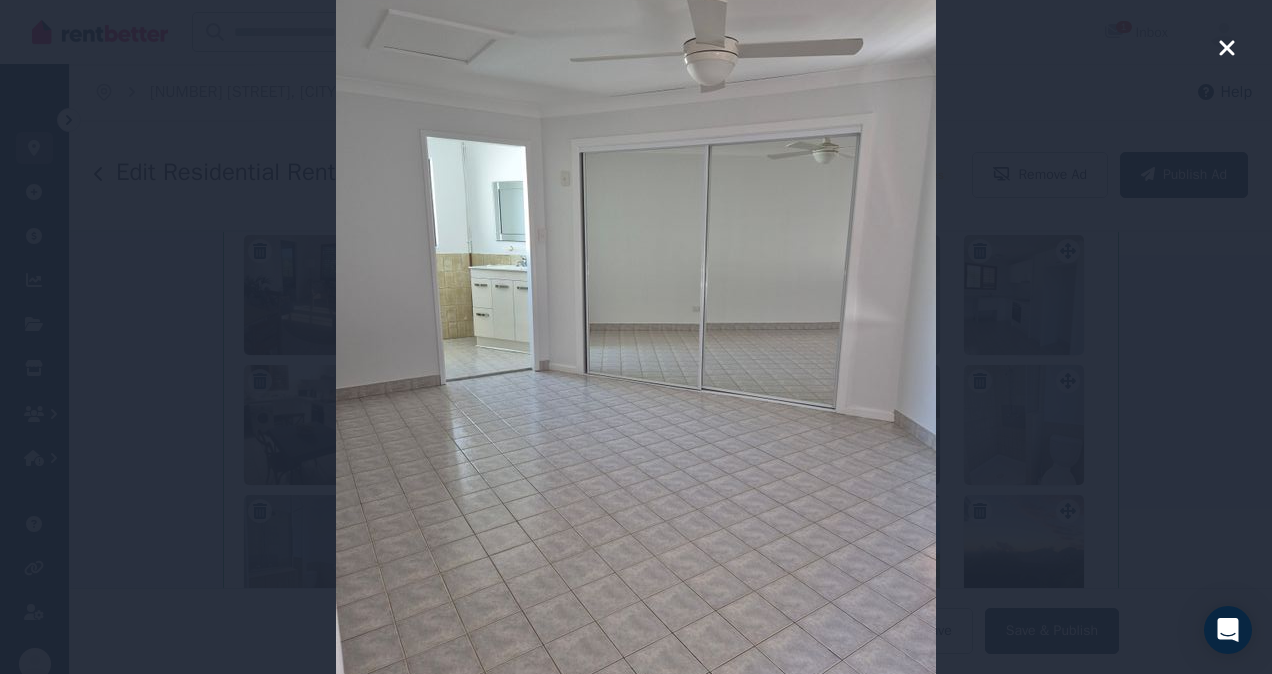 click on "Delete attachment Are you sure you want to delete  attachment   20250806_120032.jpg ? Cancel Delete" at bounding box center [636, 337] 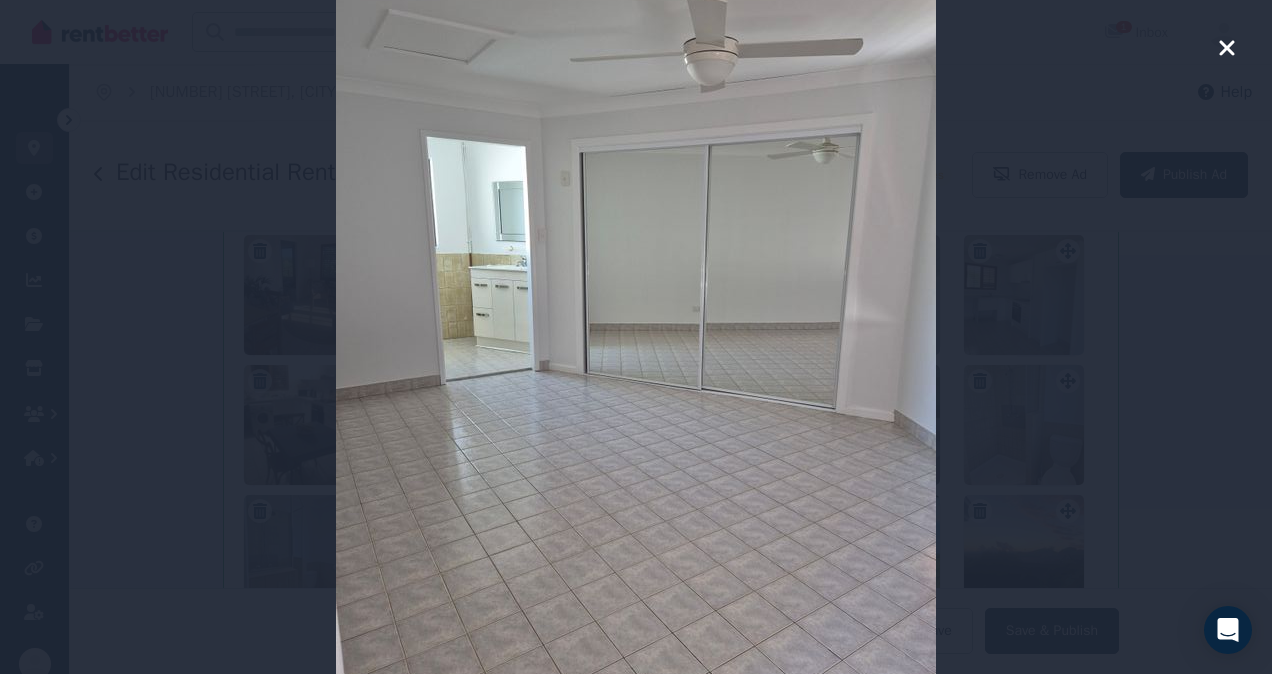click on "Delete attachment Are you sure you want to delete  attachment   20250806_120032.jpg ? Cancel Delete" at bounding box center [636, 337] 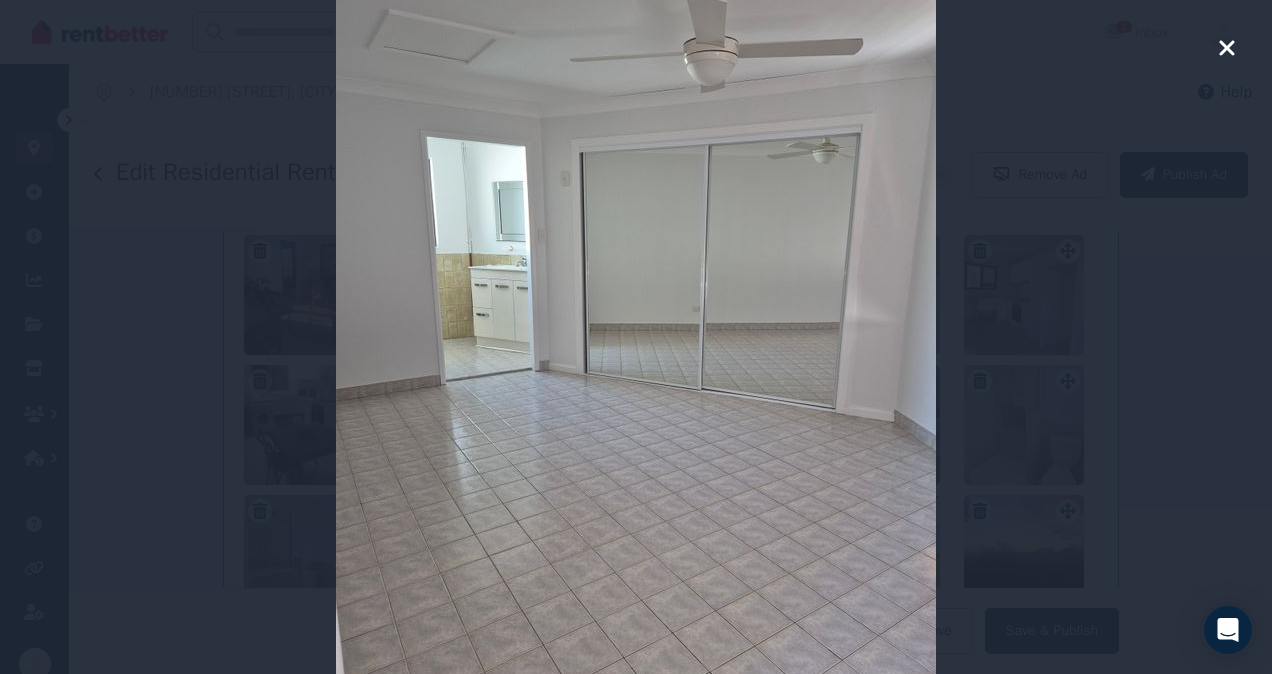 click on "Delete attachment Are you sure you want to delete  attachment   20250806_120032.jpg ? Cancel Delete" at bounding box center [636, 337] 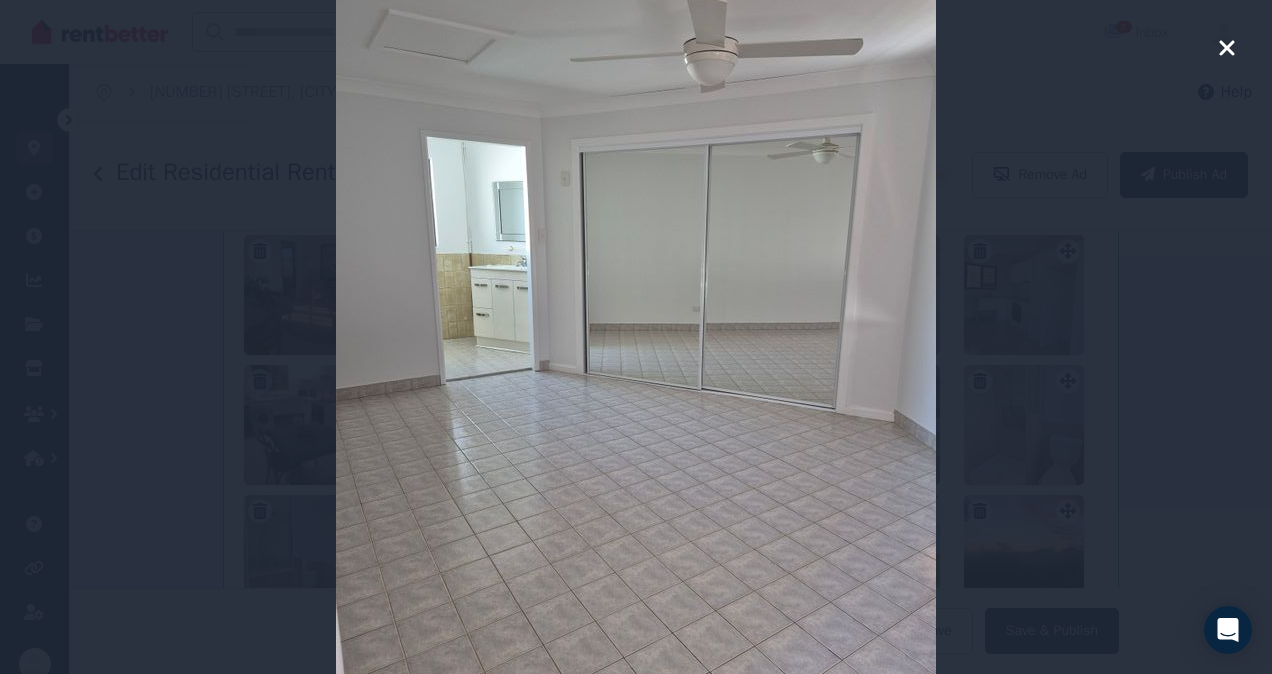 click on "Delete attachment Are you sure you want to delete  attachment   20250806_120032.jpg ? Cancel Delete" at bounding box center (636, 337) 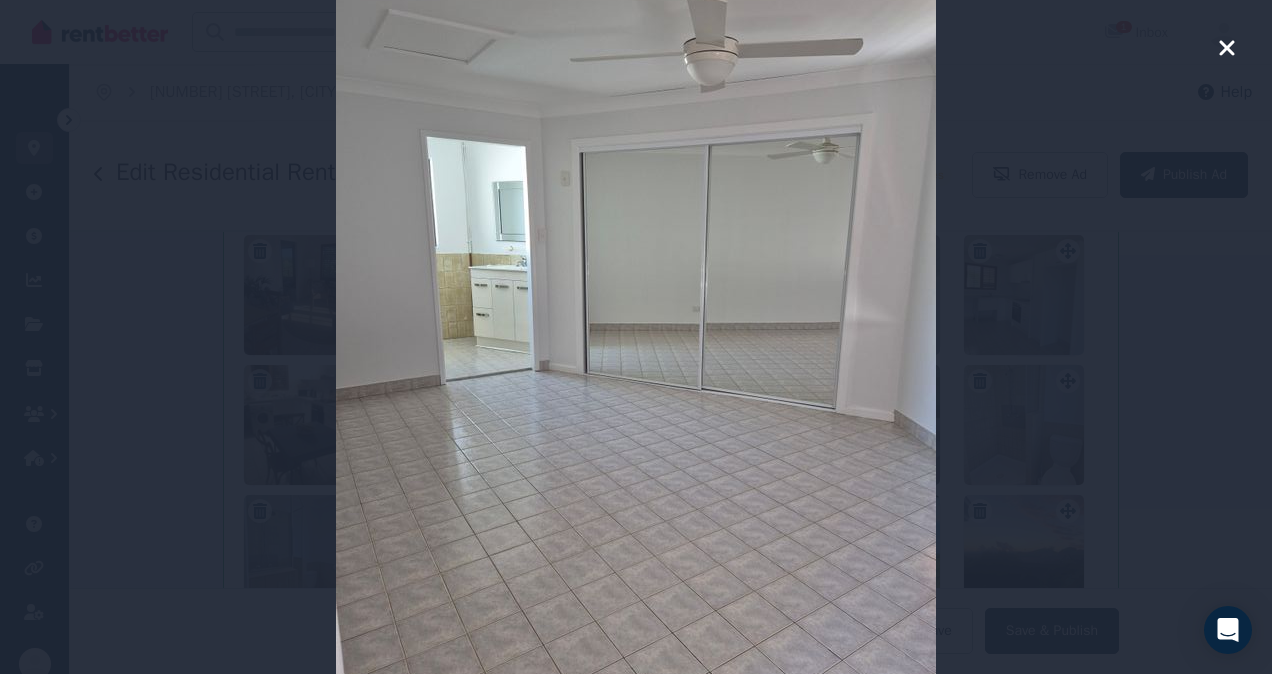 click on "Delete attachment Are you sure you want to delete  attachment   20250806_120032.jpg ? Cancel Delete" at bounding box center (636, 337) 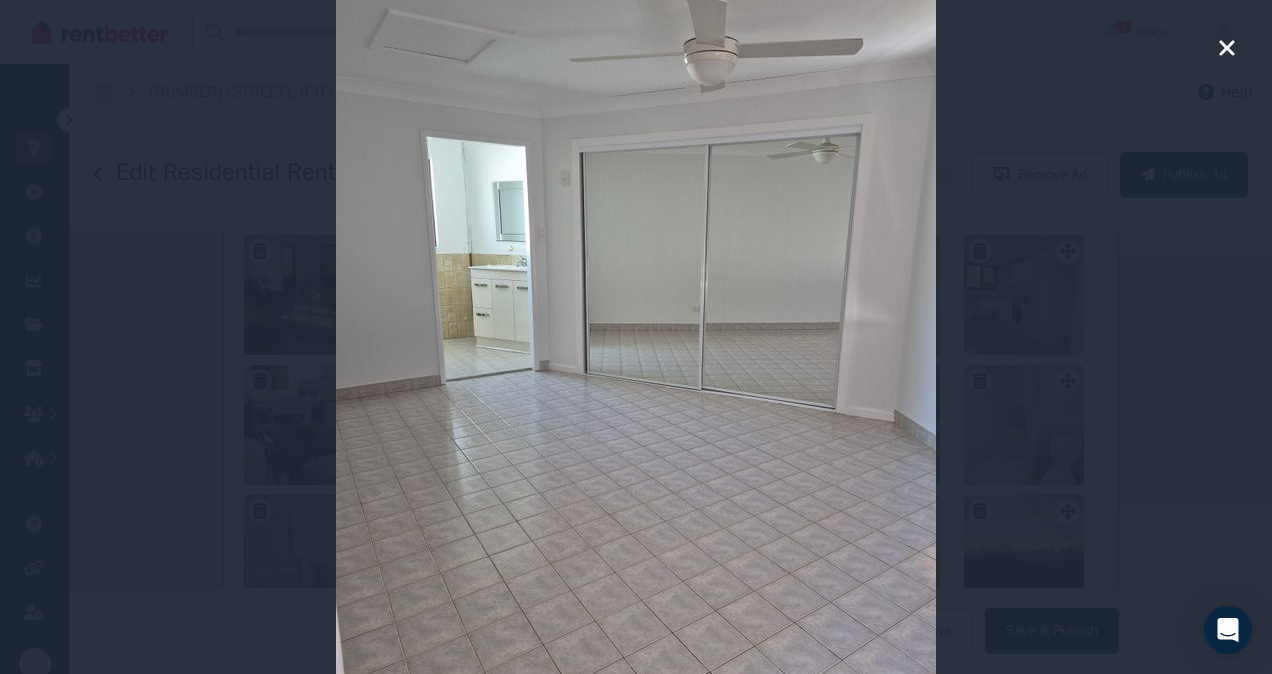 click on "Delete attachment Are you sure you want to delete  attachment   20250806_120032.jpg ? Cancel Delete" at bounding box center [636, 337] 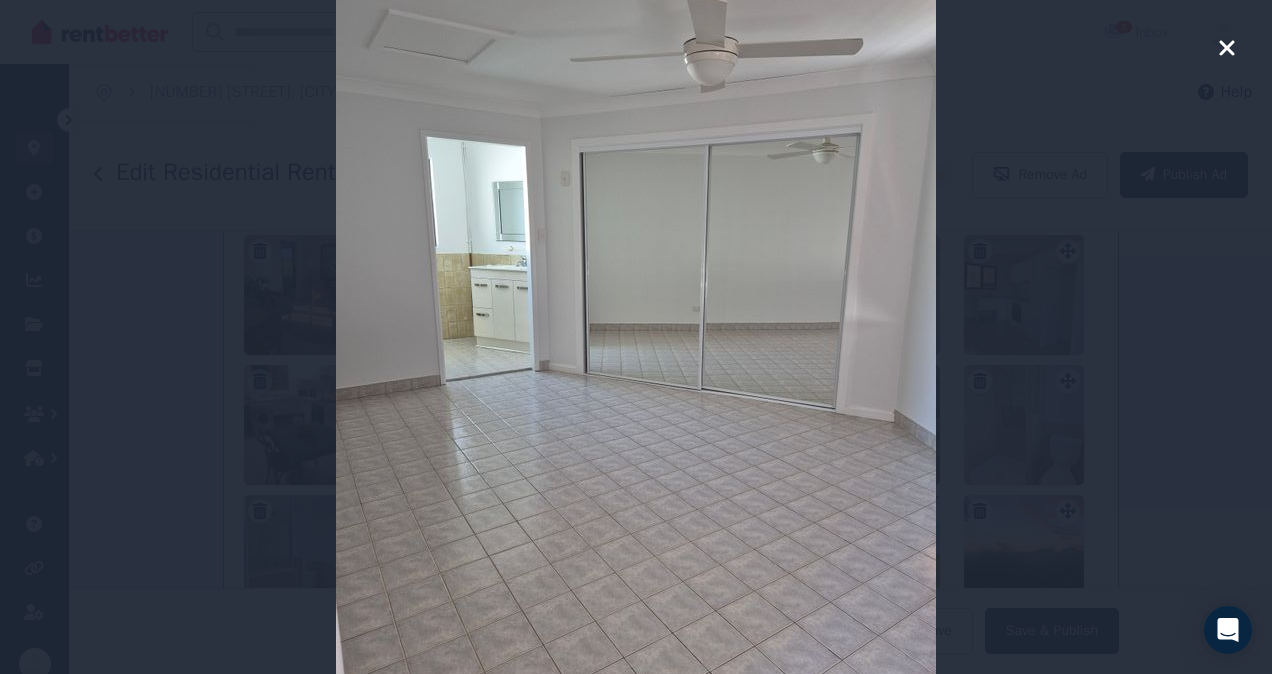 click on "Delete attachment Are you sure you want to delete  attachment   20250806_120032.jpg ? Cancel Delete" at bounding box center [636, 337] 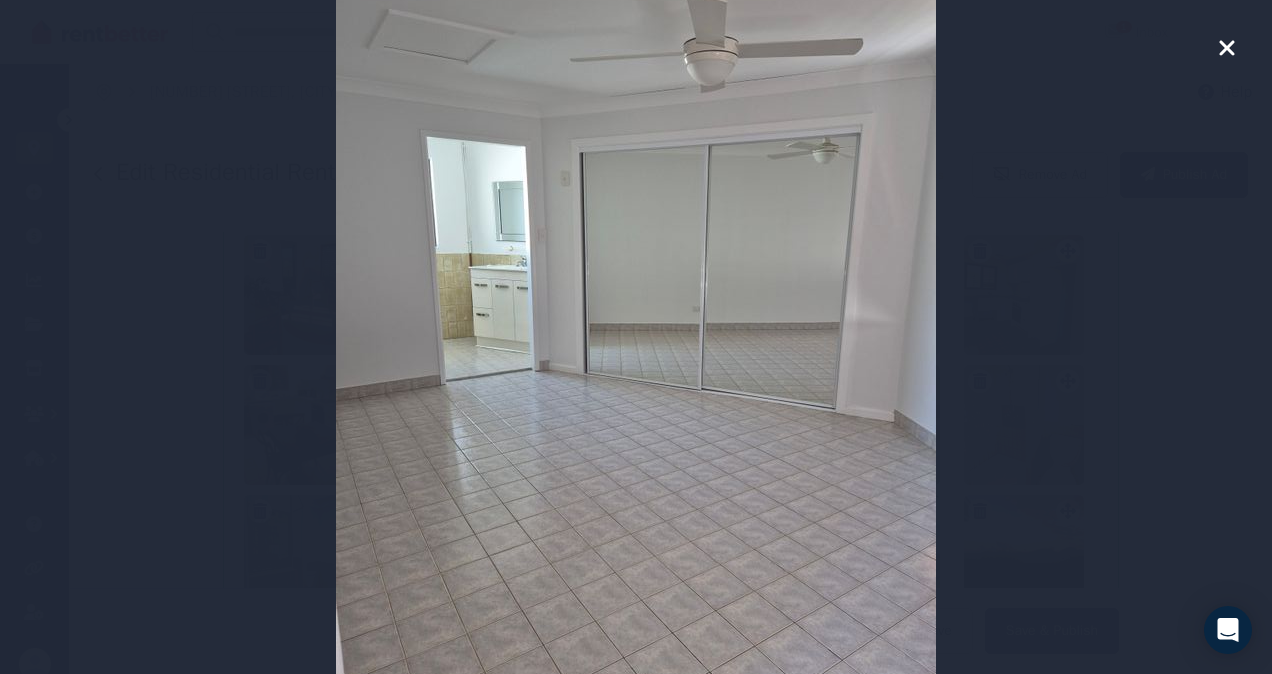 click on "Unpublished changes There are saved changes to your Ad that have not been published on the Internet. Would you like to publish the latest version of your Ad now? No, I want to publish later Publish Now" at bounding box center [636, 337] 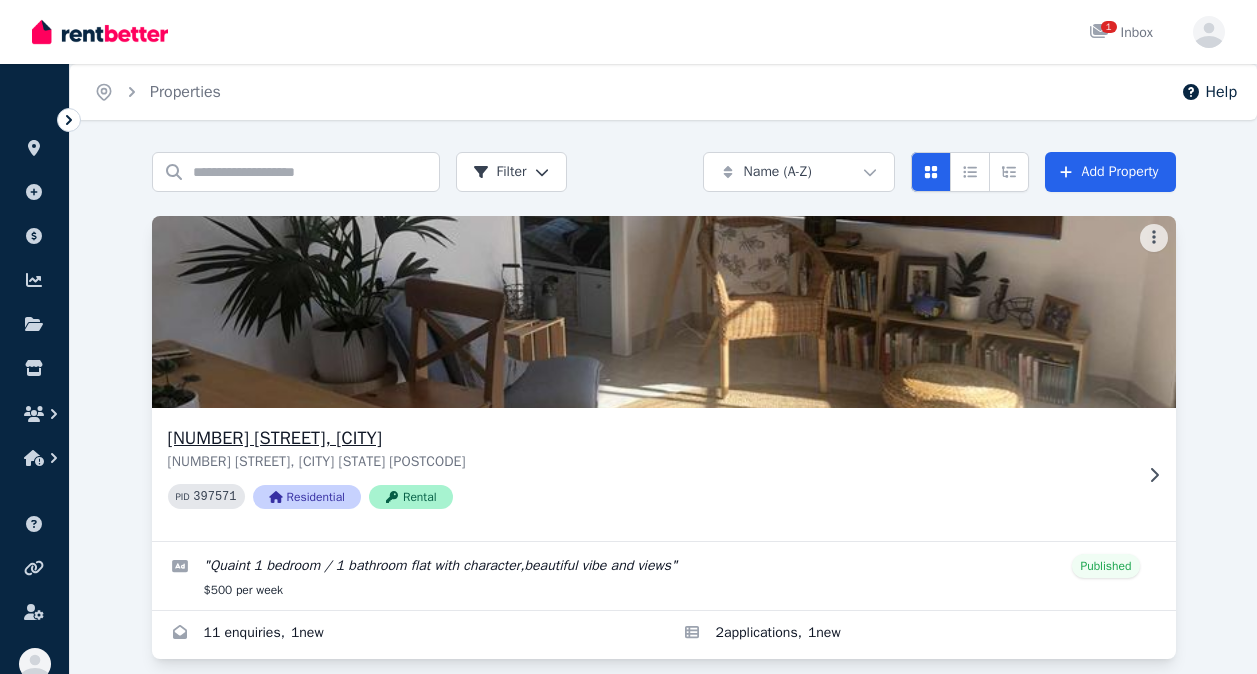 scroll, scrollTop: 0, scrollLeft: 0, axis: both 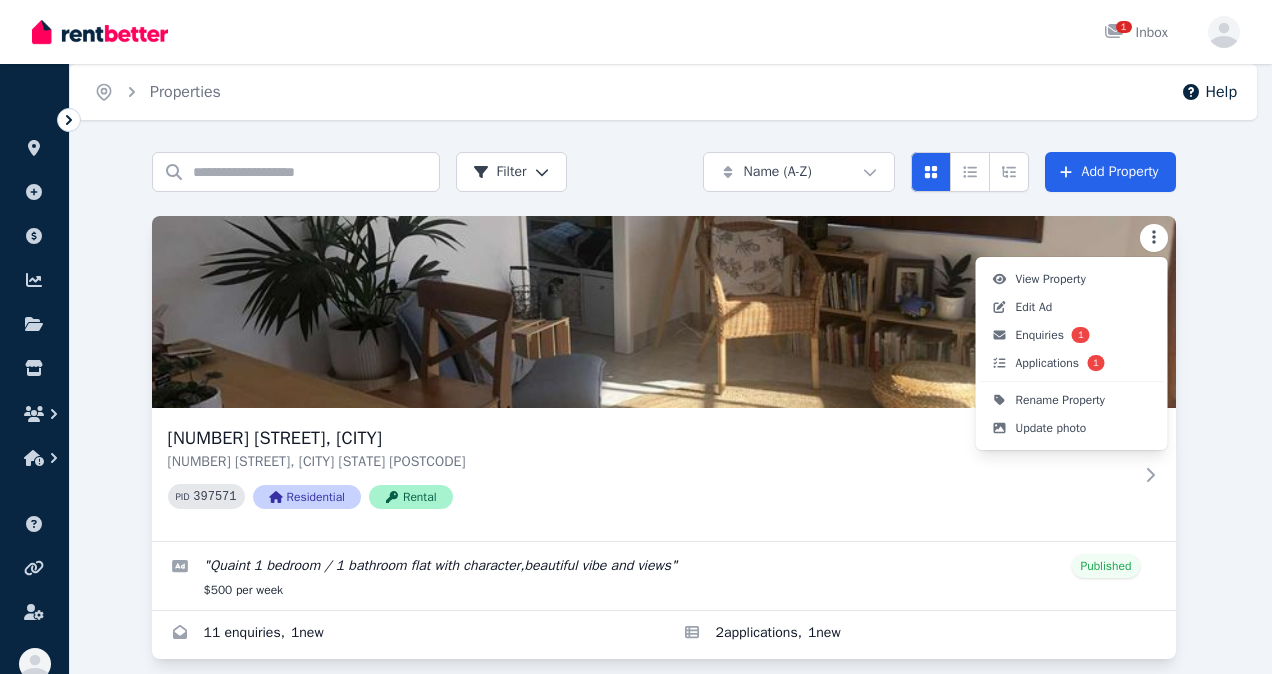 click on "Open main menu 1 Inbox Open user menu ORGANISE Properties Add property Payments Finance report Documents Marketplace Help centre Refer a friend Account settings Your profile SANDRA FITCH Home Properties Help Search properties Filter Name (A-Z) Add Property 29 Horseshoe Rd, Terranora 29 Horseshoe Rd, Terranora NSW 2486 PID   397571 Residential Rental " Quaint 1 bedroom / 1 bathroom flat with character,beautiful vibe and views " Published $500 per week 11   enquiries , 1  new 2  application s , 1  new
View Property Edit Ad Enquiries 1 Applications 1 Rename Property Update photo" at bounding box center (636, 337) 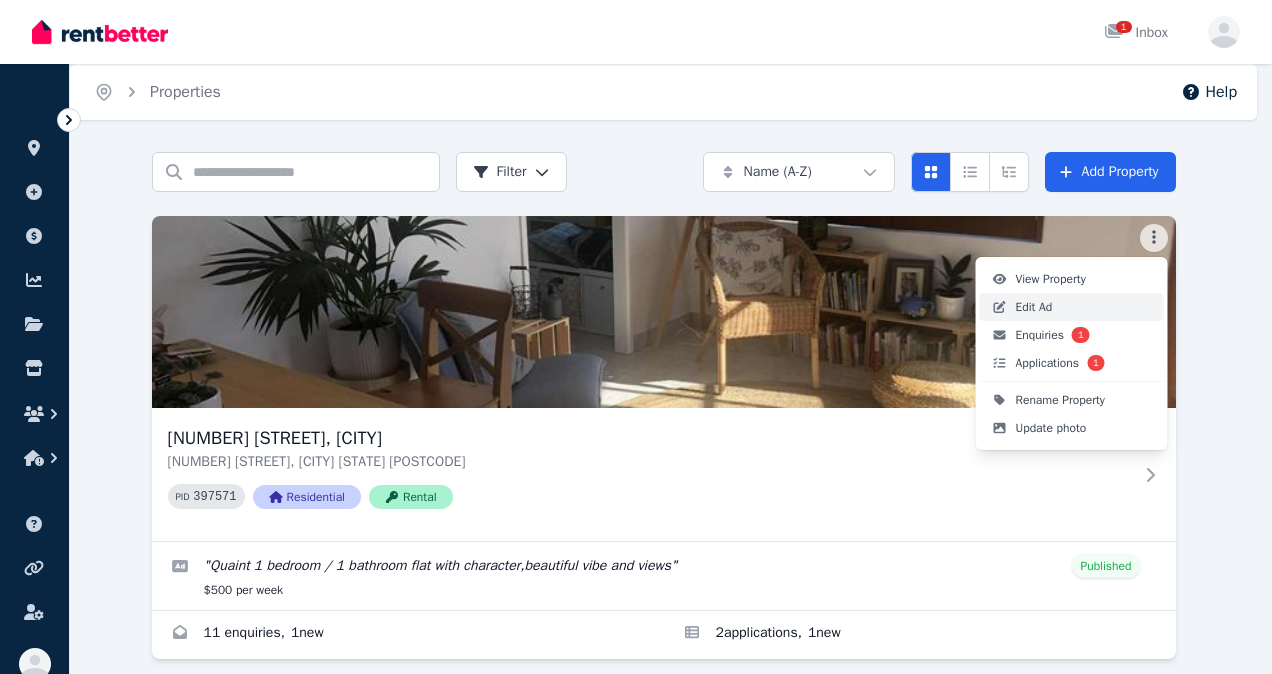 click on "Edit Ad" at bounding box center [1034, 307] 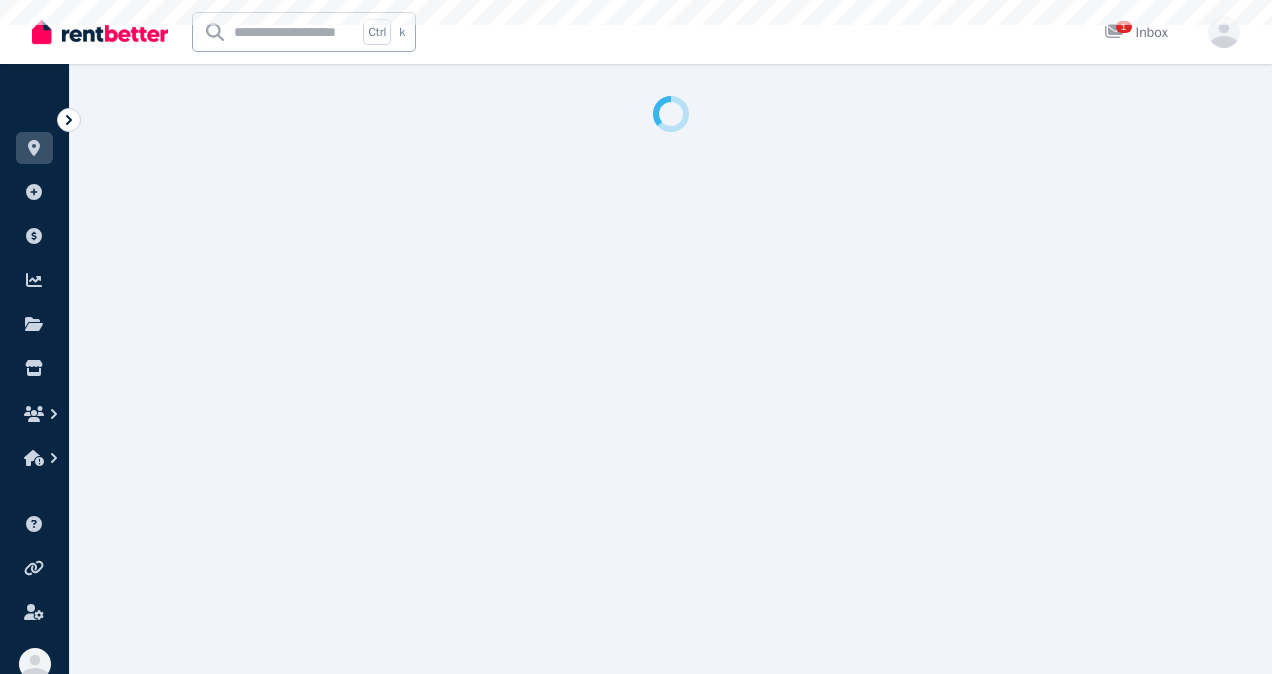 select on "***" 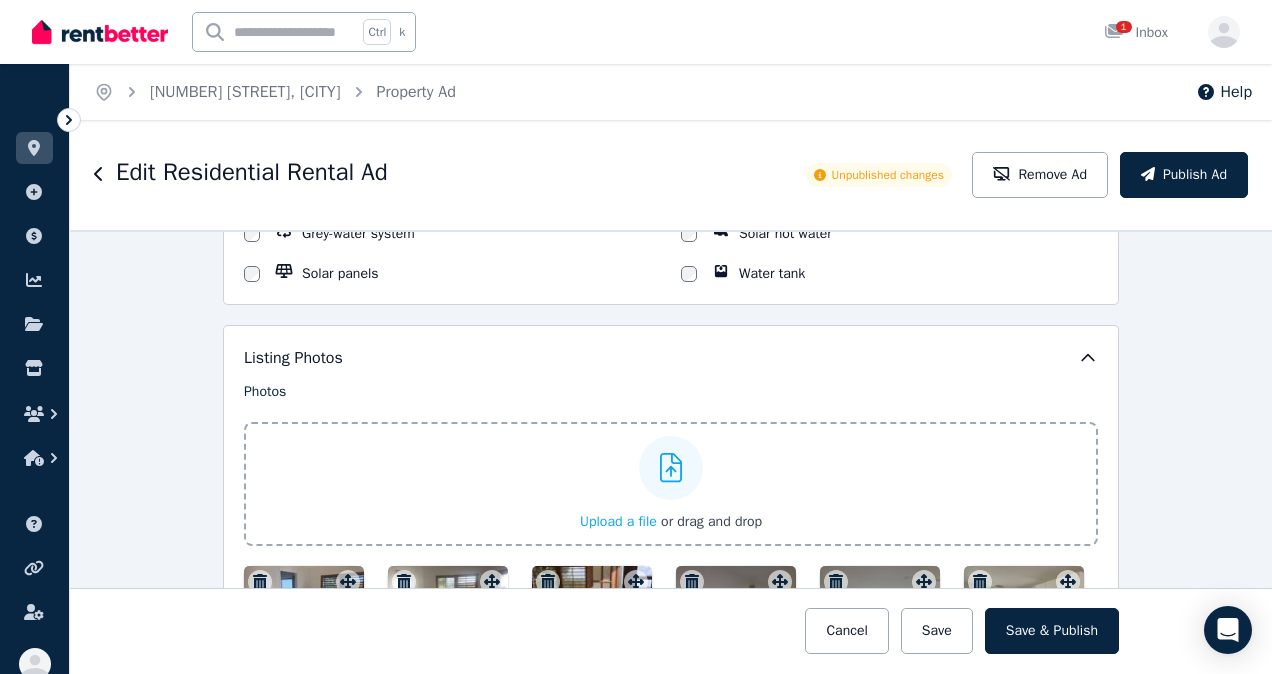 scroll, scrollTop: 2400, scrollLeft: 0, axis: vertical 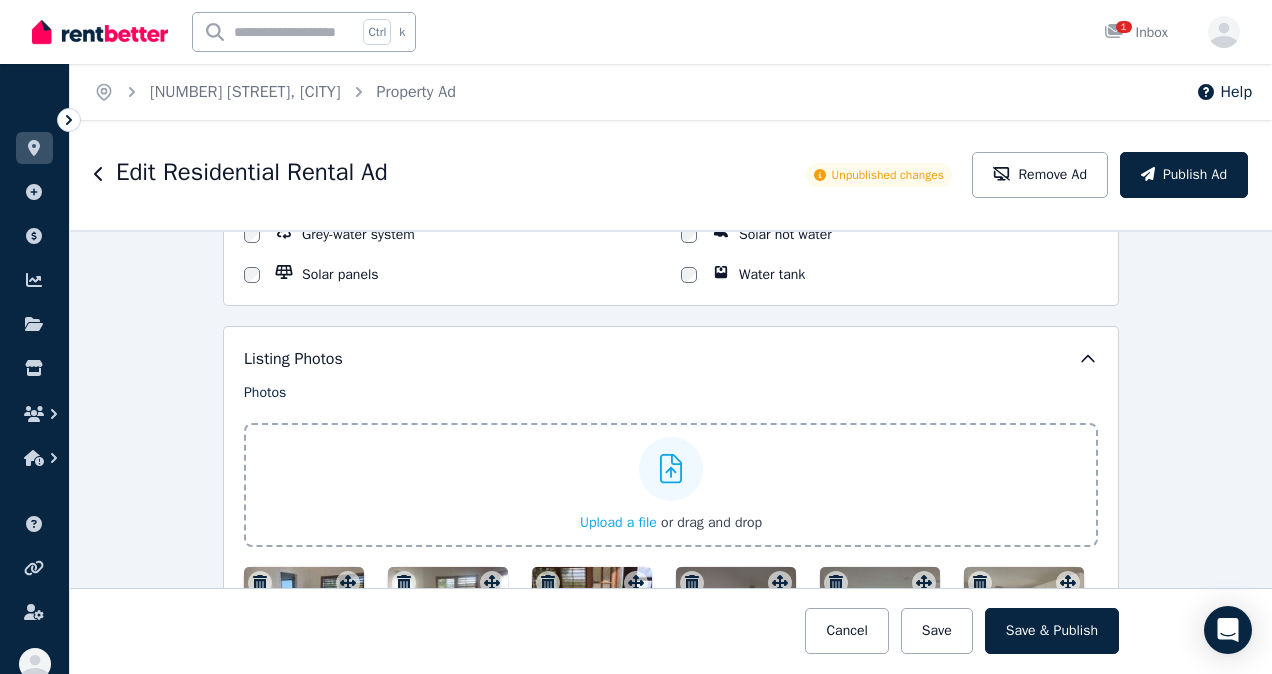 click on "Upload a file" at bounding box center (618, 522) 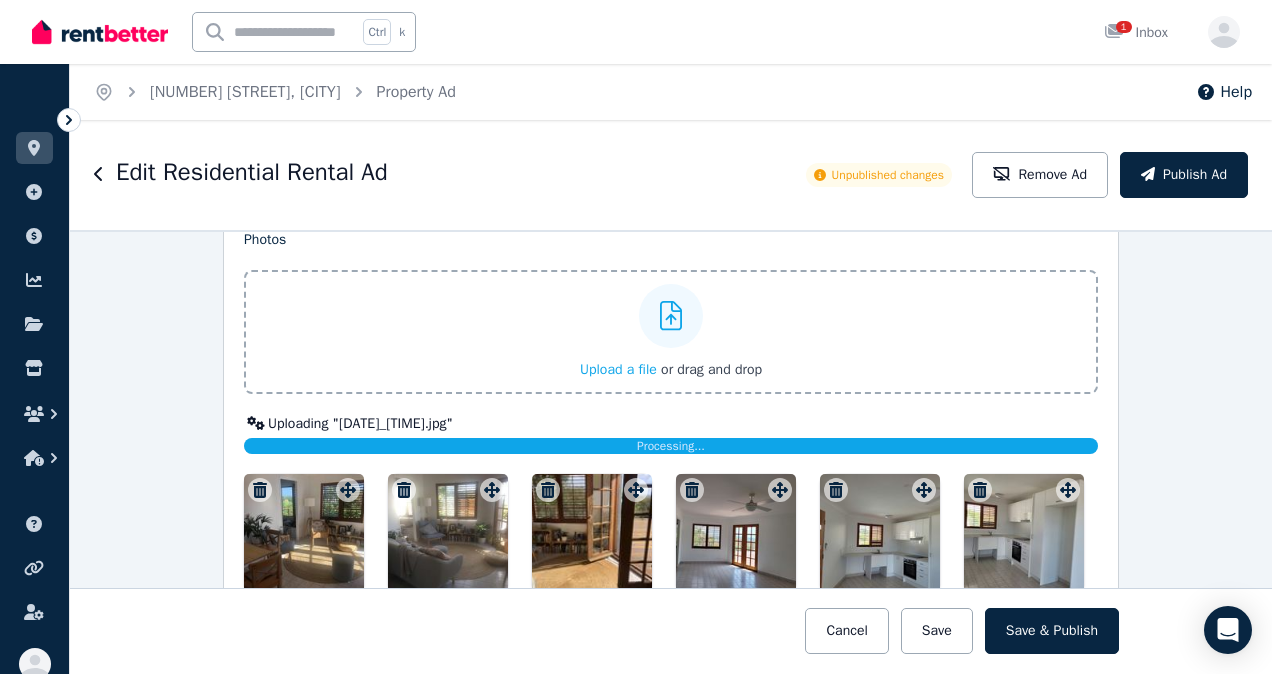 scroll, scrollTop: 2600, scrollLeft: 0, axis: vertical 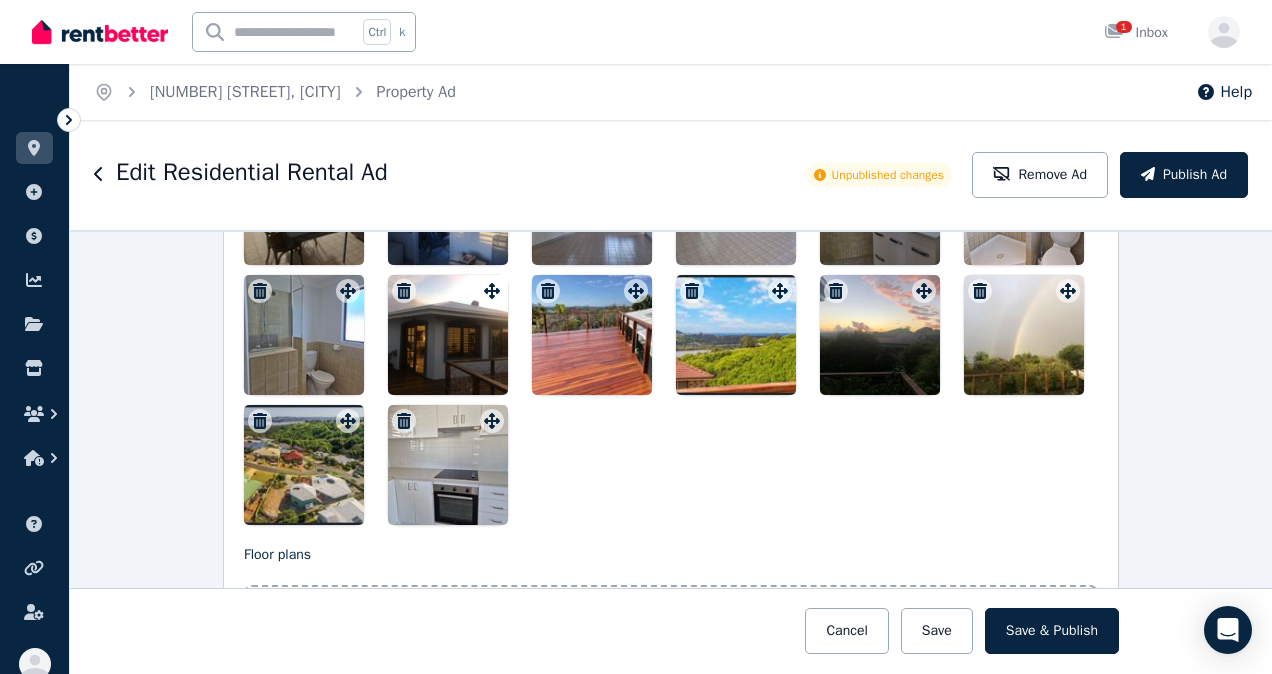 click at bounding box center (448, 465) 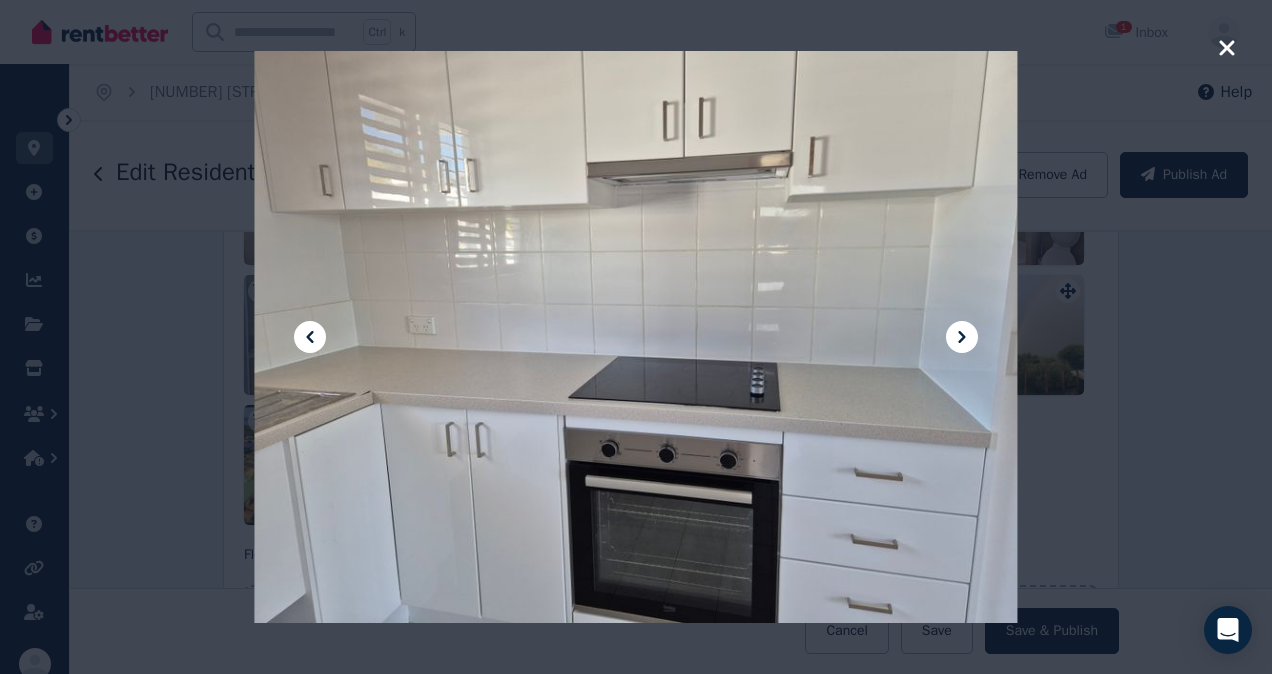 click on "**********" at bounding box center (671, 397) 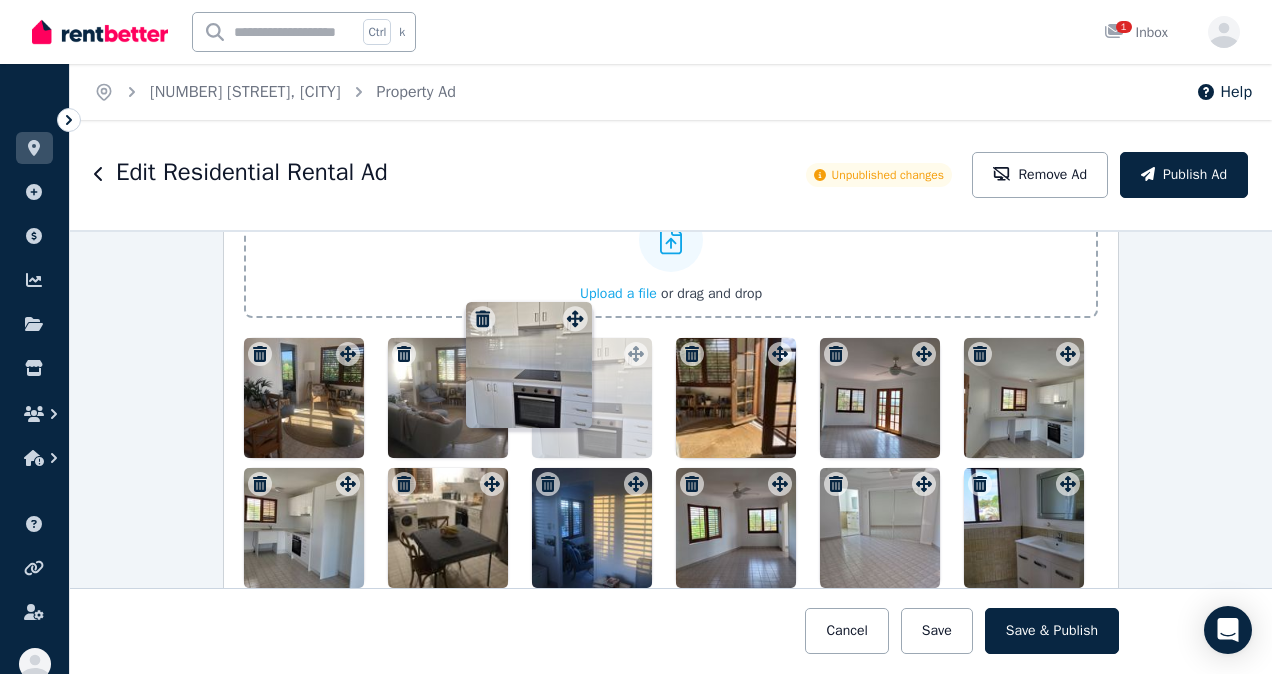 scroll, scrollTop: 2601, scrollLeft: 0, axis: vertical 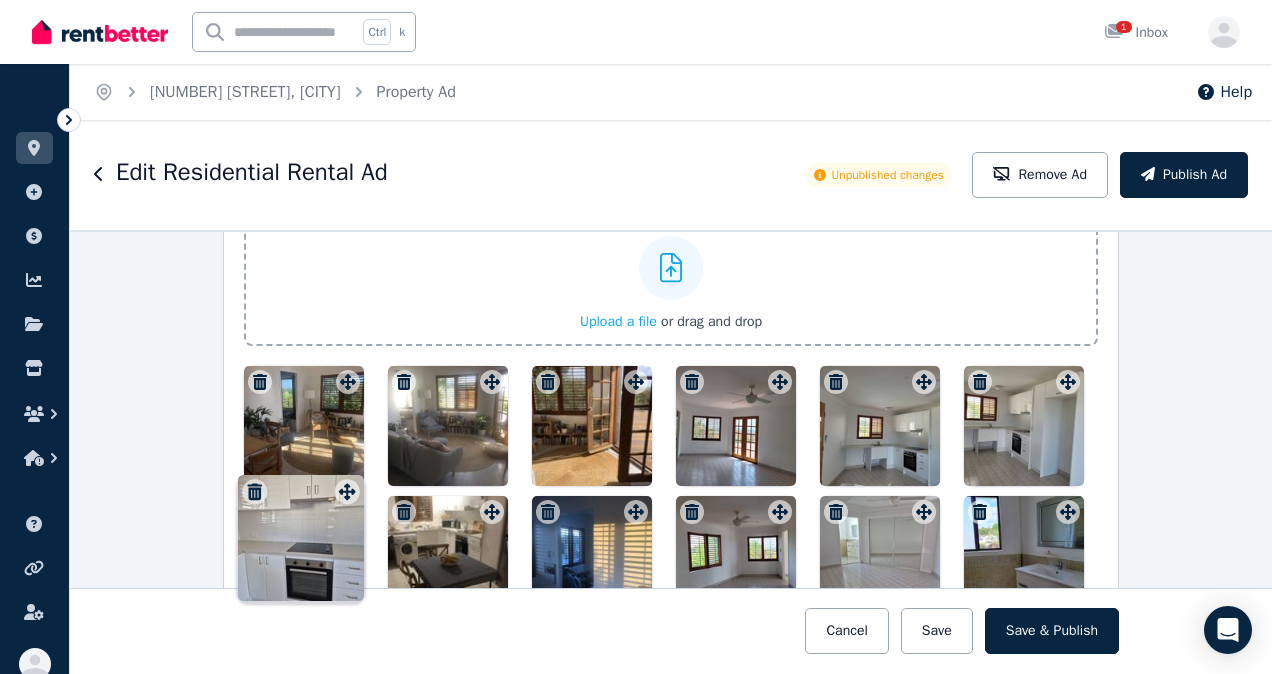 drag, startPoint x: 483, startPoint y: 425, endPoint x: 343, endPoint y: 479, distance: 150.05333 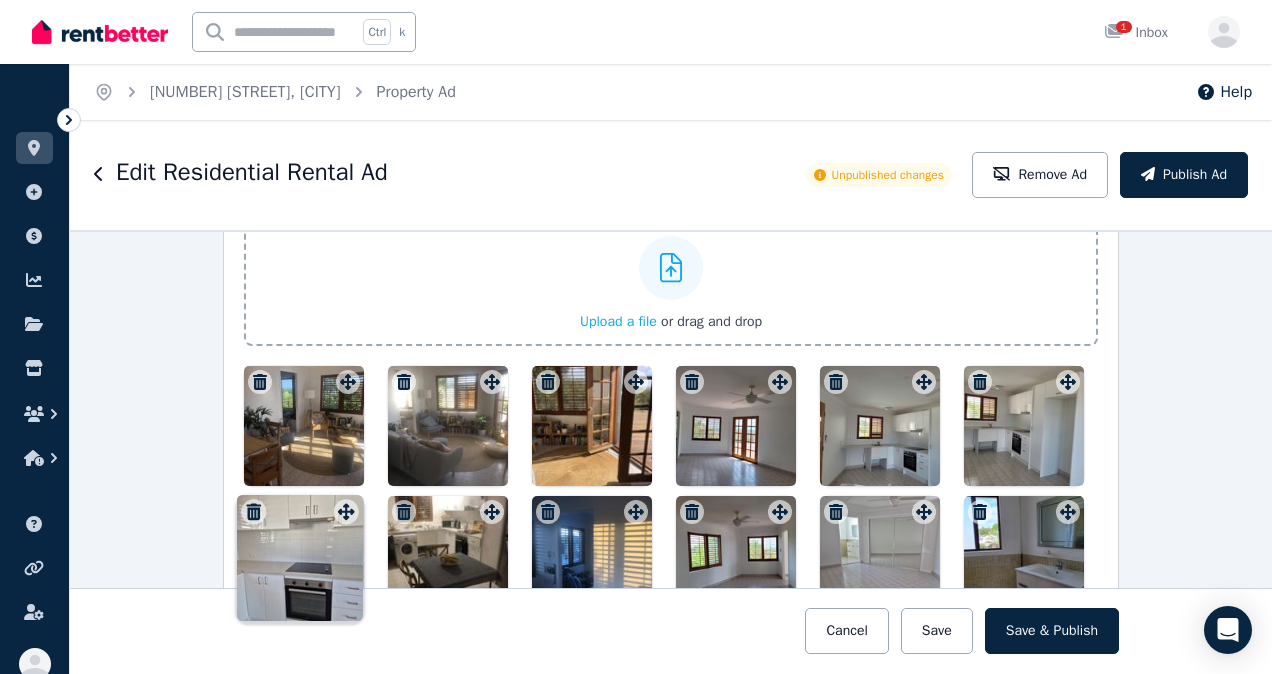click on "Photos Upload a file   or drag and drop Uploaded   " 20250806_123043.jpg "
To pick up a draggable item, press the space bar.
While dragging, use the arrow keys to move the item.
Press space again to drop the item in its new position, or press escape to cancel.
Draggable item f70fcef5-f43d-4aa9-aa73-94feb8f5521d was moved over droppable area 643a9603-5ffa-4921-b8e0-f420409512ce." at bounding box center [671, 529] 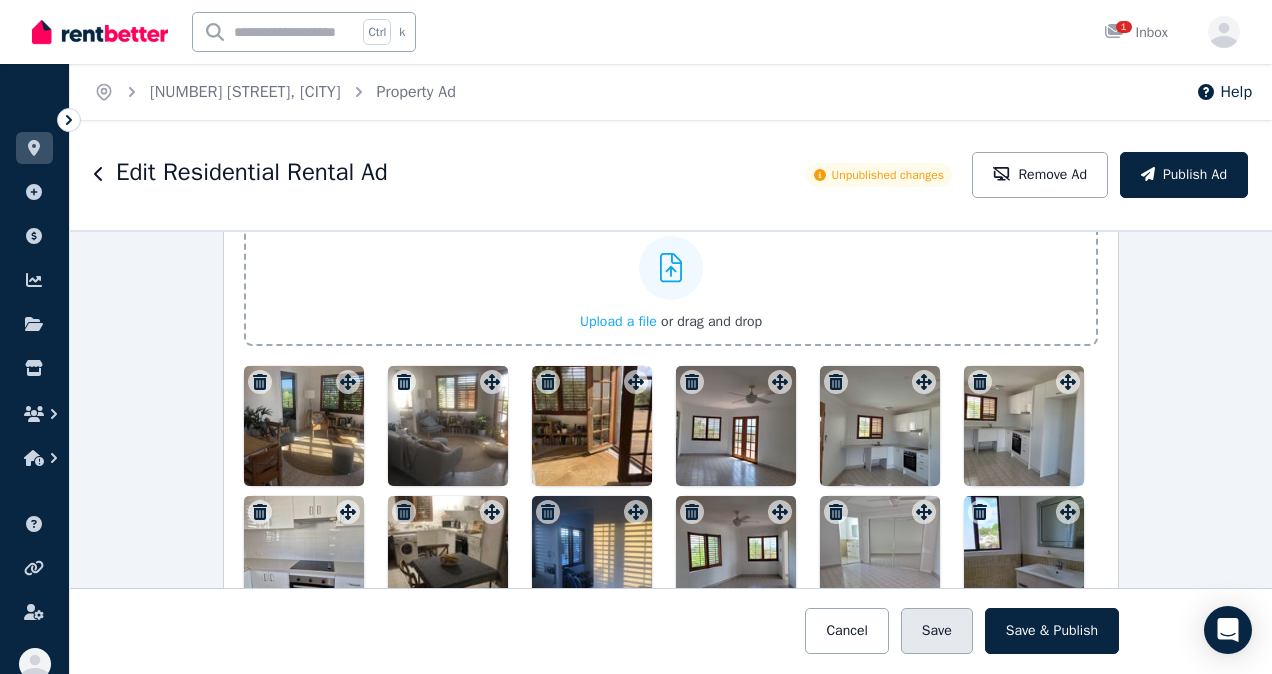 click on "Save" at bounding box center [937, 631] 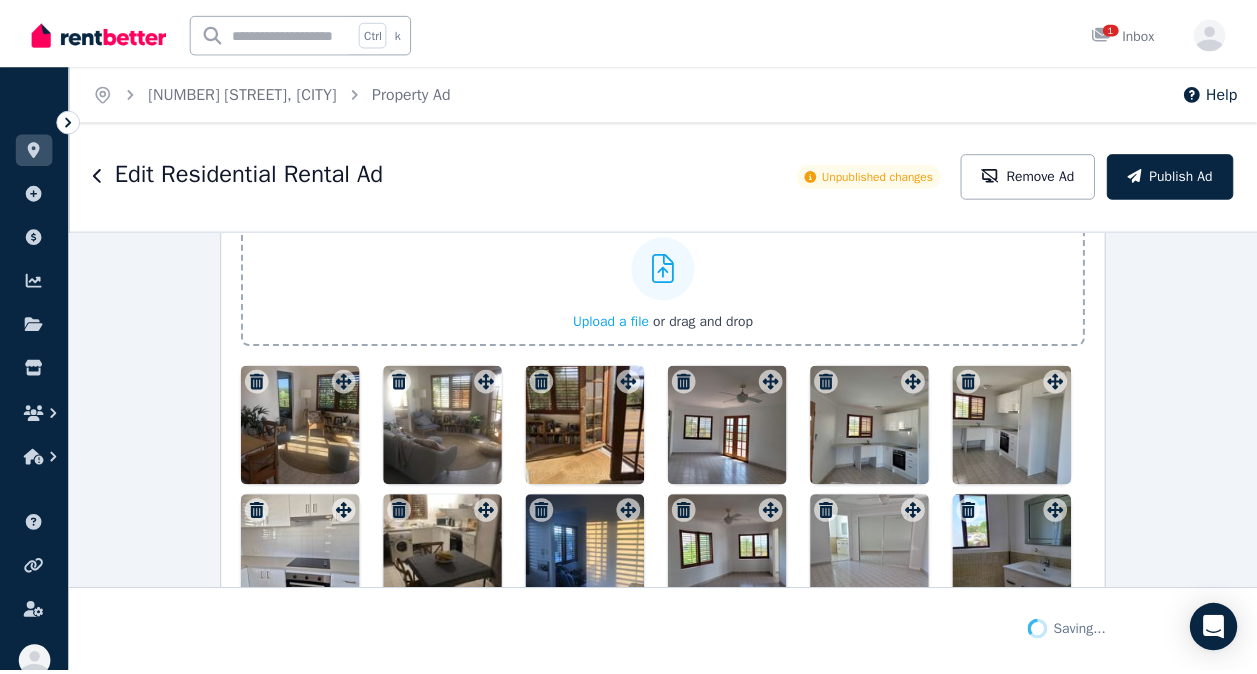 scroll, scrollTop: 2757, scrollLeft: 0, axis: vertical 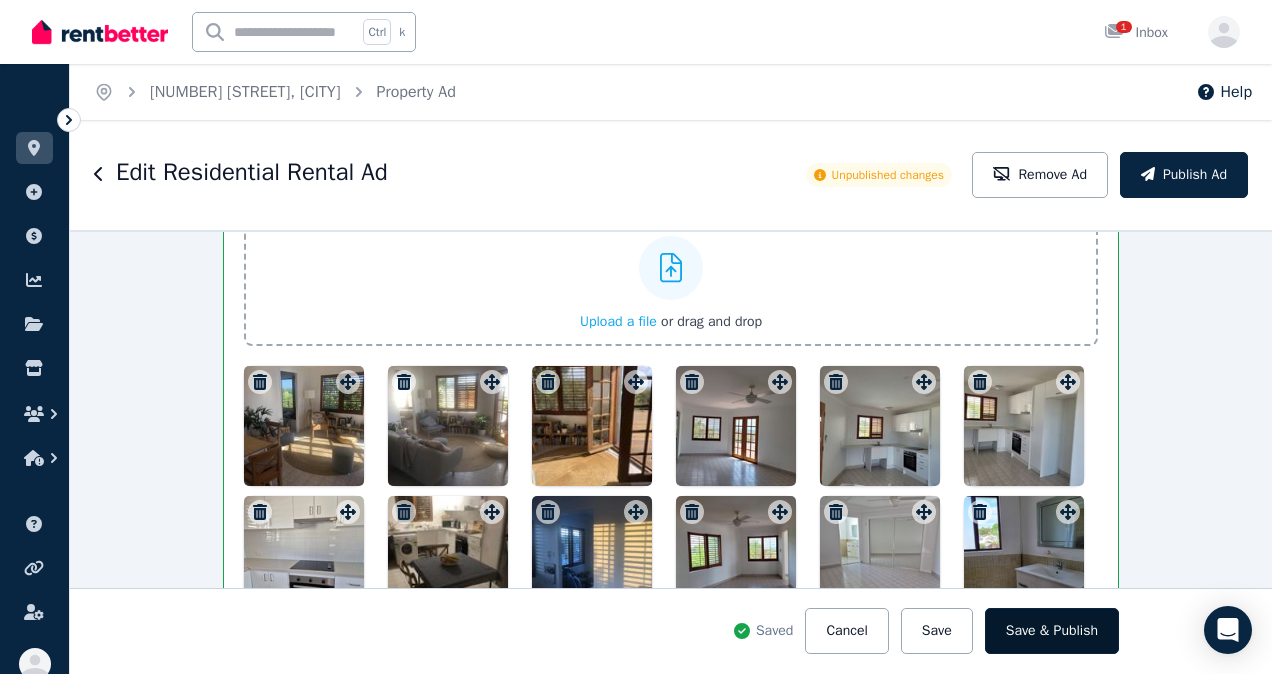 click on "Save & Publish" at bounding box center [1052, 631] 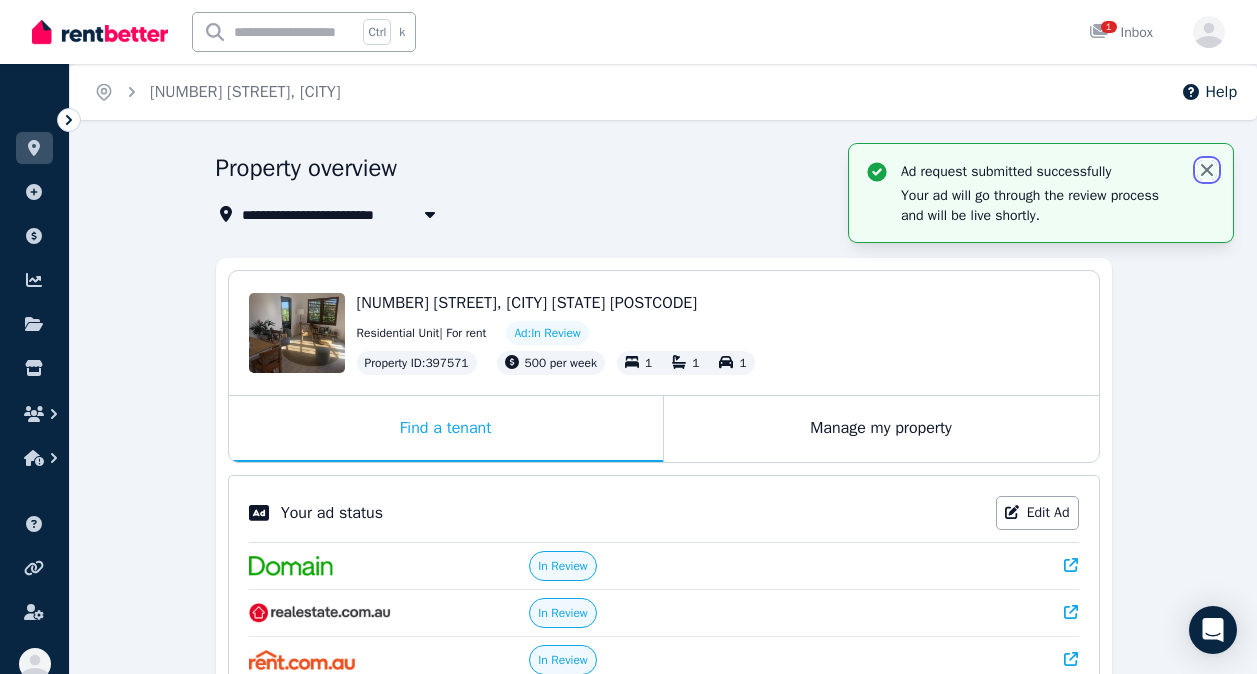 click 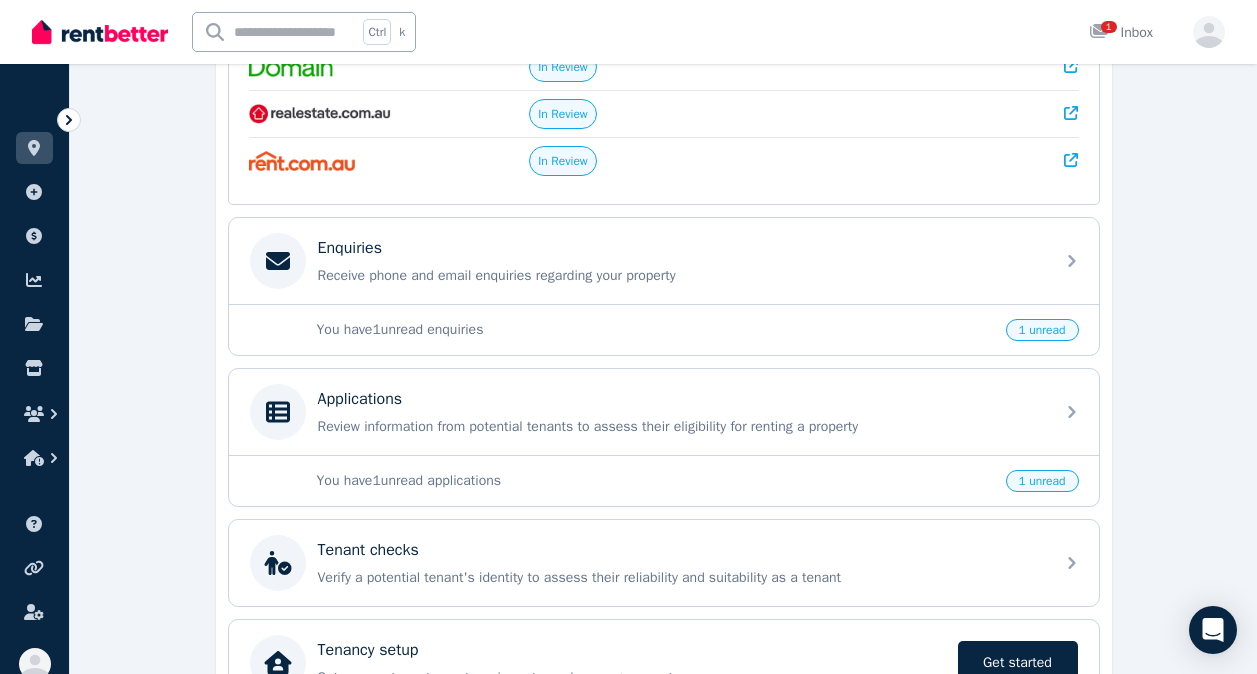 scroll, scrollTop: 500, scrollLeft: 0, axis: vertical 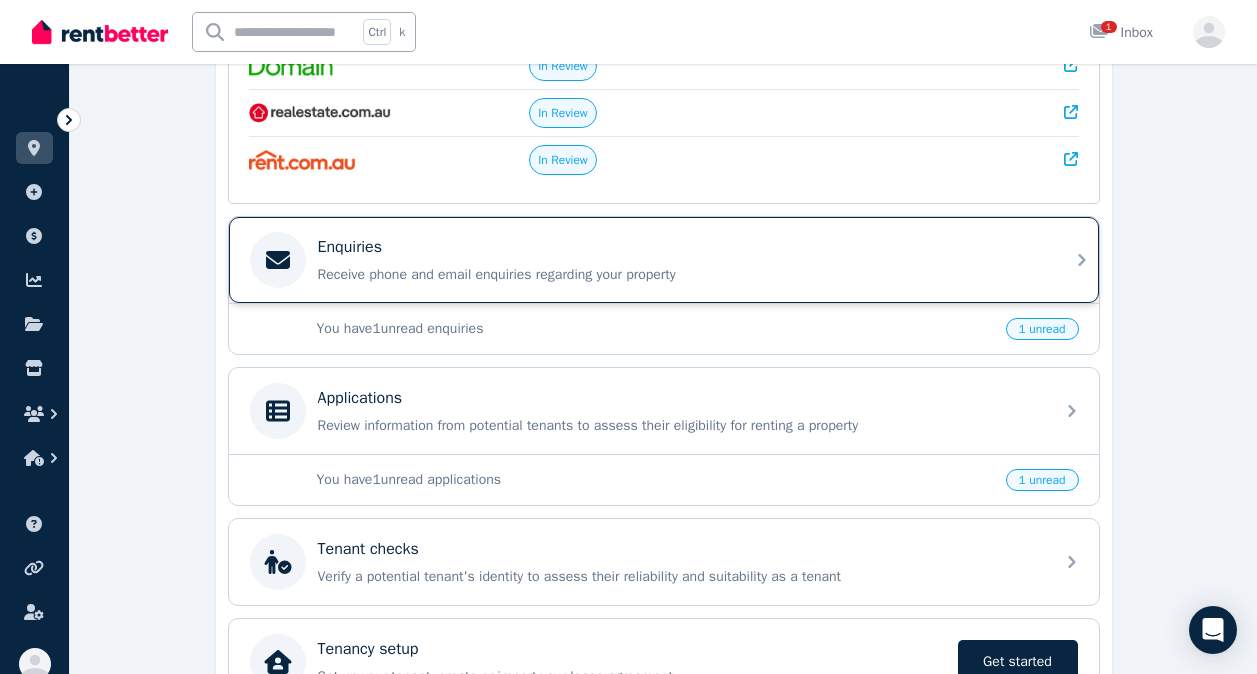 click on "Receive phone and email enquiries regarding your property" at bounding box center (680, 275) 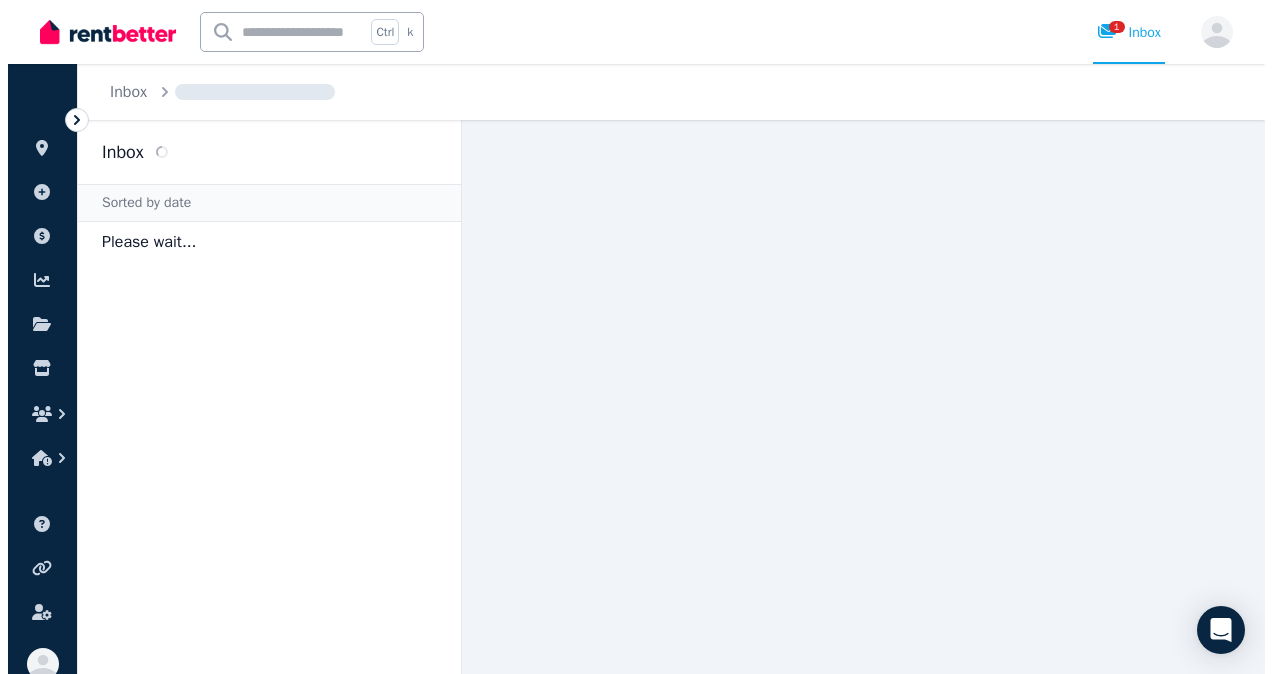 scroll, scrollTop: 0, scrollLeft: 0, axis: both 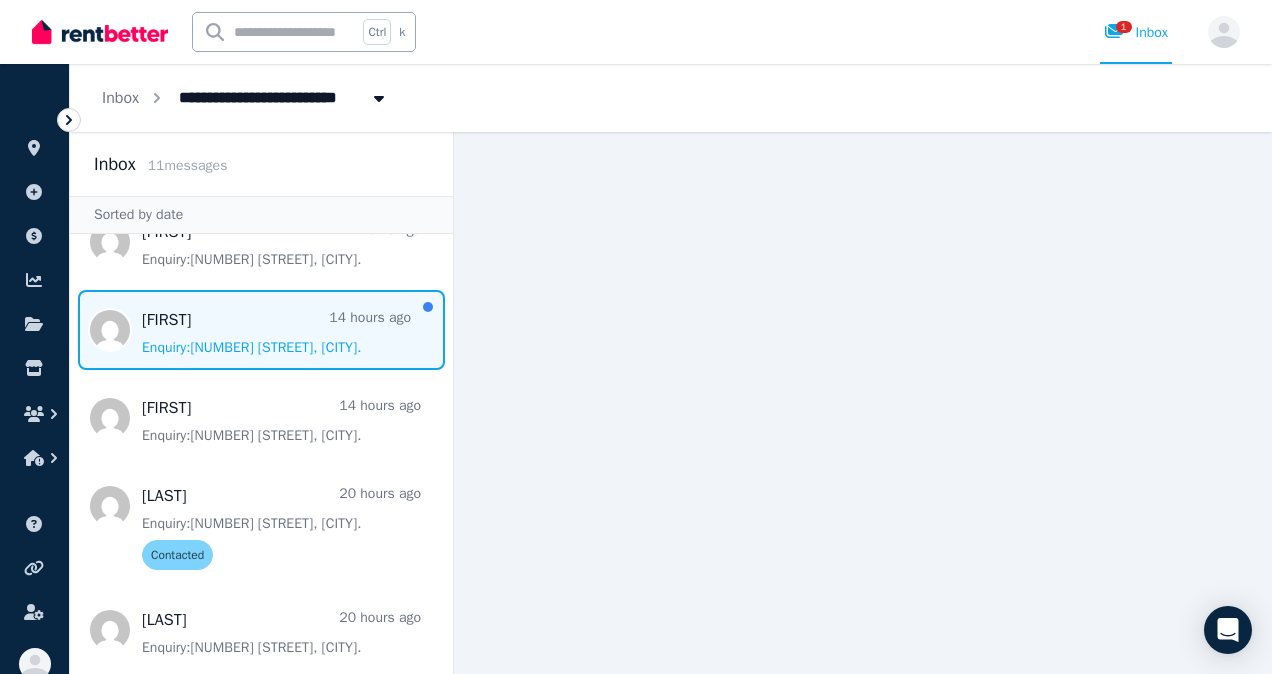click at bounding box center [261, 330] 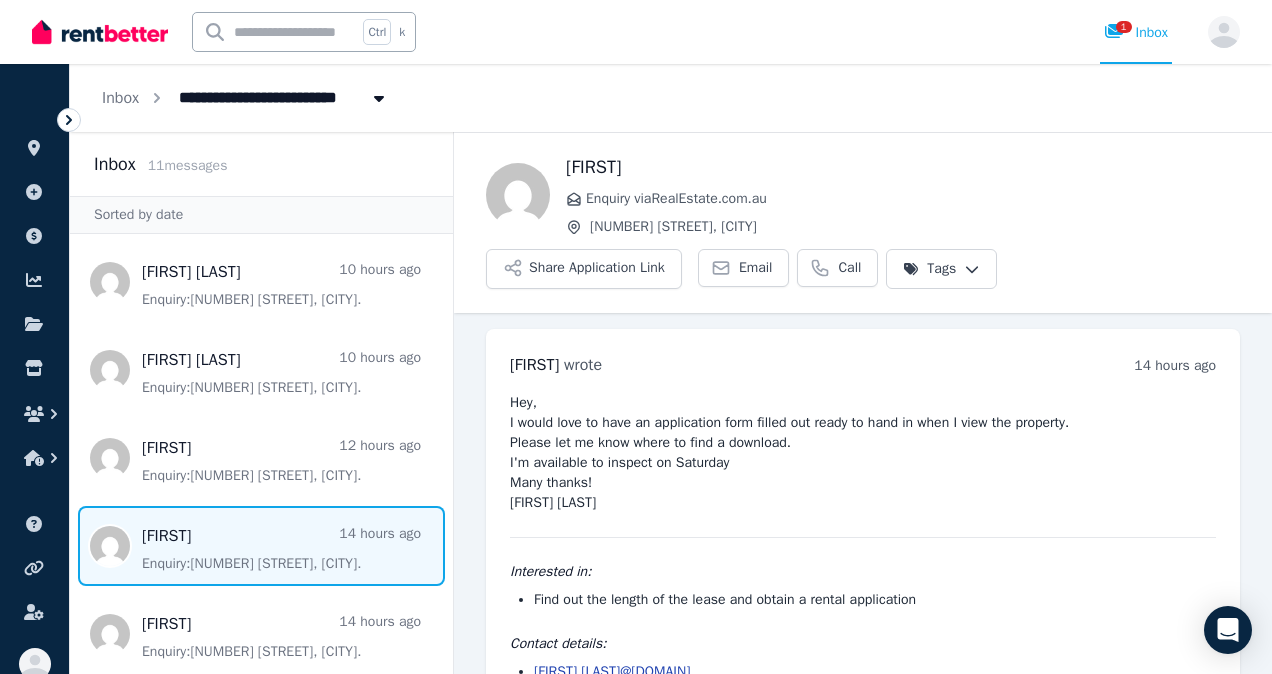 scroll, scrollTop: 72, scrollLeft: 0, axis: vertical 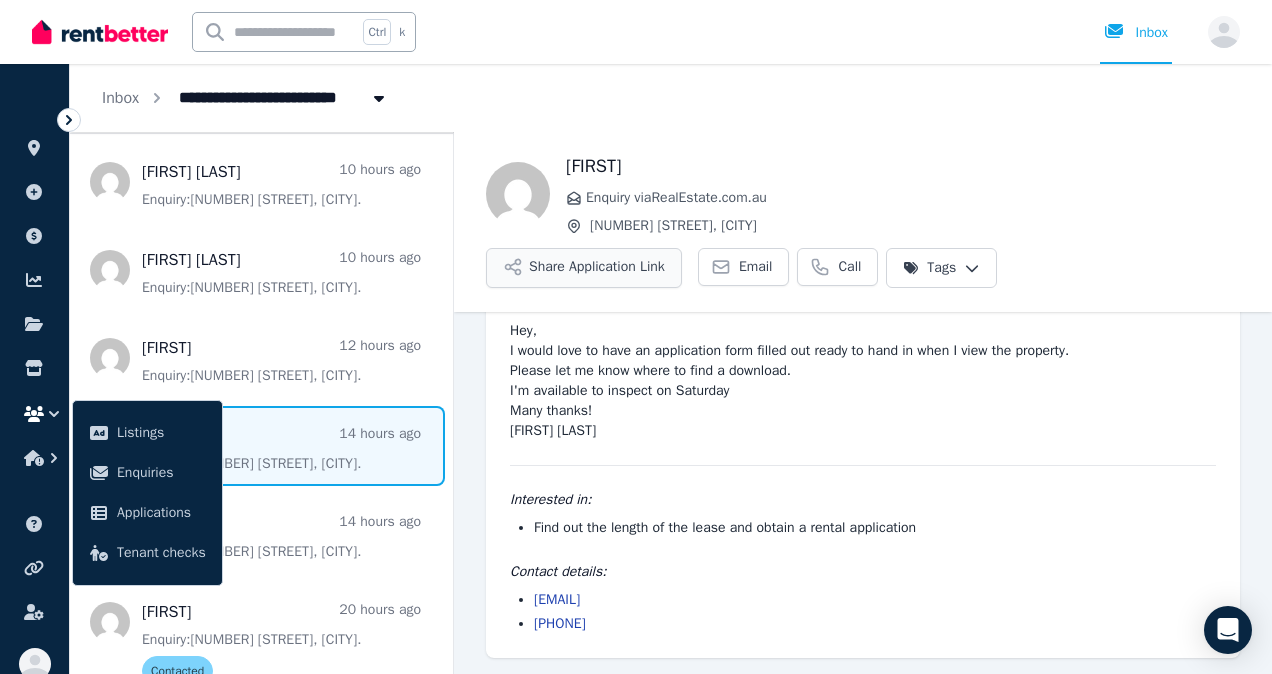 click on "Share Application Link" at bounding box center [584, 268] 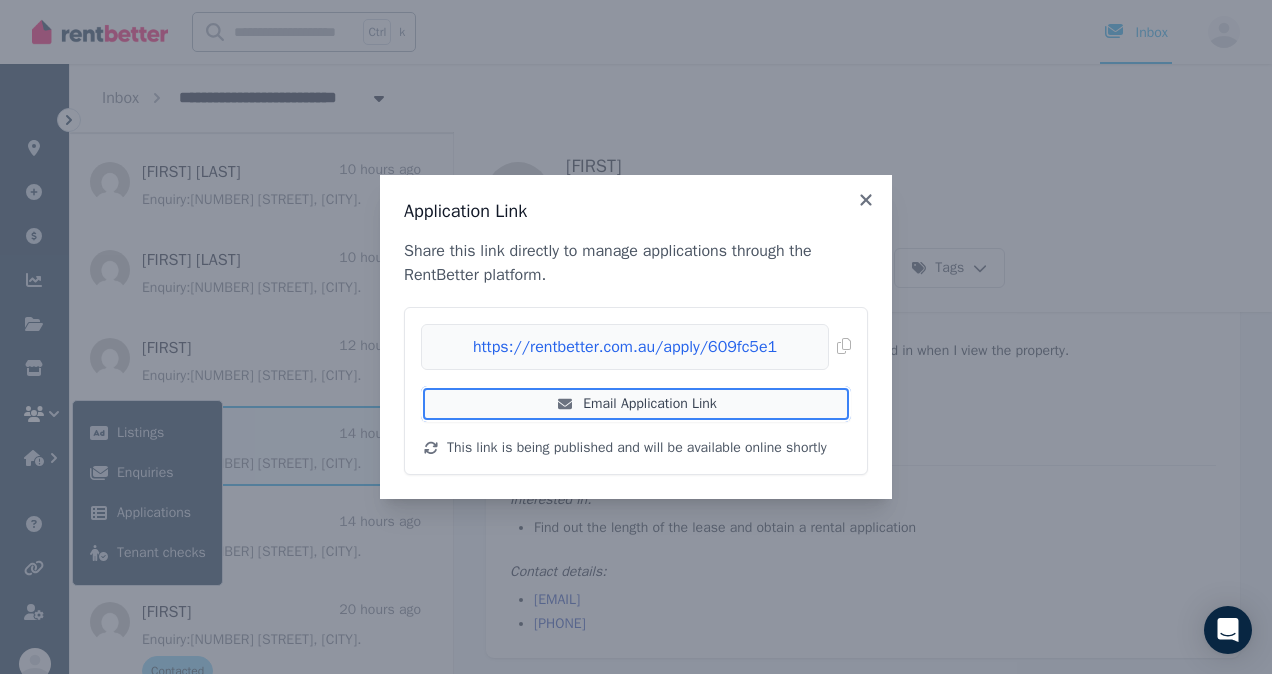 click on "Email Application Link" at bounding box center [636, 404] 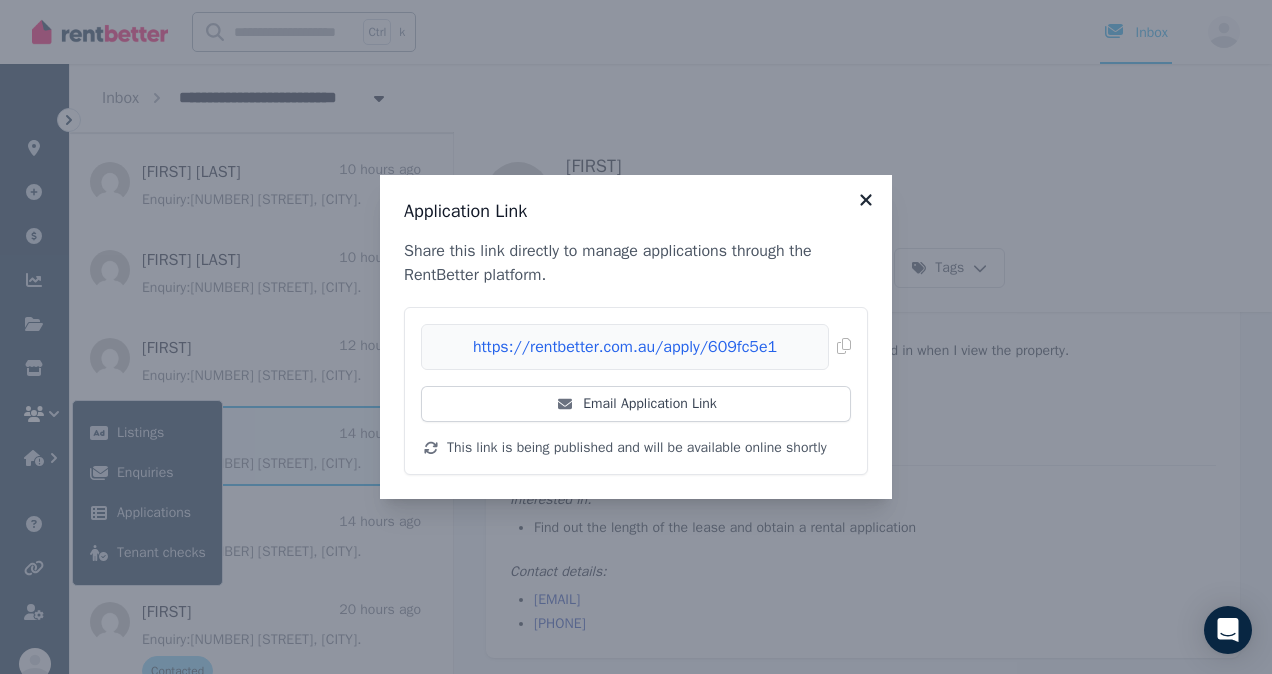 click 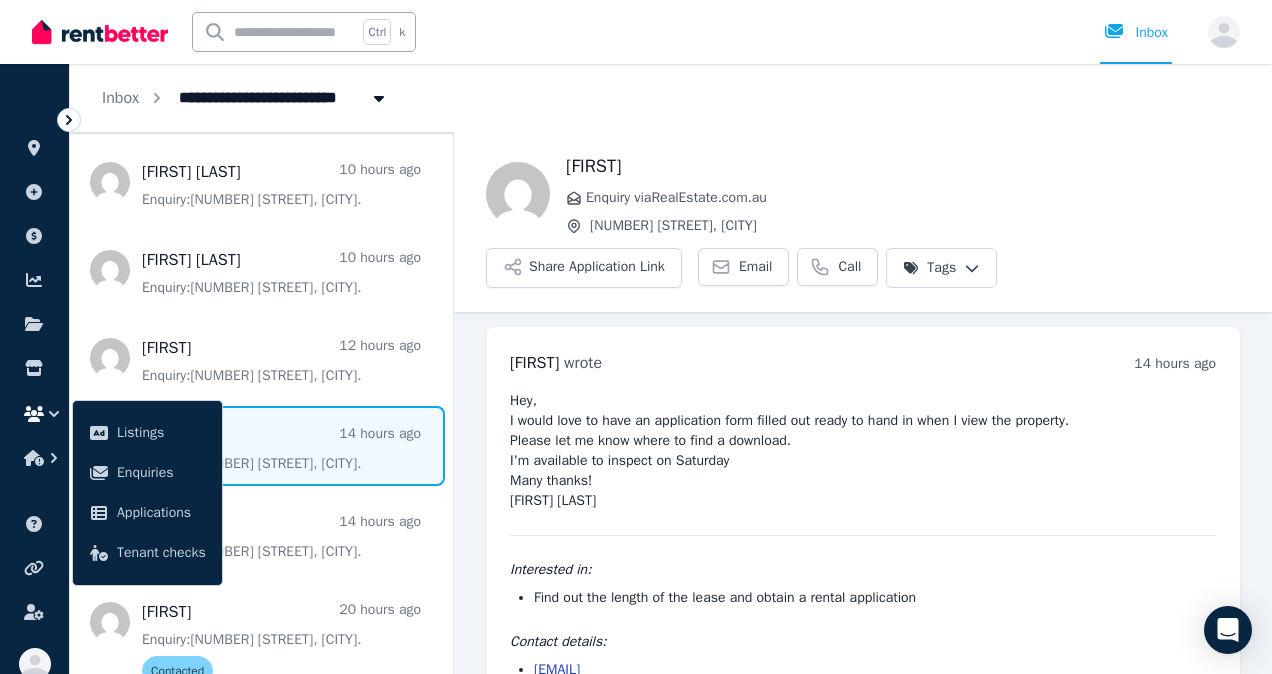 scroll, scrollTop: 0, scrollLeft: 0, axis: both 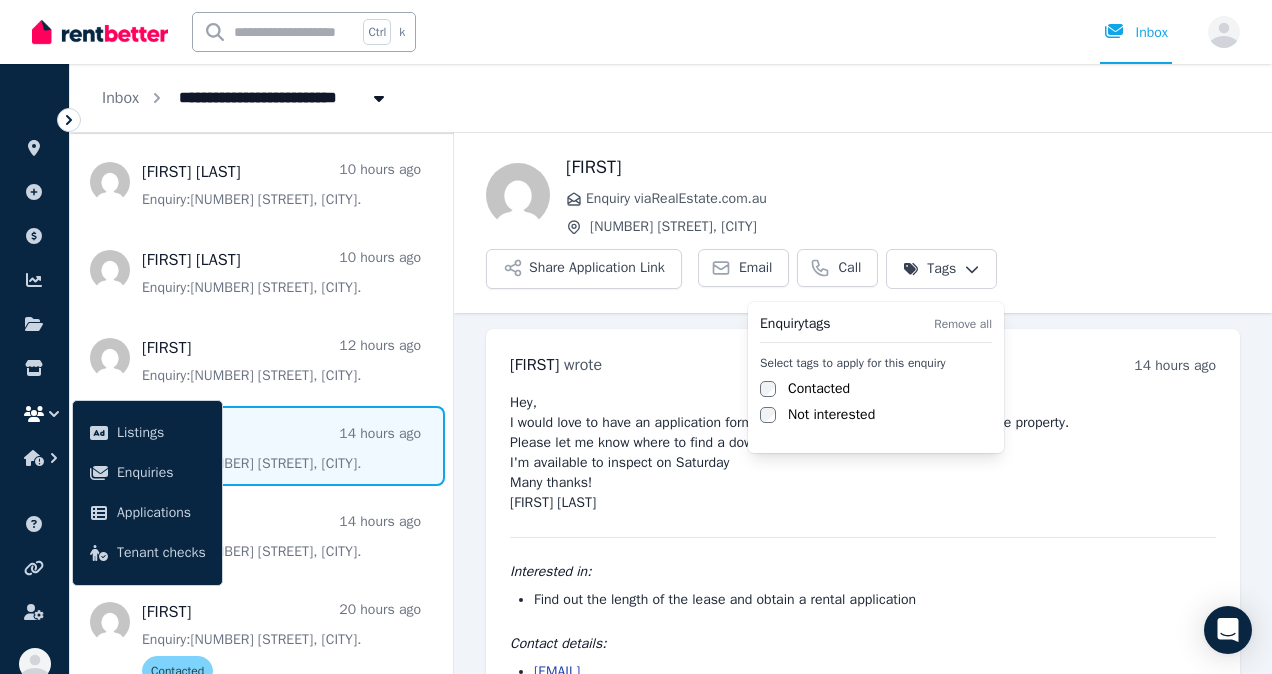 click on "**********" at bounding box center [636, 337] 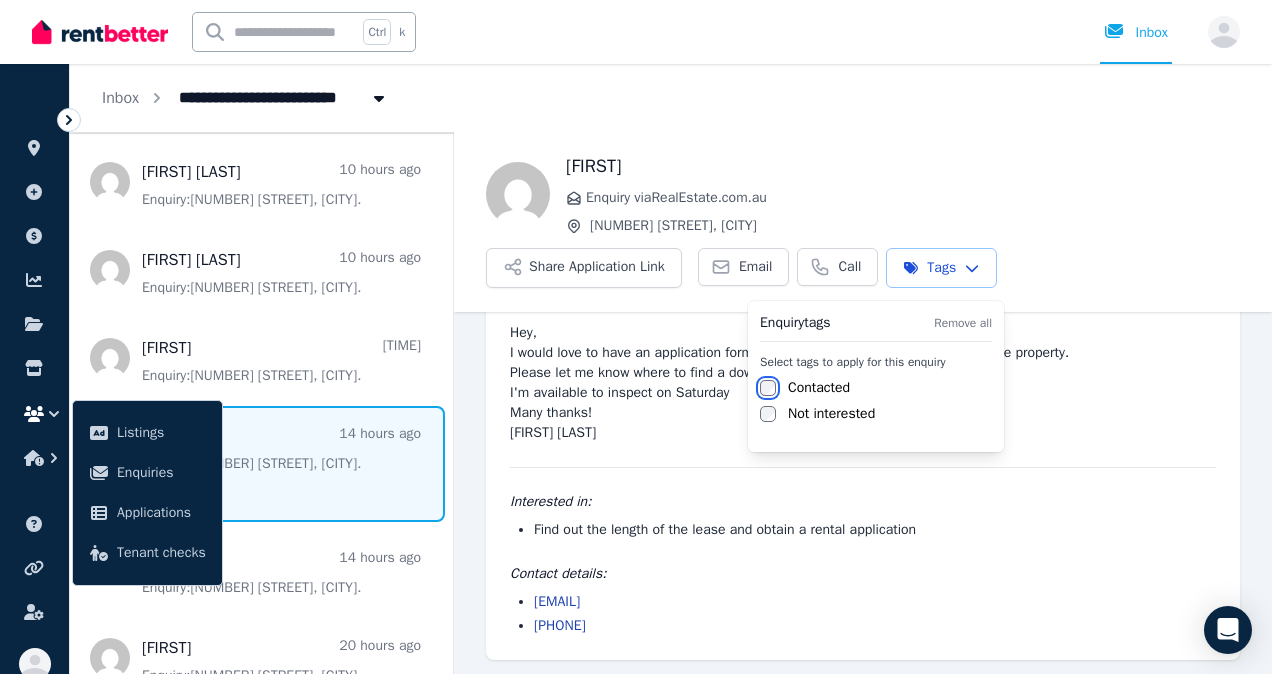 scroll, scrollTop: 72, scrollLeft: 0, axis: vertical 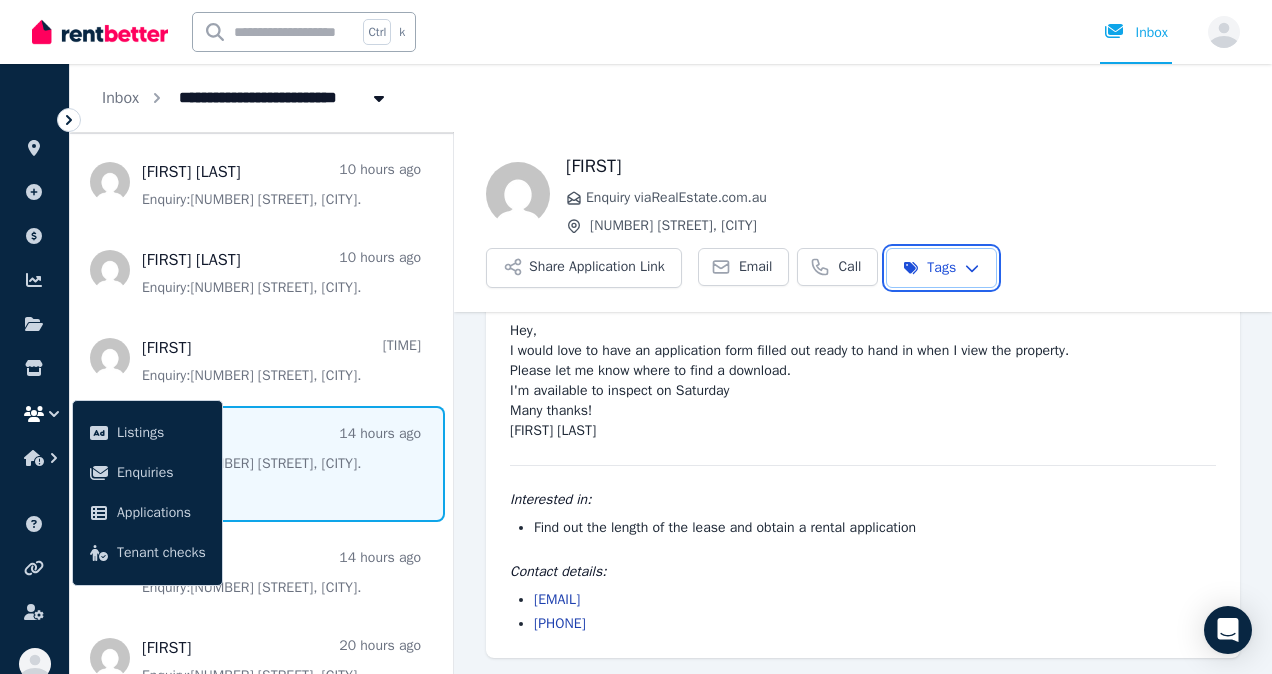 click on "**********" at bounding box center (636, 337) 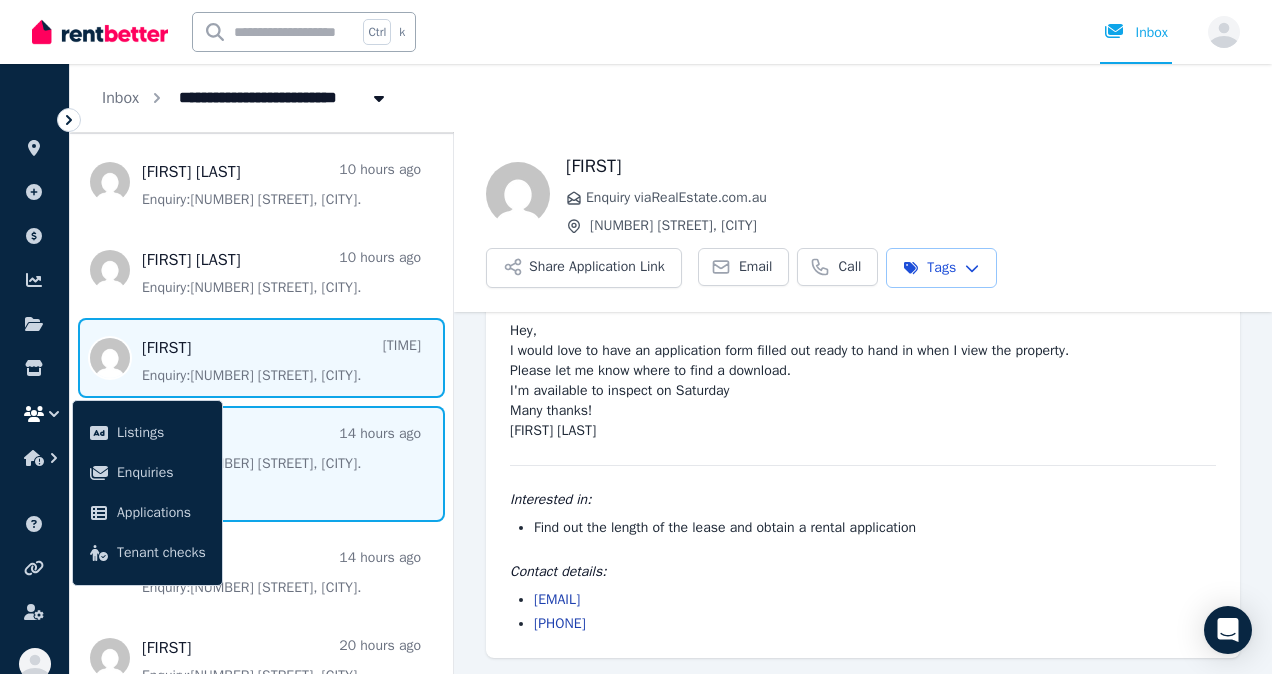 click at bounding box center (261, 358) 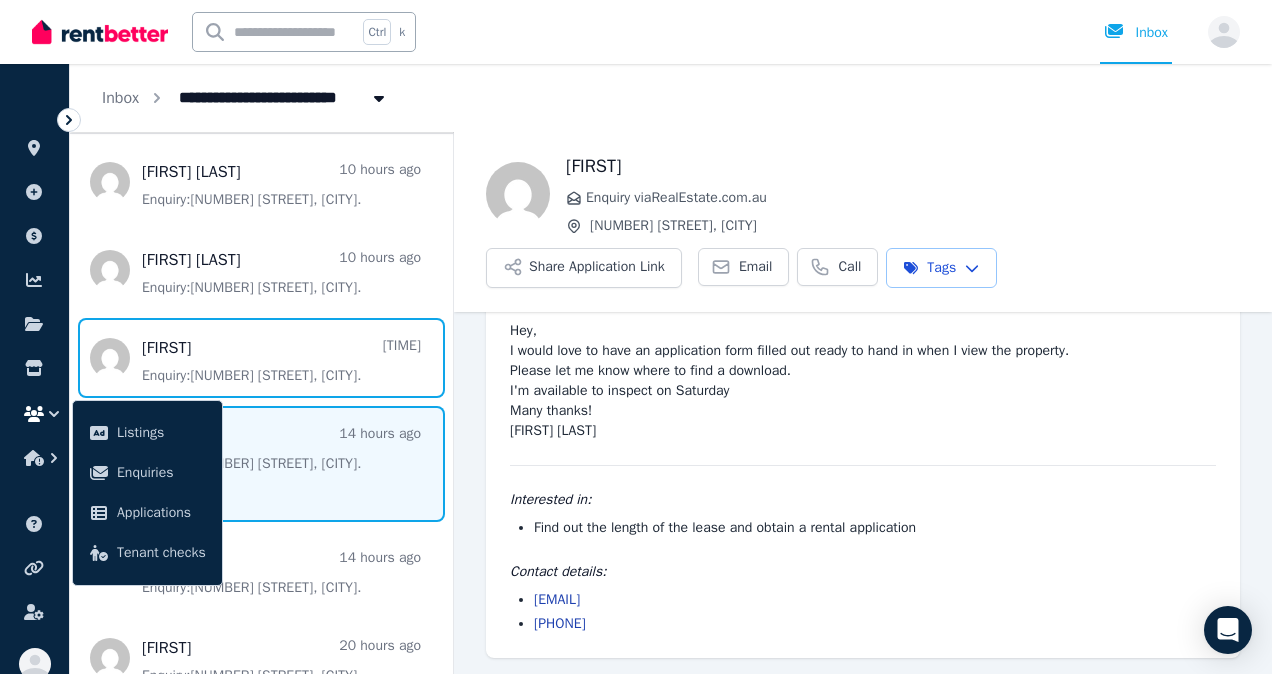 scroll, scrollTop: 0, scrollLeft: 0, axis: both 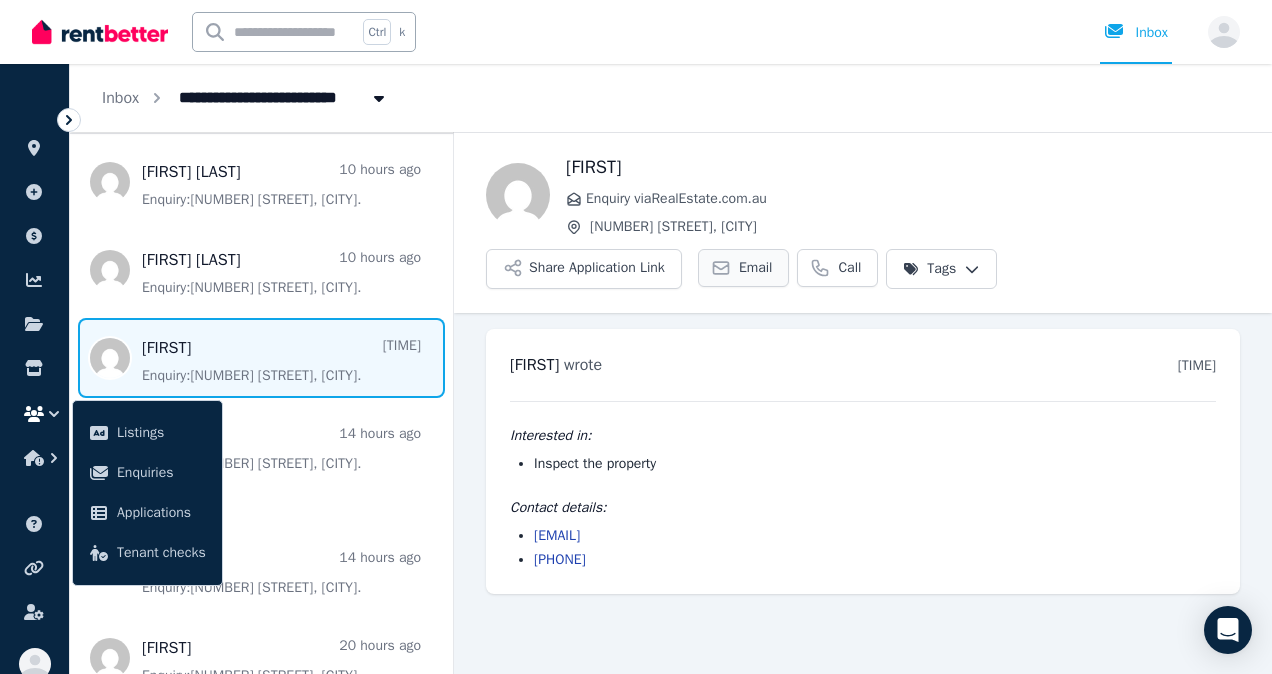 click on "Email" at bounding box center [756, 268] 